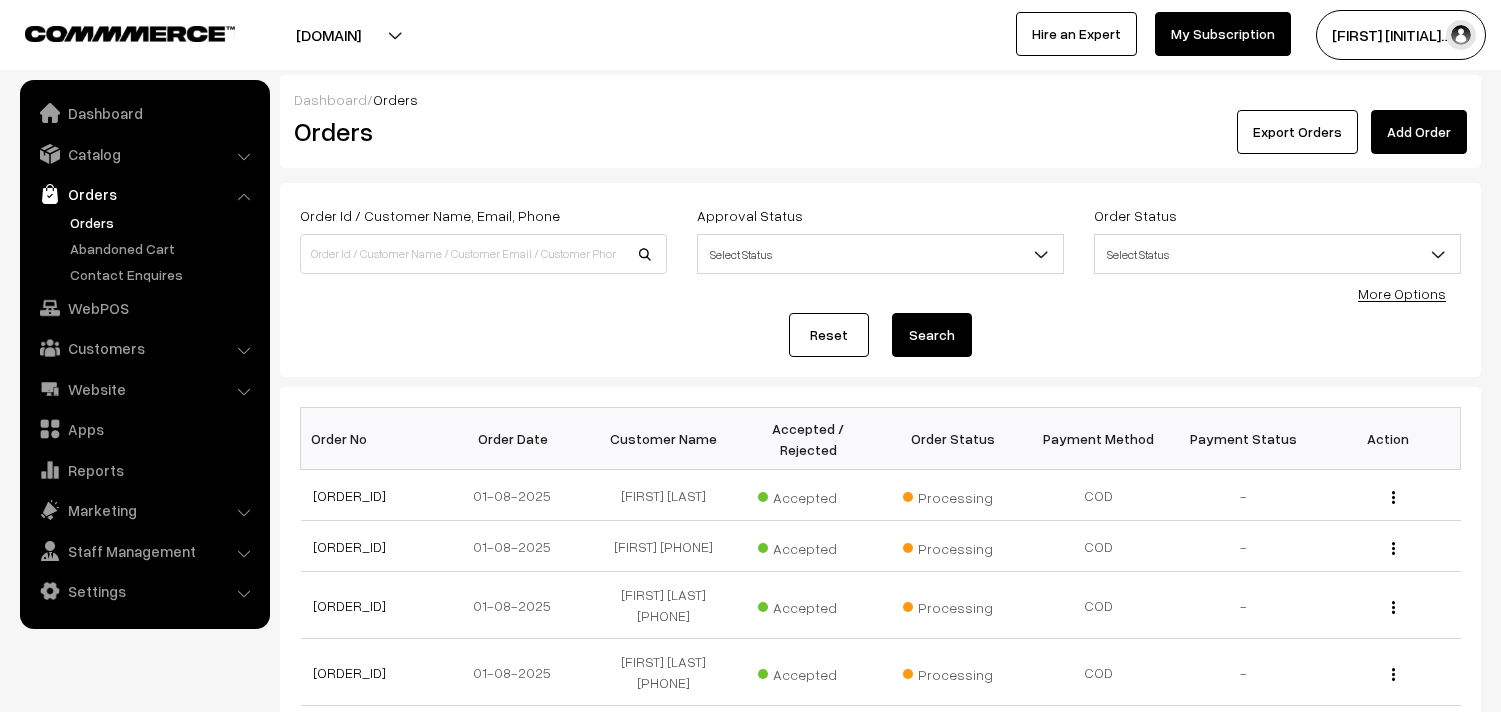 click on "Orders" at bounding box center [145, 248] 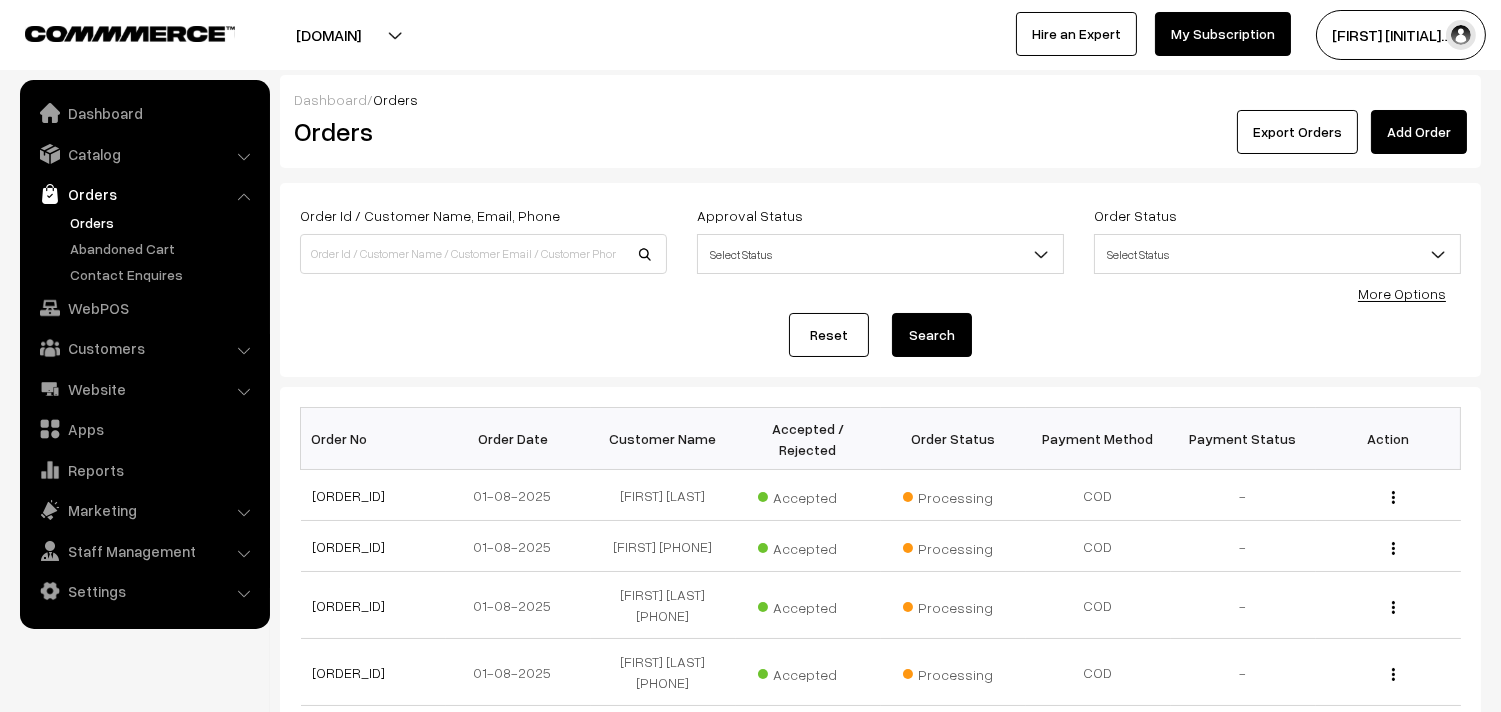 click on "Orders" at bounding box center [164, 222] 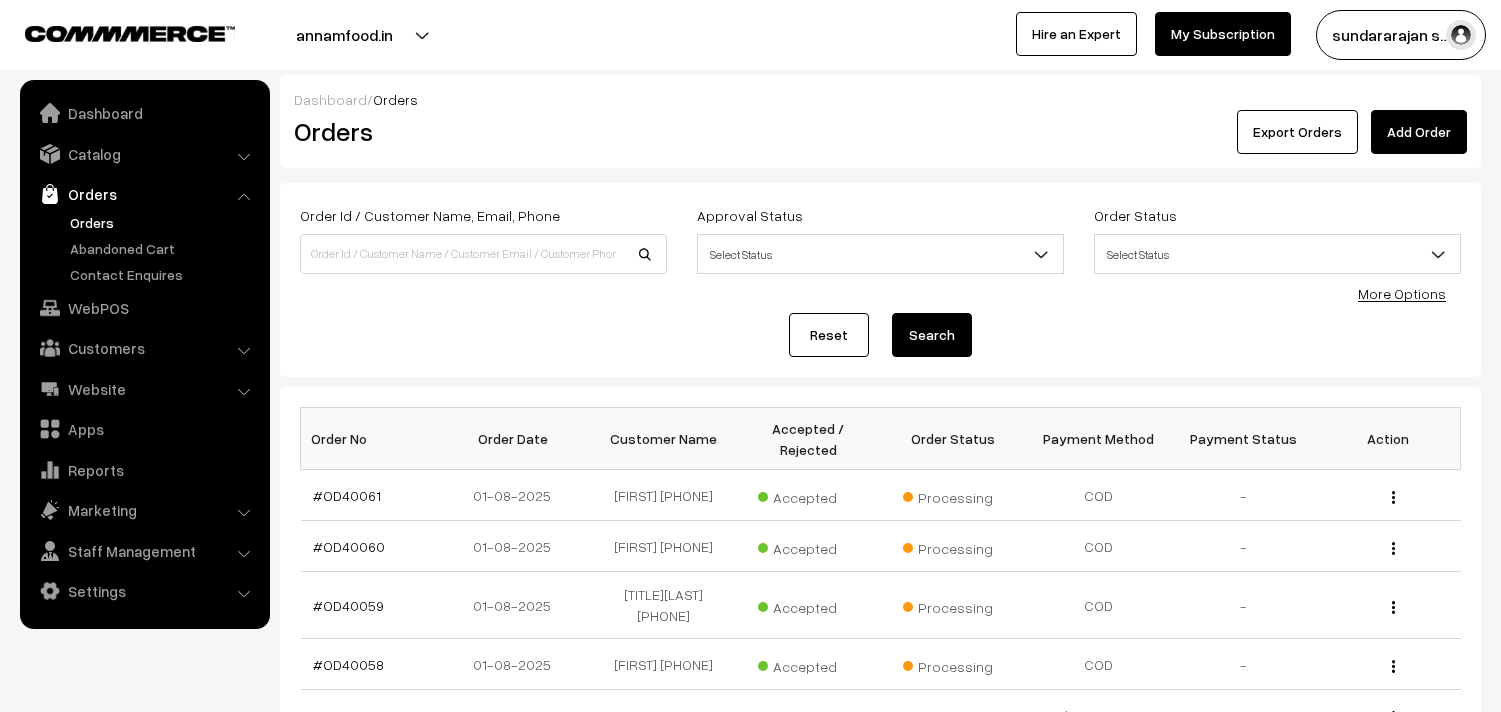 scroll, scrollTop: 333, scrollLeft: 0, axis: vertical 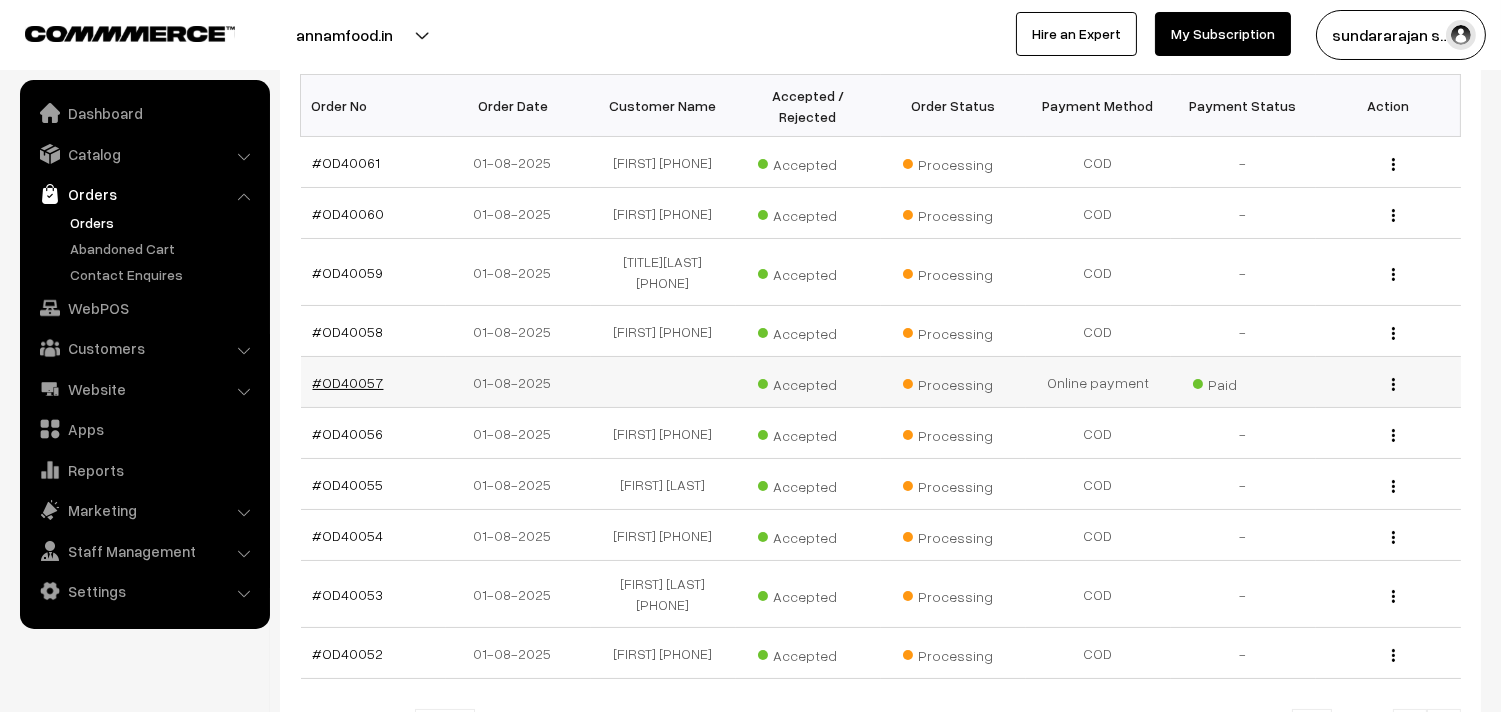 click on "#OD40057" at bounding box center (348, 382) 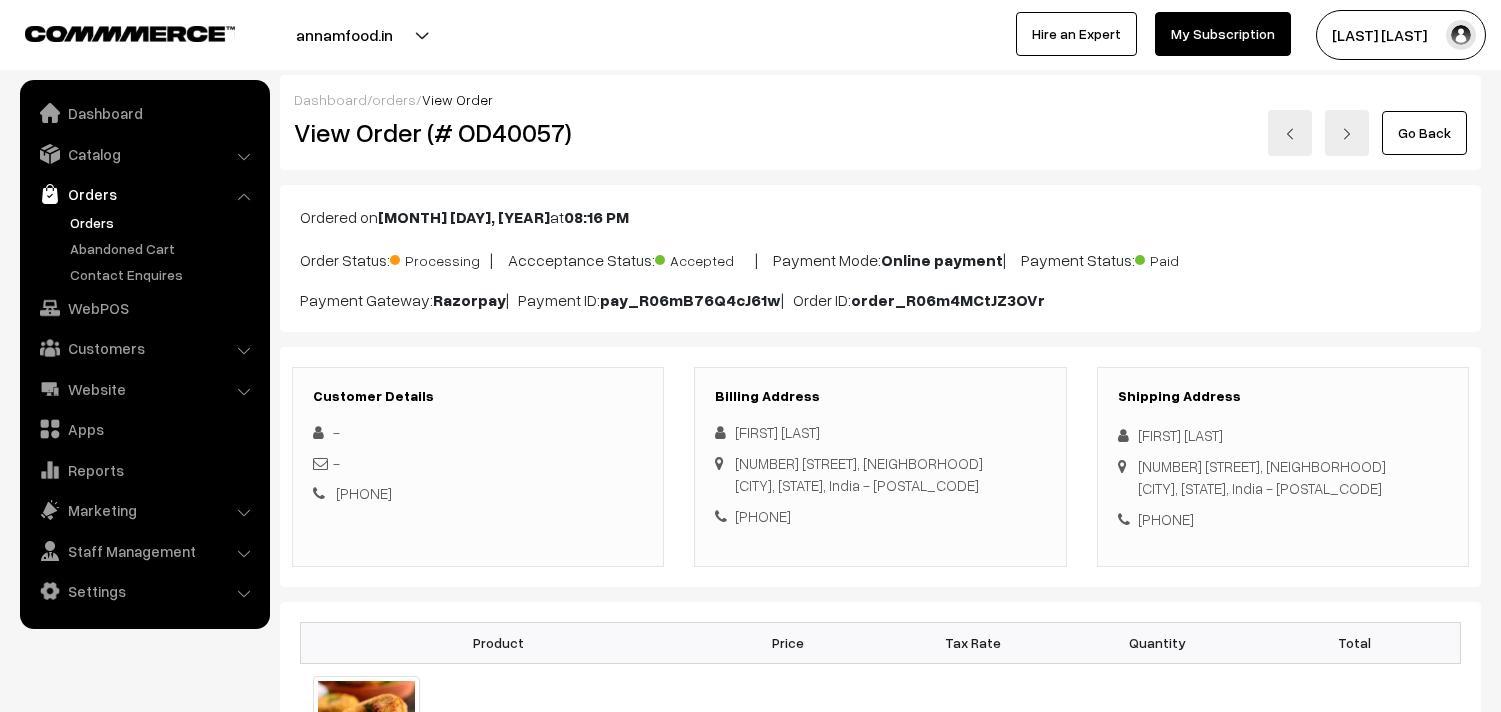 scroll, scrollTop: 333, scrollLeft: 0, axis: vertical 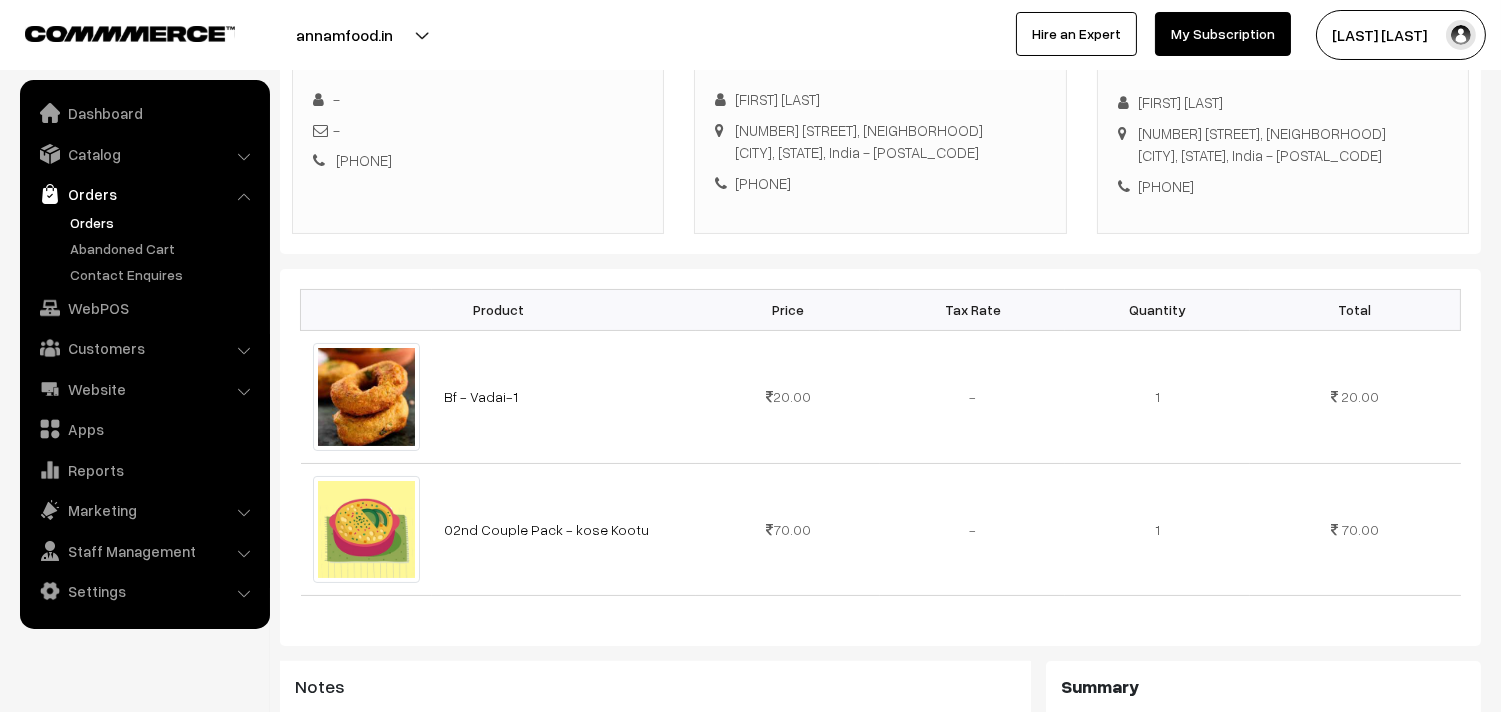 click on "Orders" at bounding box center [164, 222] 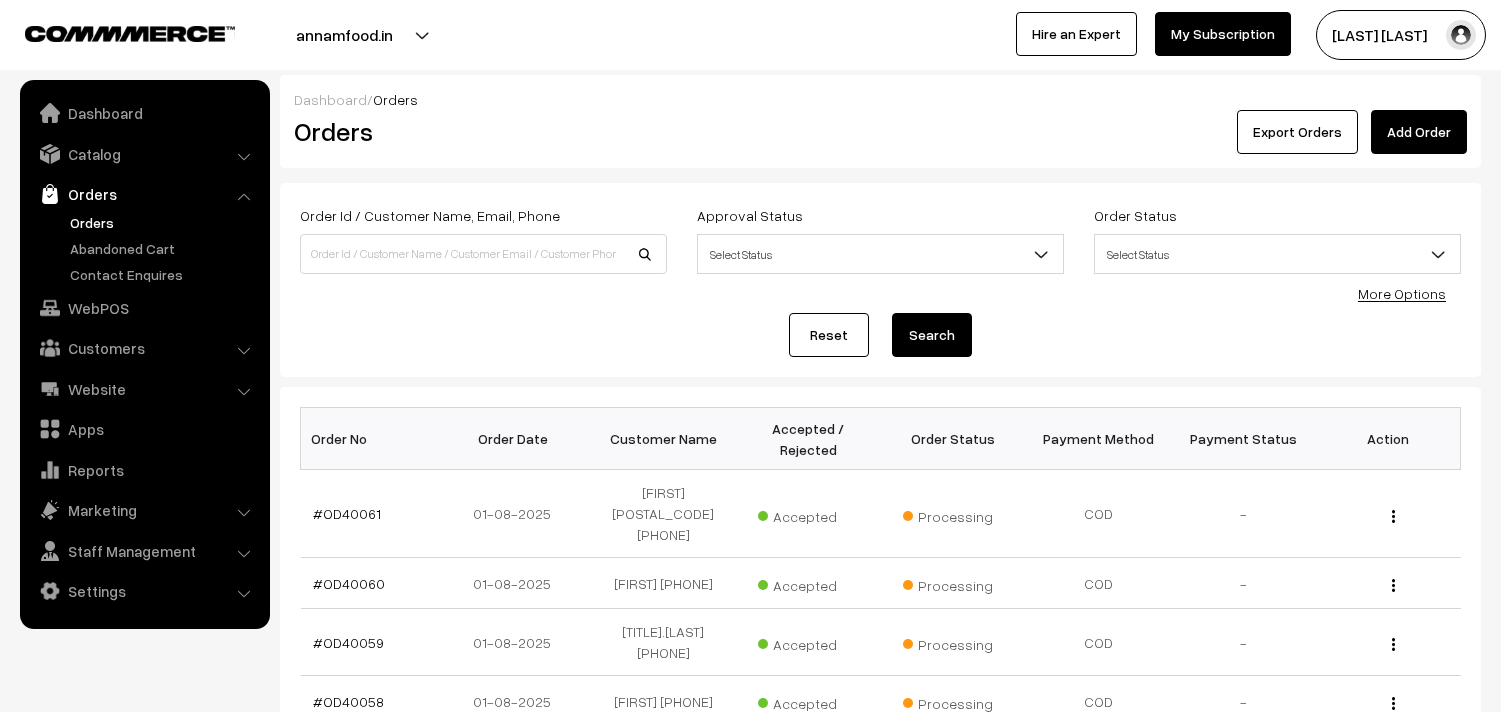 scroll, scrollTop: 0, scrollLeft: 0, axis: both 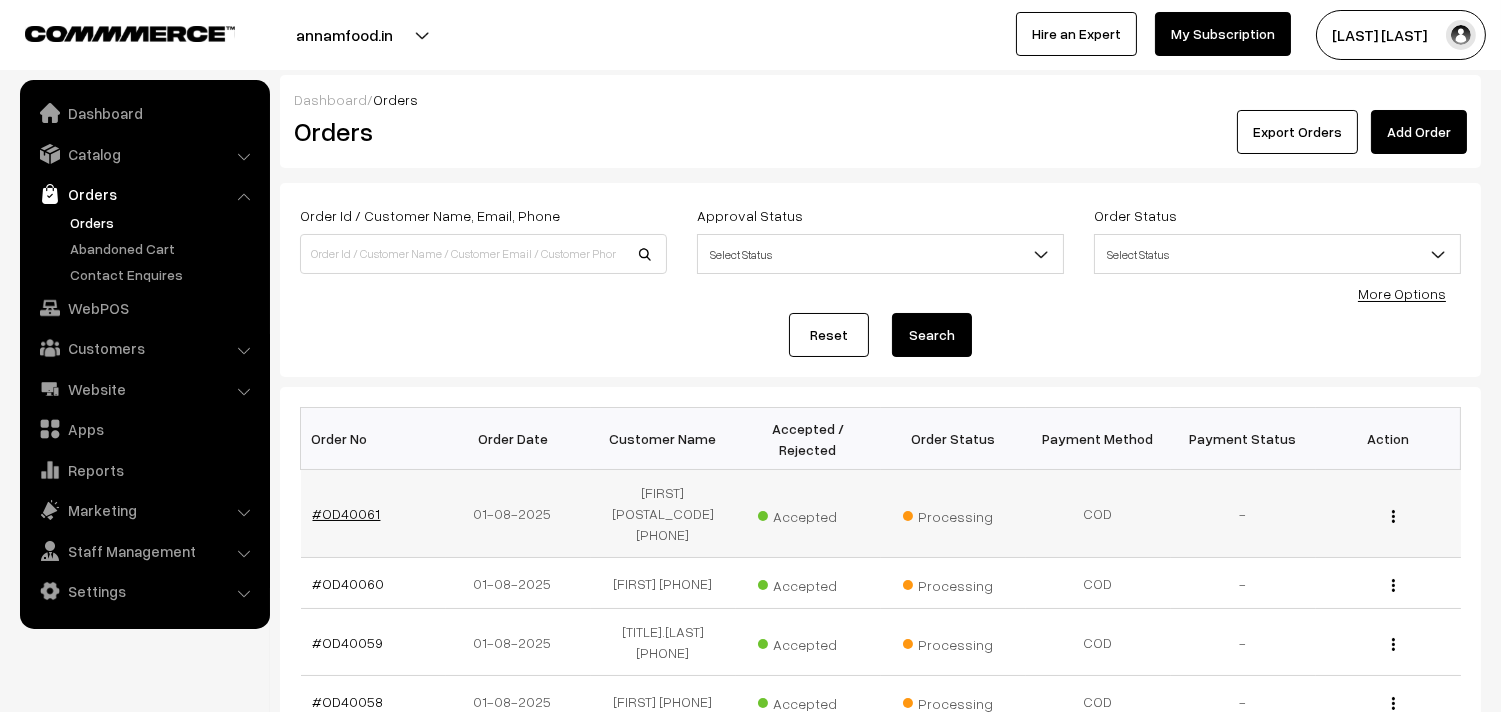 click on "#OD40061" at bounding box center [347, 513] 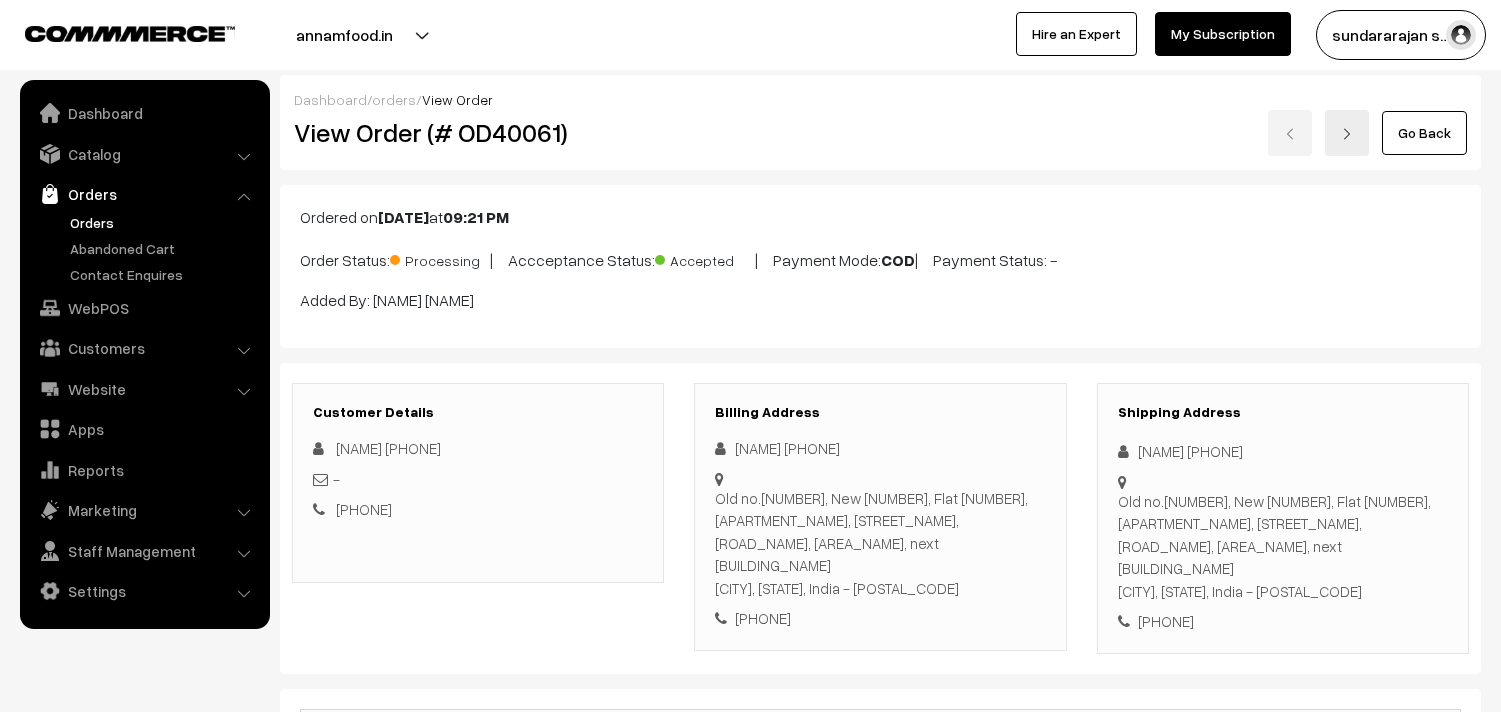 scroll, scrollTop: 555, scrollLeft: 0, axis: vertical 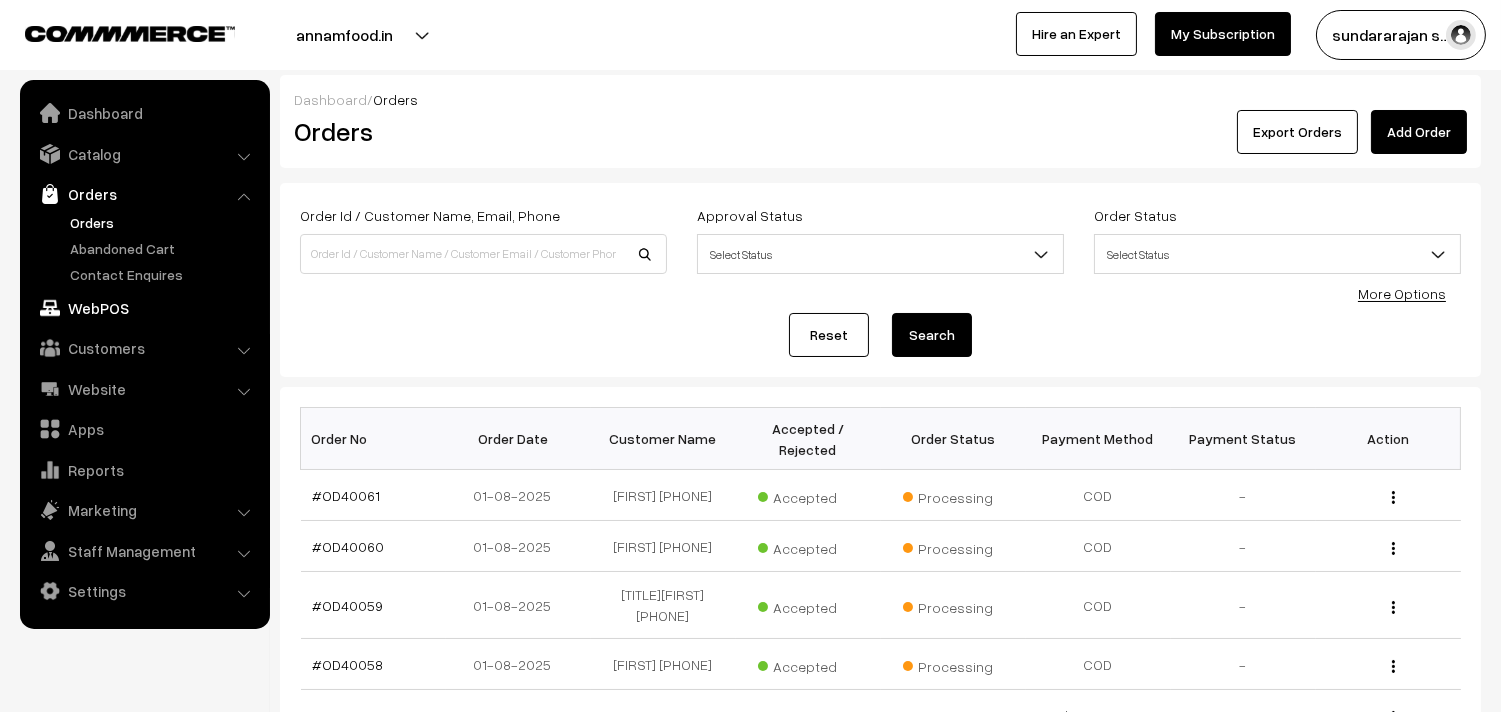 click on "WebPOS" at bounding box center (144, 308) 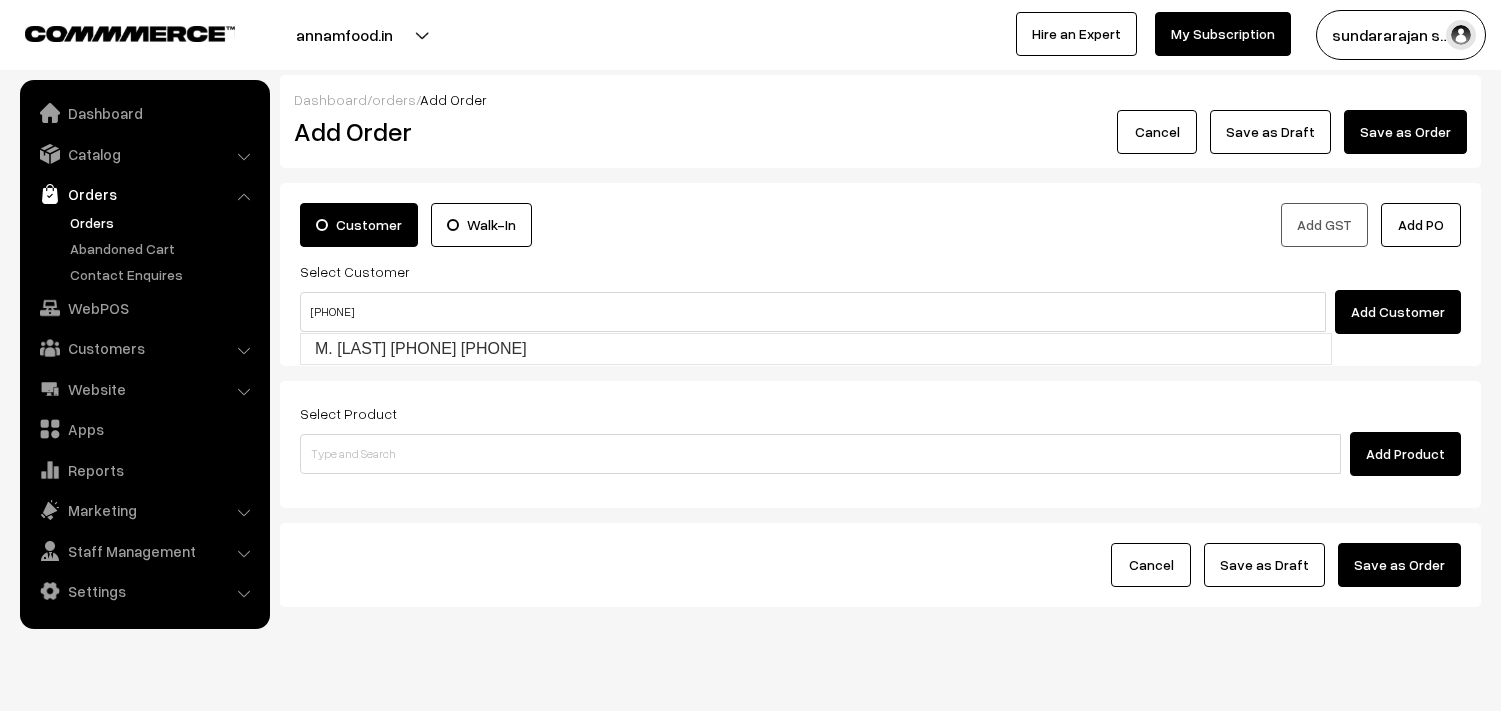 scroll, scrollTop: 0, scrollLeft: 0, axis: both 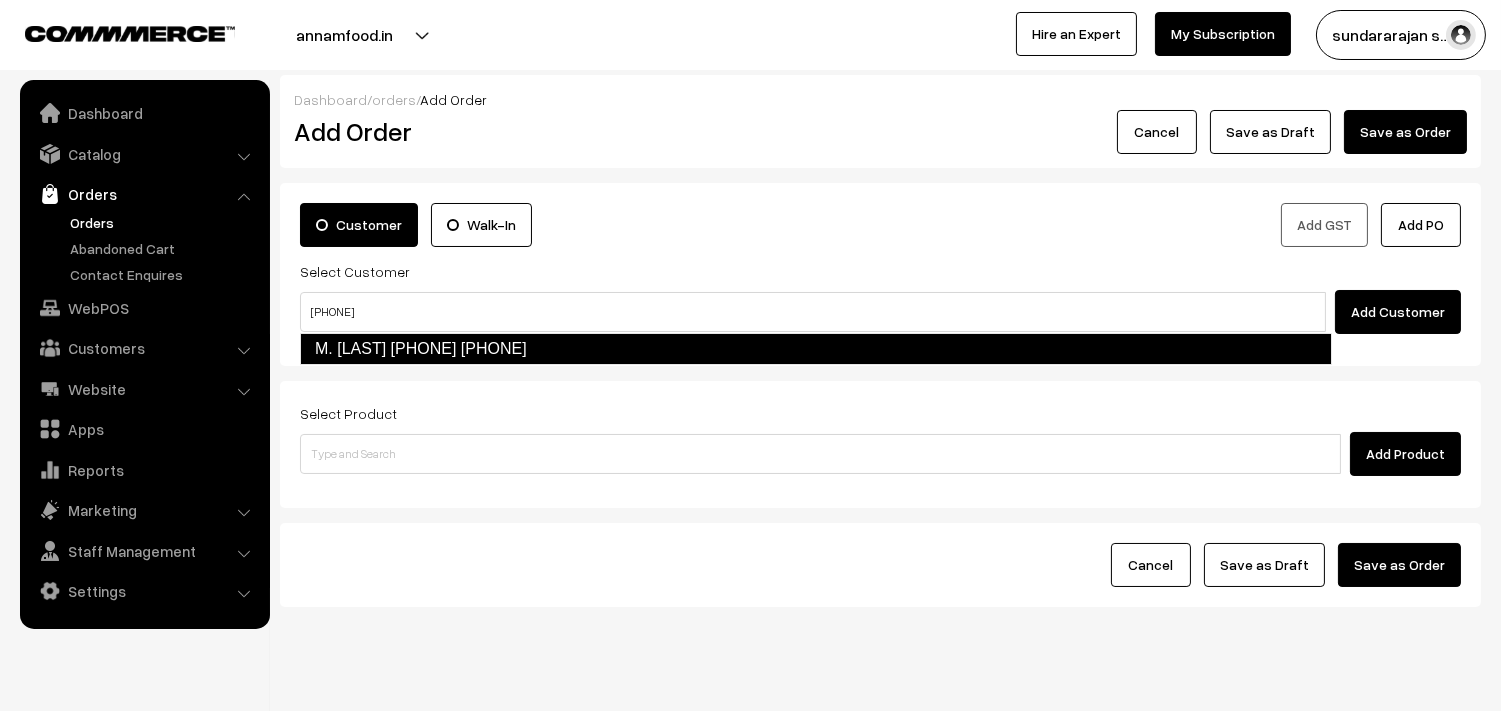 click on "M. [LAST] [PHONE] [PHONE]" at bounding box center (816, 349) 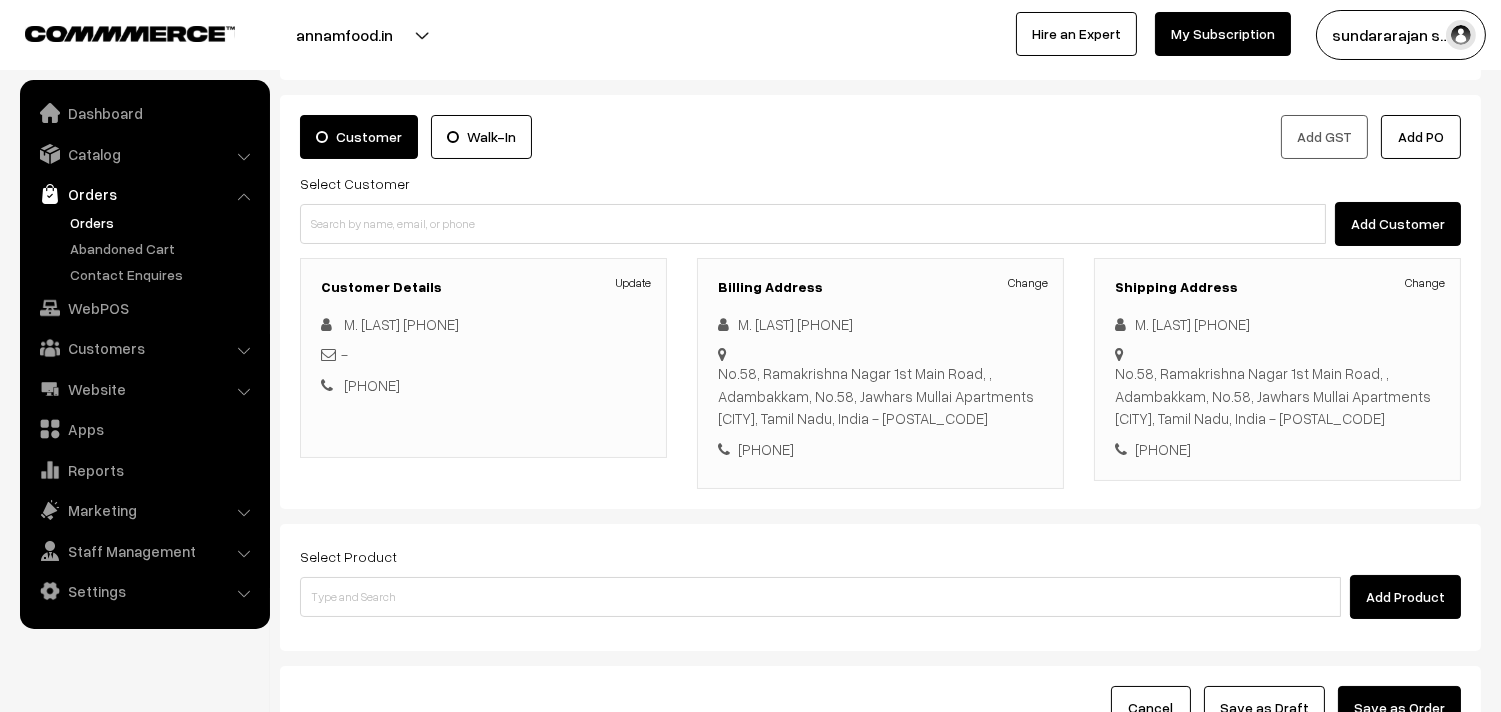 scroll, scrollTop: 111, scrollLeft: 0, axis: vertical 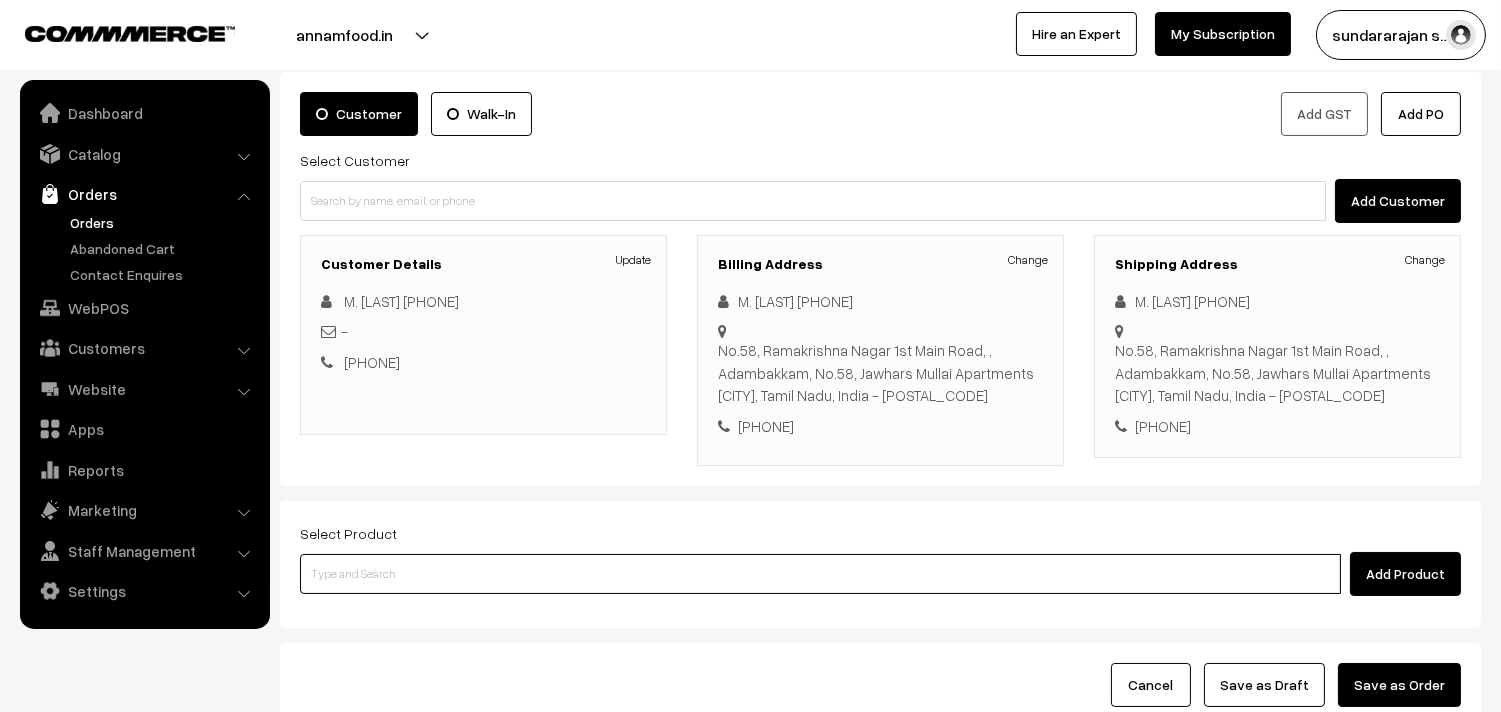 click at bounding box center (820, 574) 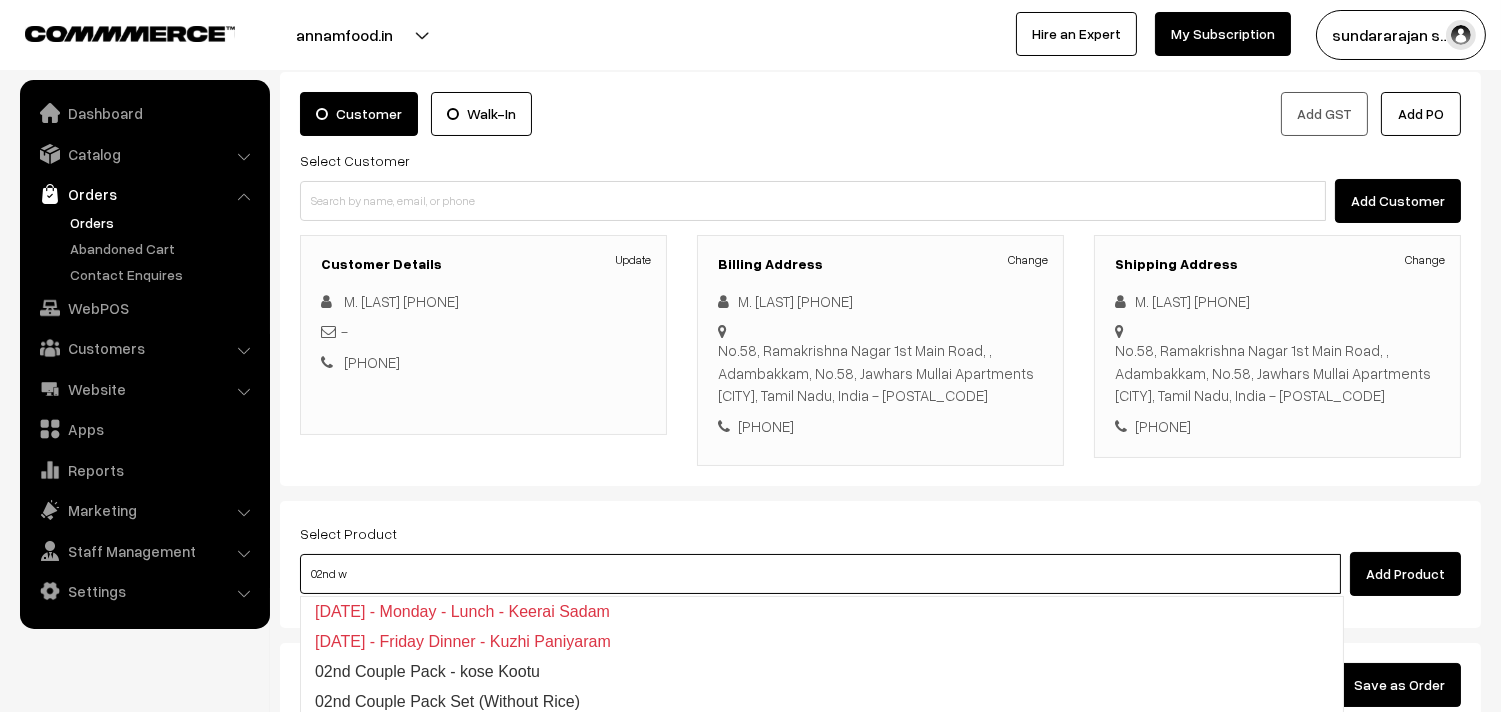 type on "02nd wi" 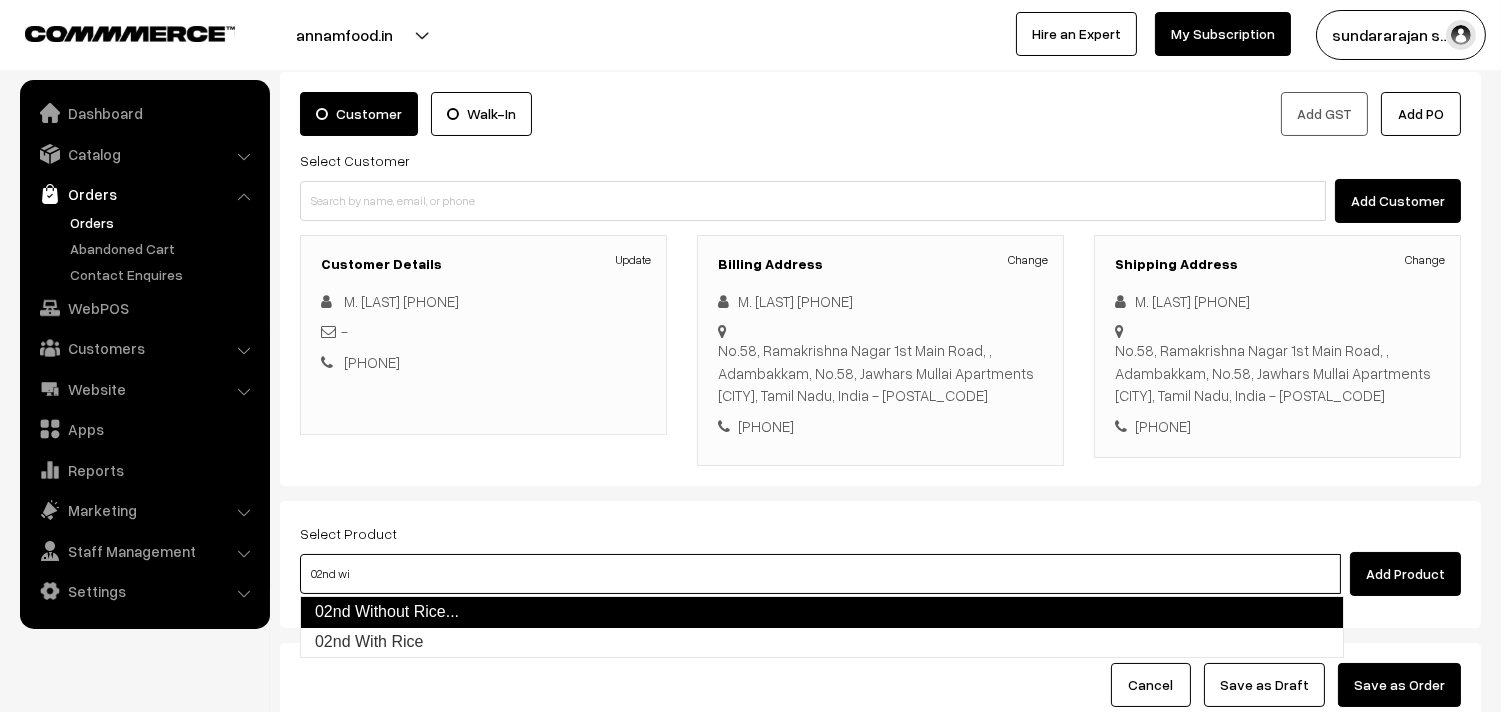 click on "02nd Without Rice..." at bounding box center [822, 612] 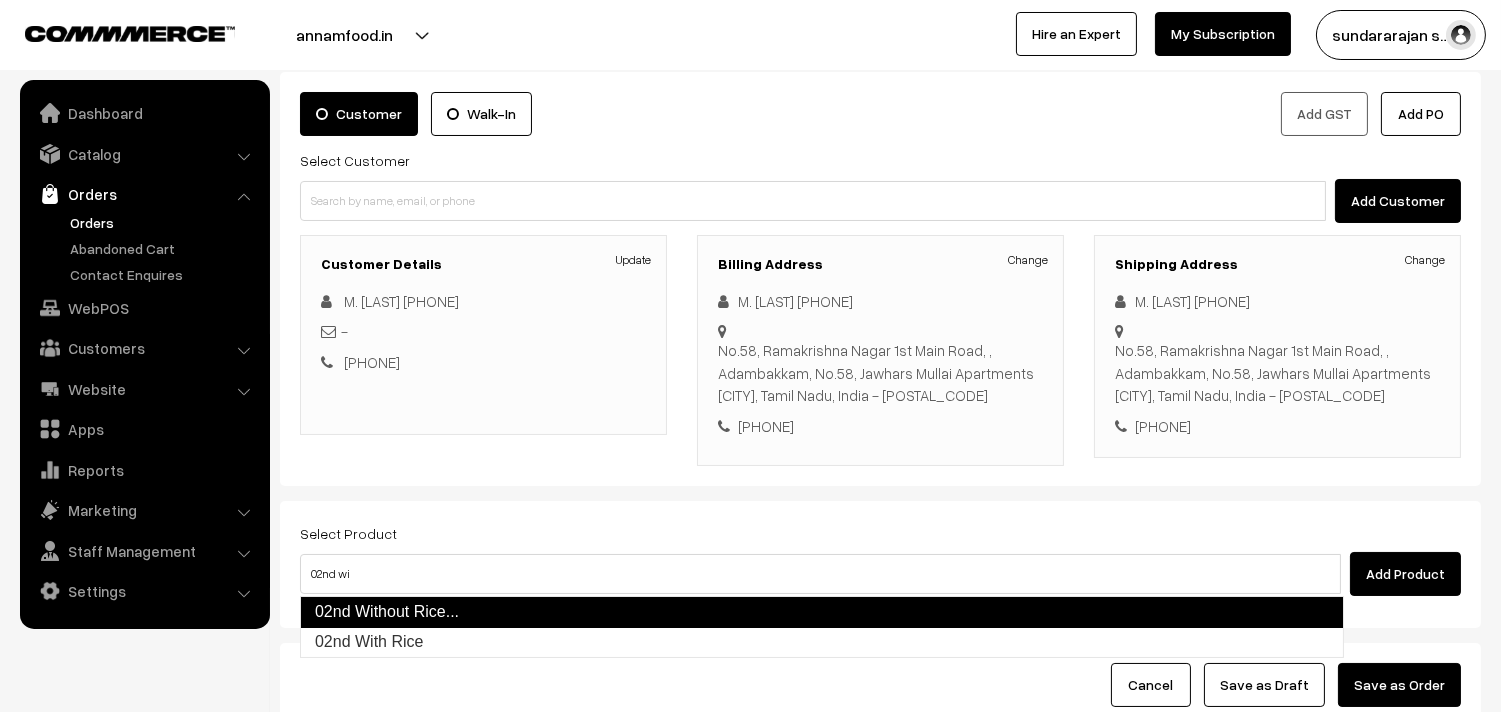 type 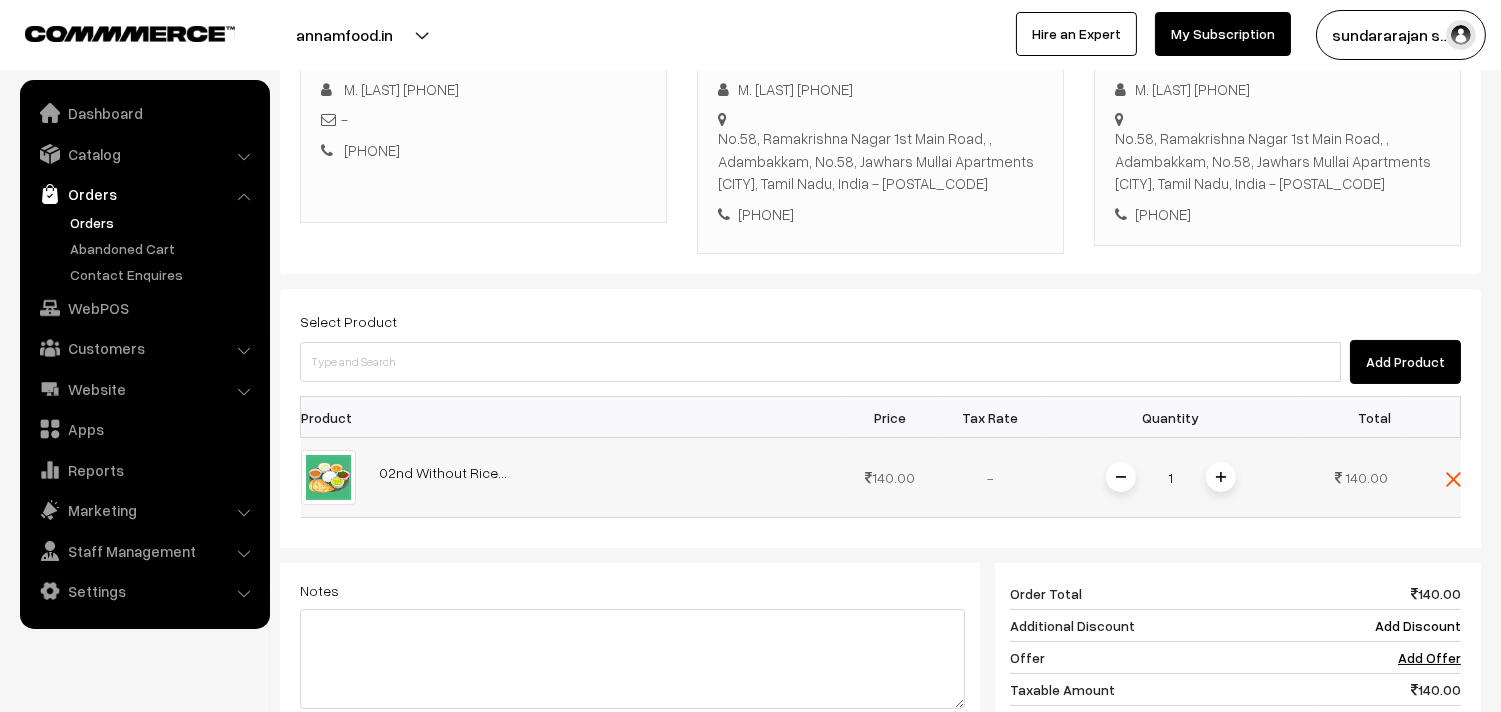 scroll, scrollTop: 333, scrollLeft: 0, axis: vertical 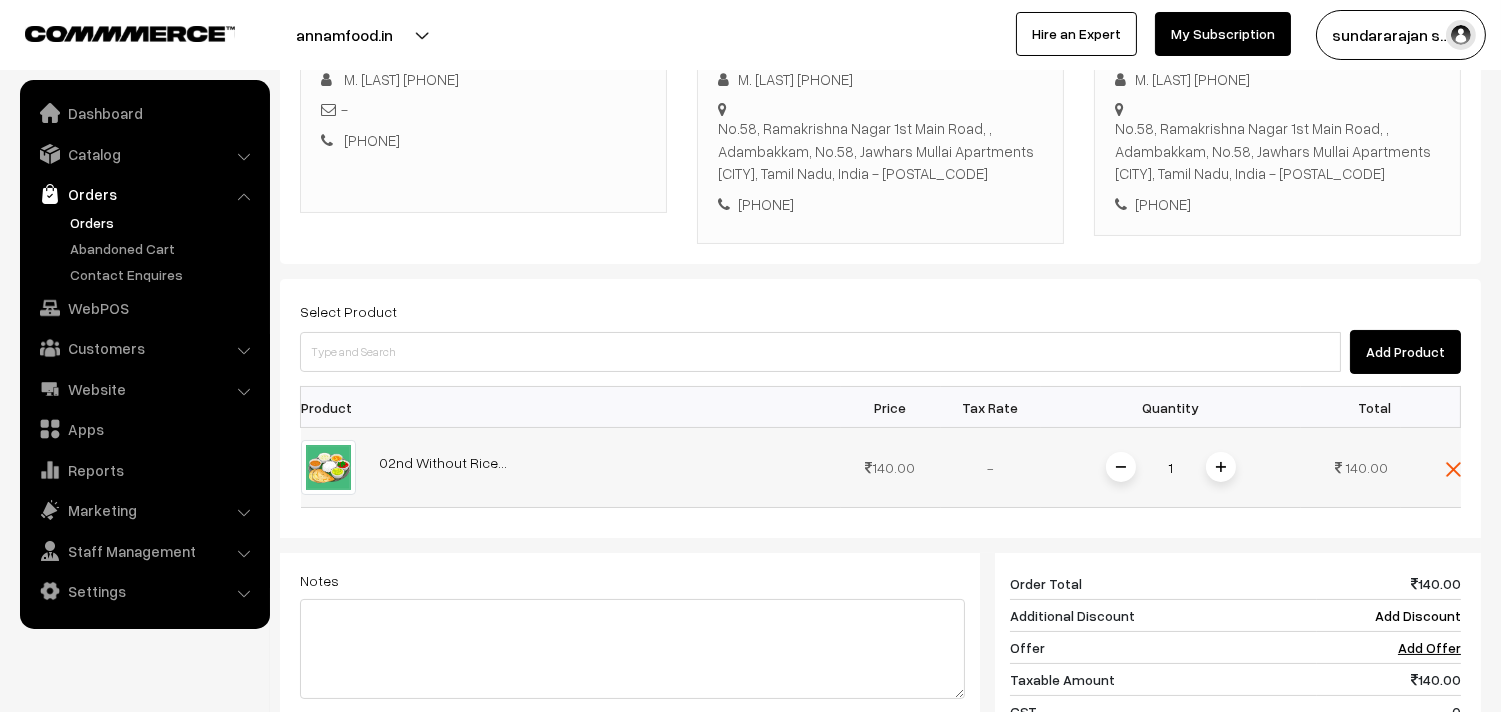 click at bounding box center [1221, 467] 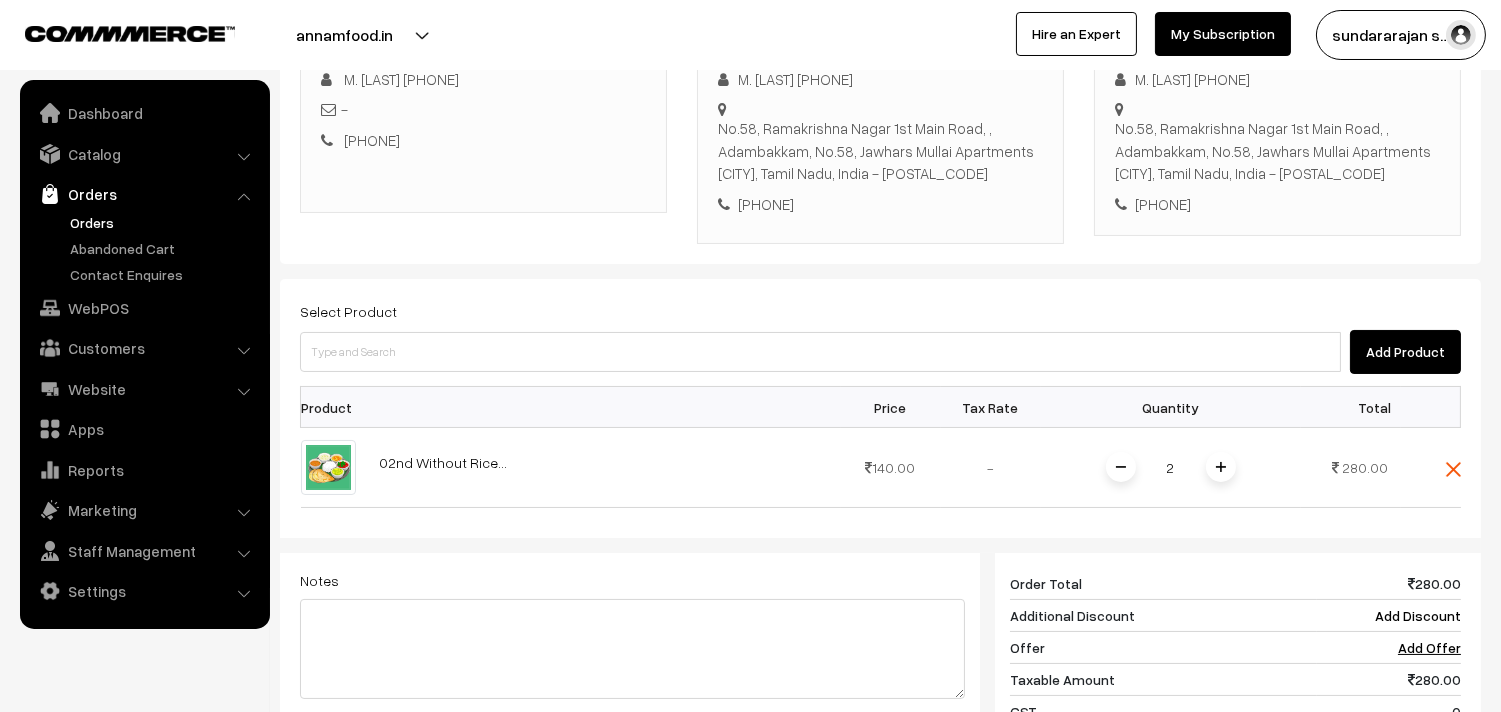click at bounding box center (1221, 467) 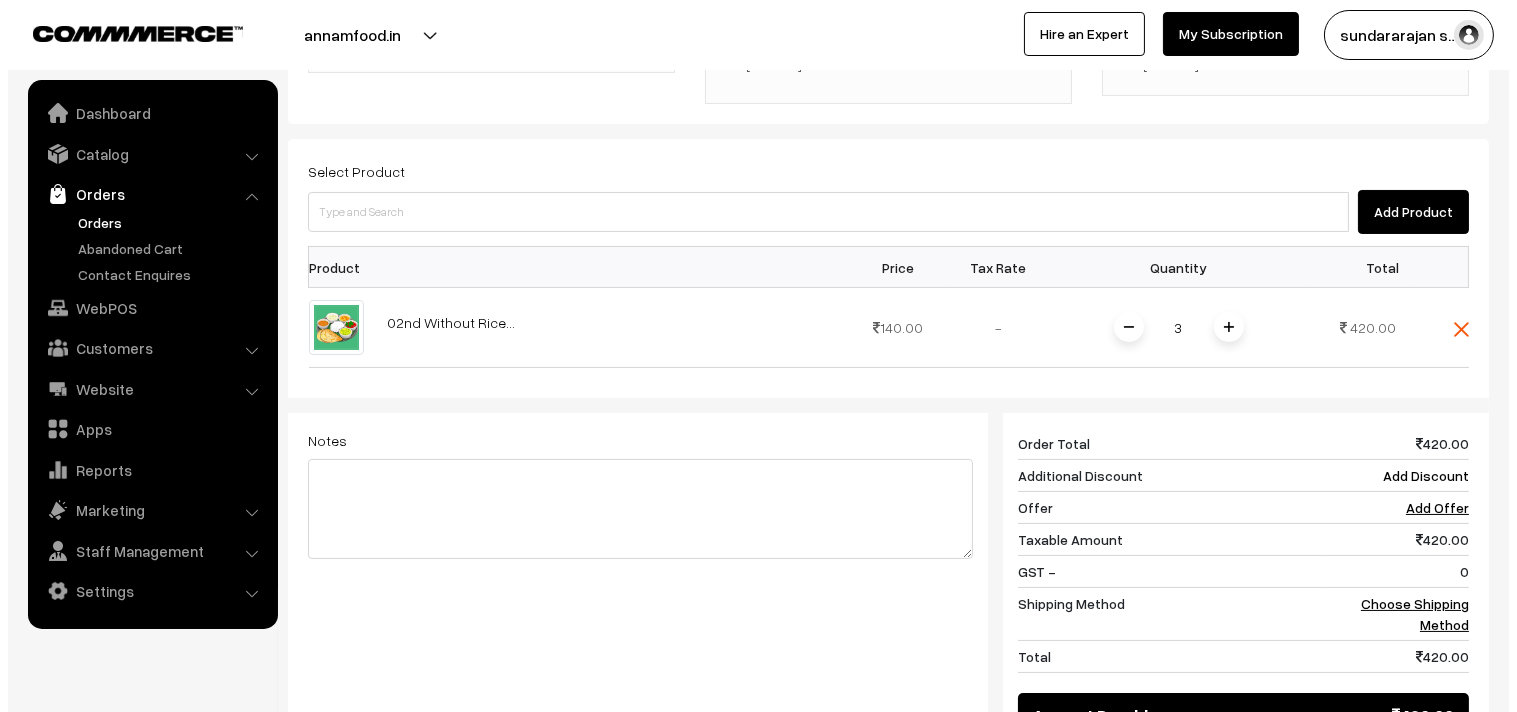 scroll, scrollTop: 666, scrollLeft: 0, axis: vertical 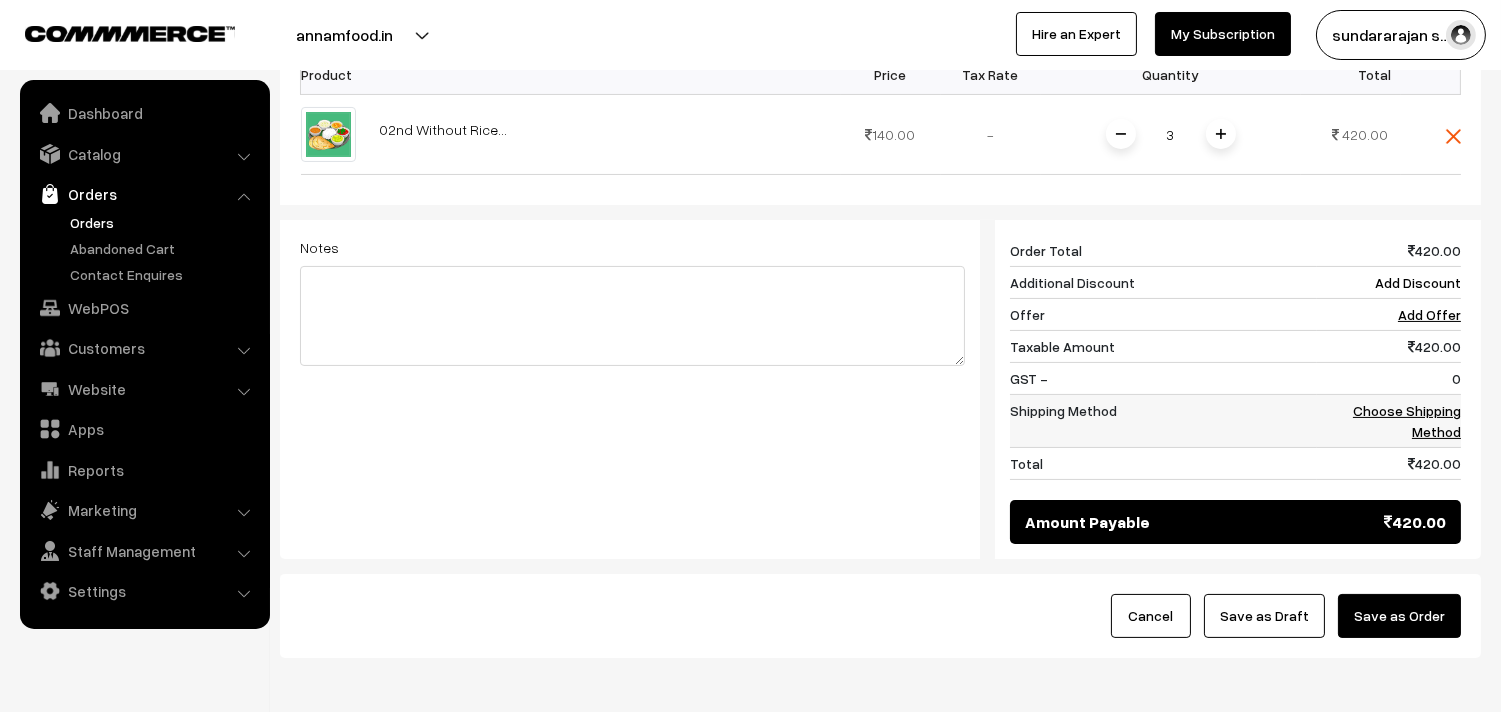 click on "Choose Shipping Method" at bounding box center (1407, 421) 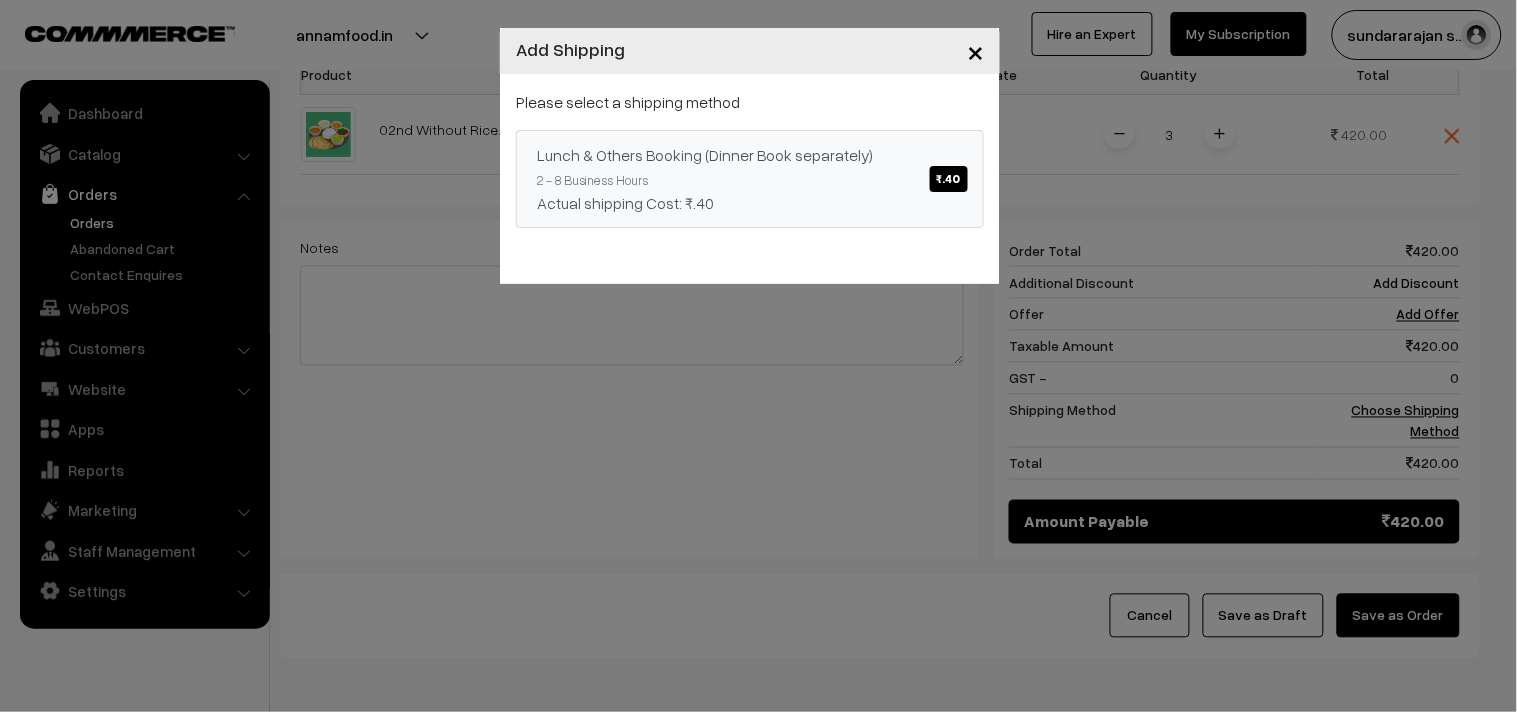 click on "₹.40" at bounding box center [949, 179] 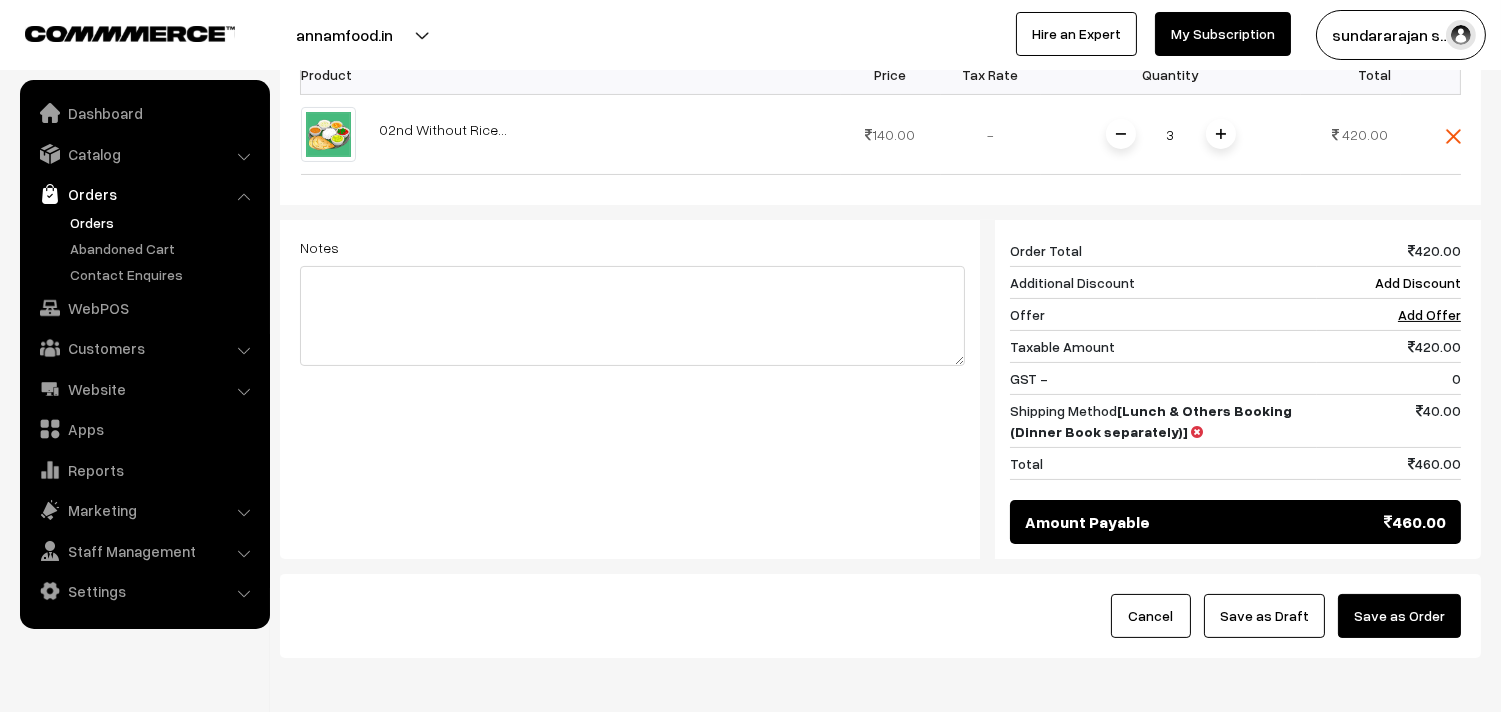 click on "Save as Order" at bounding box center (1399, 616) 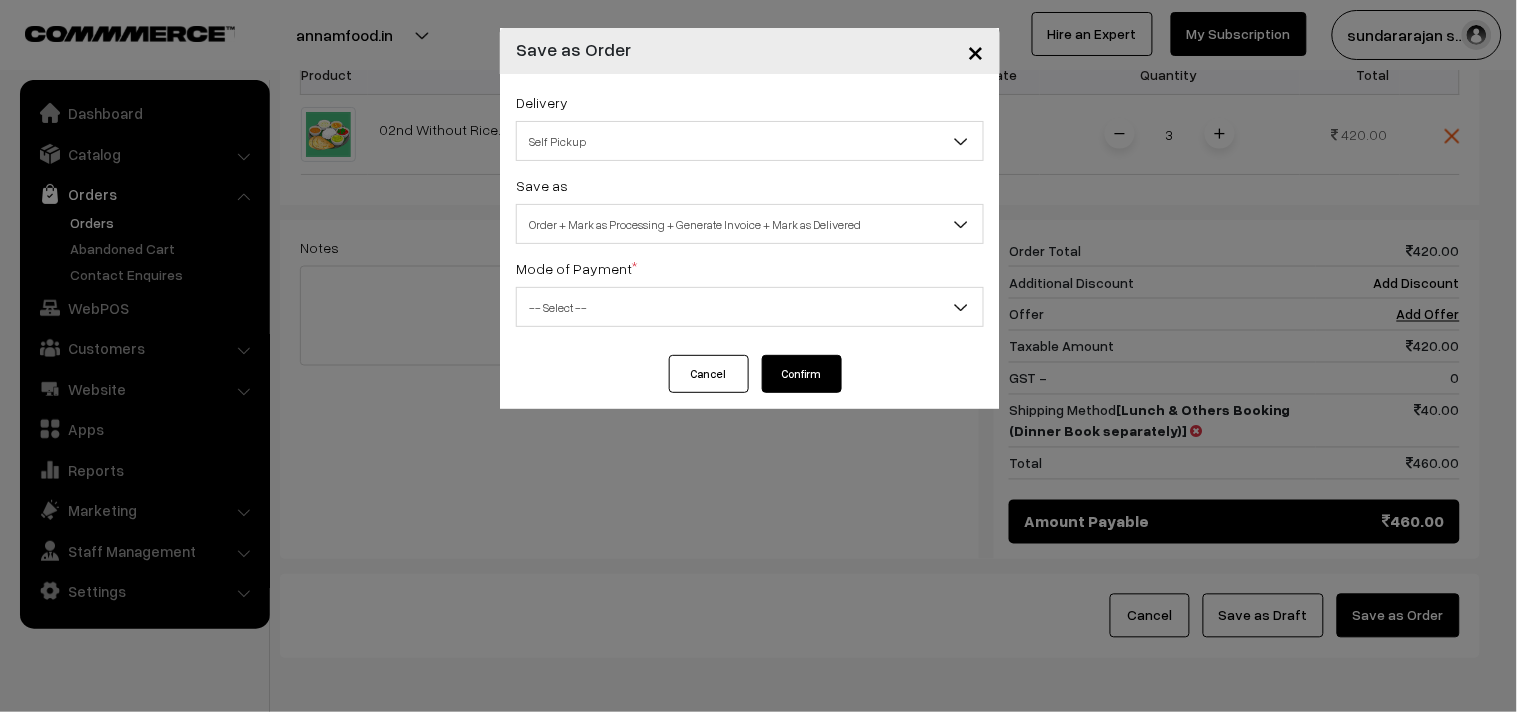 click on "Self Pickup" at bounding box center (750, 141) 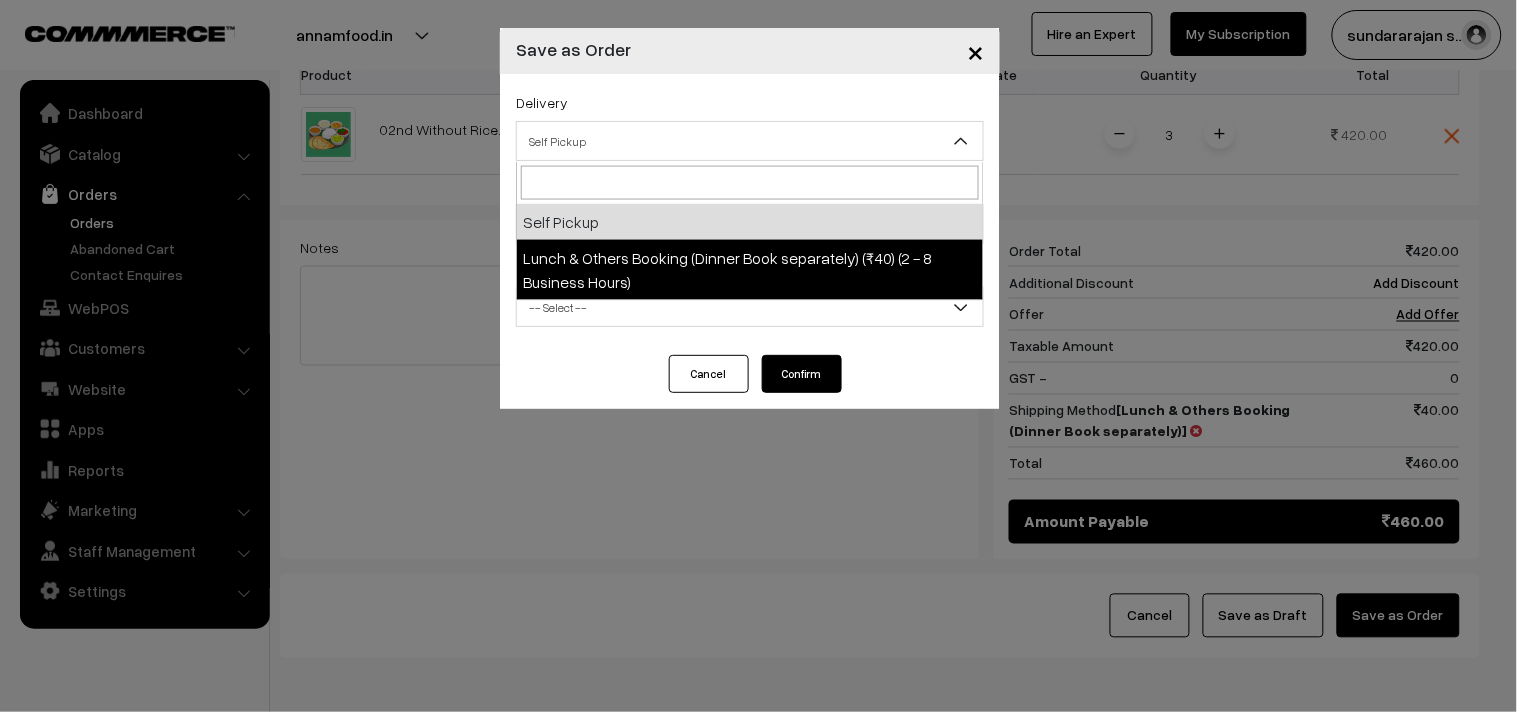 select on "LOB1" 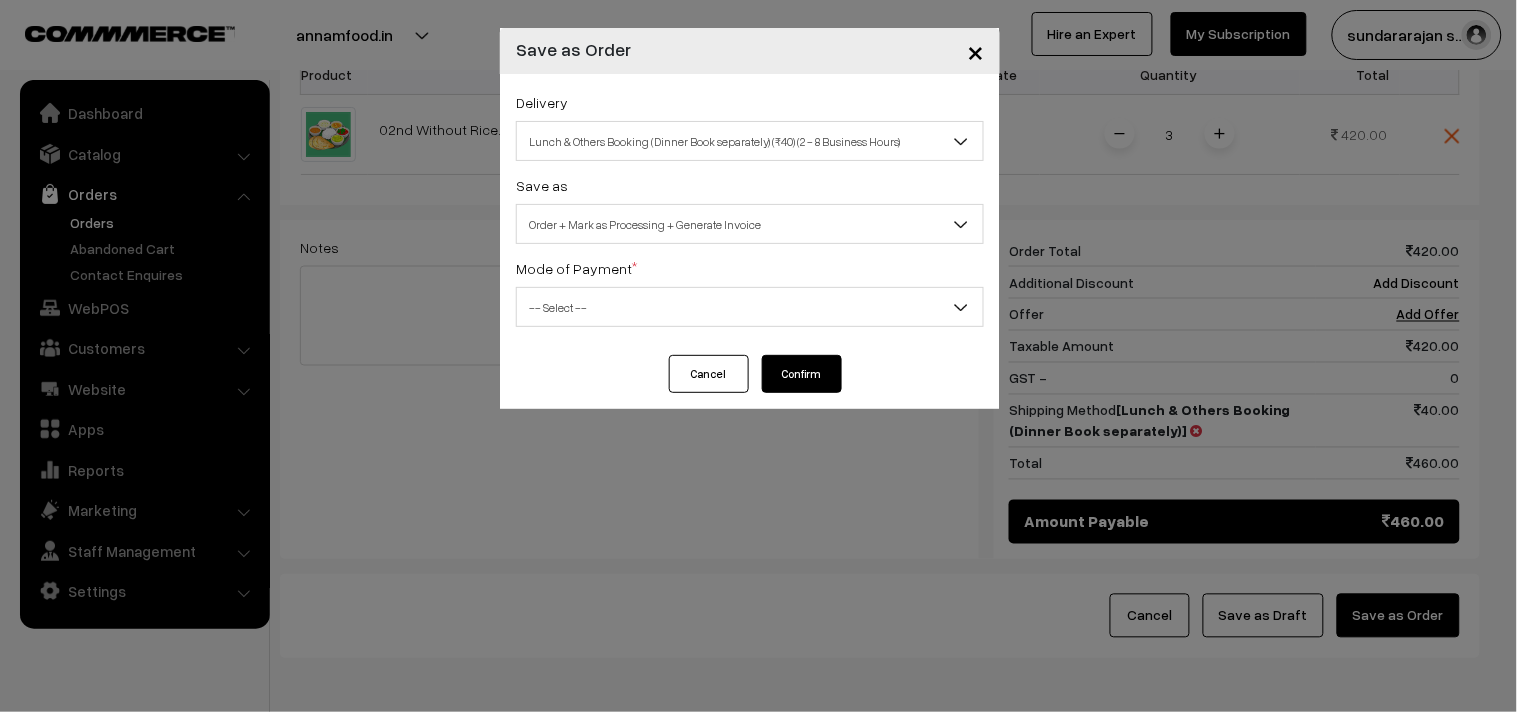 click on "Thank you for showing interest. Our team will call you shortly.
Close
annamfood.in
Go to Website
Switch Store
Create New Store
My Profile" at bounding box center (758, 68) 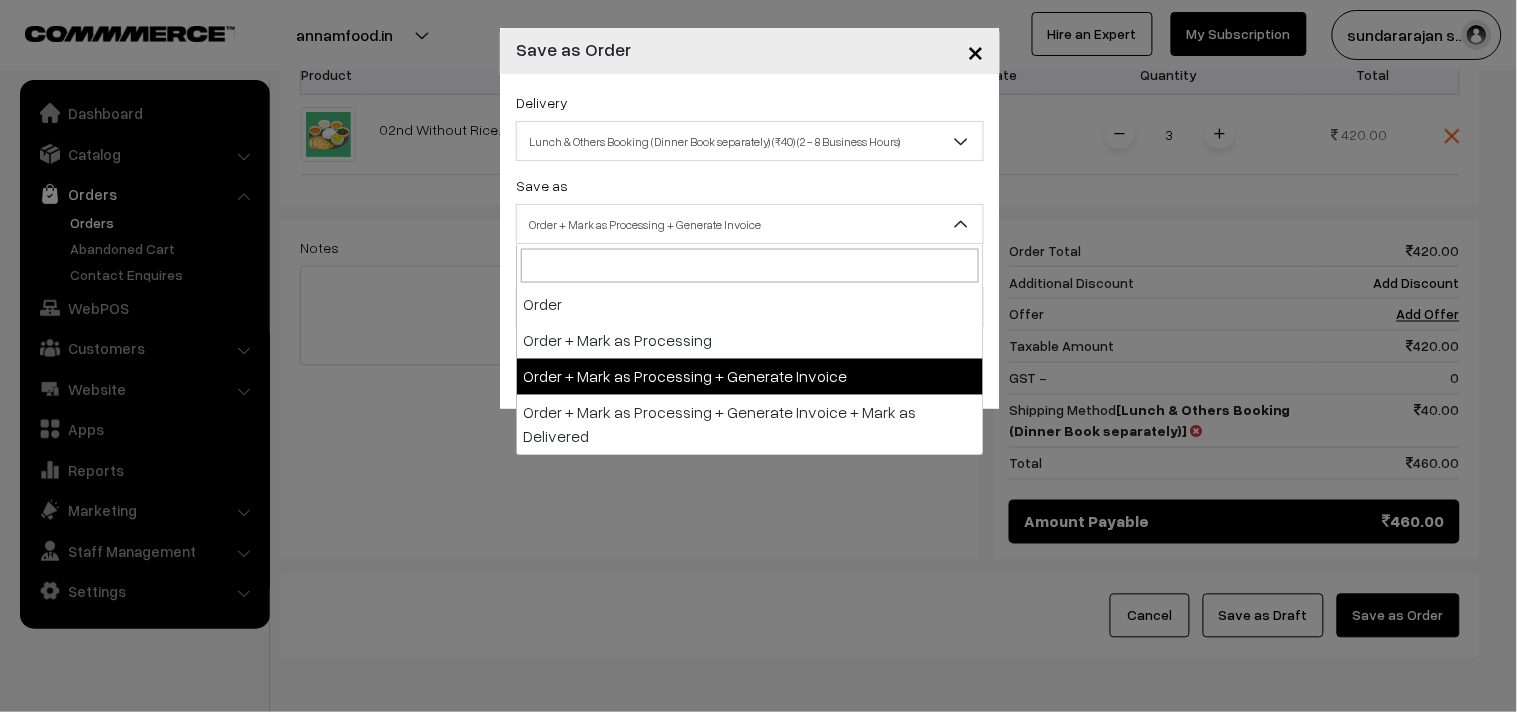 drag, startPoint x: 671, startPoint y: 368, endPoint x: 570, endPoint y: 307, distance: 117.99152 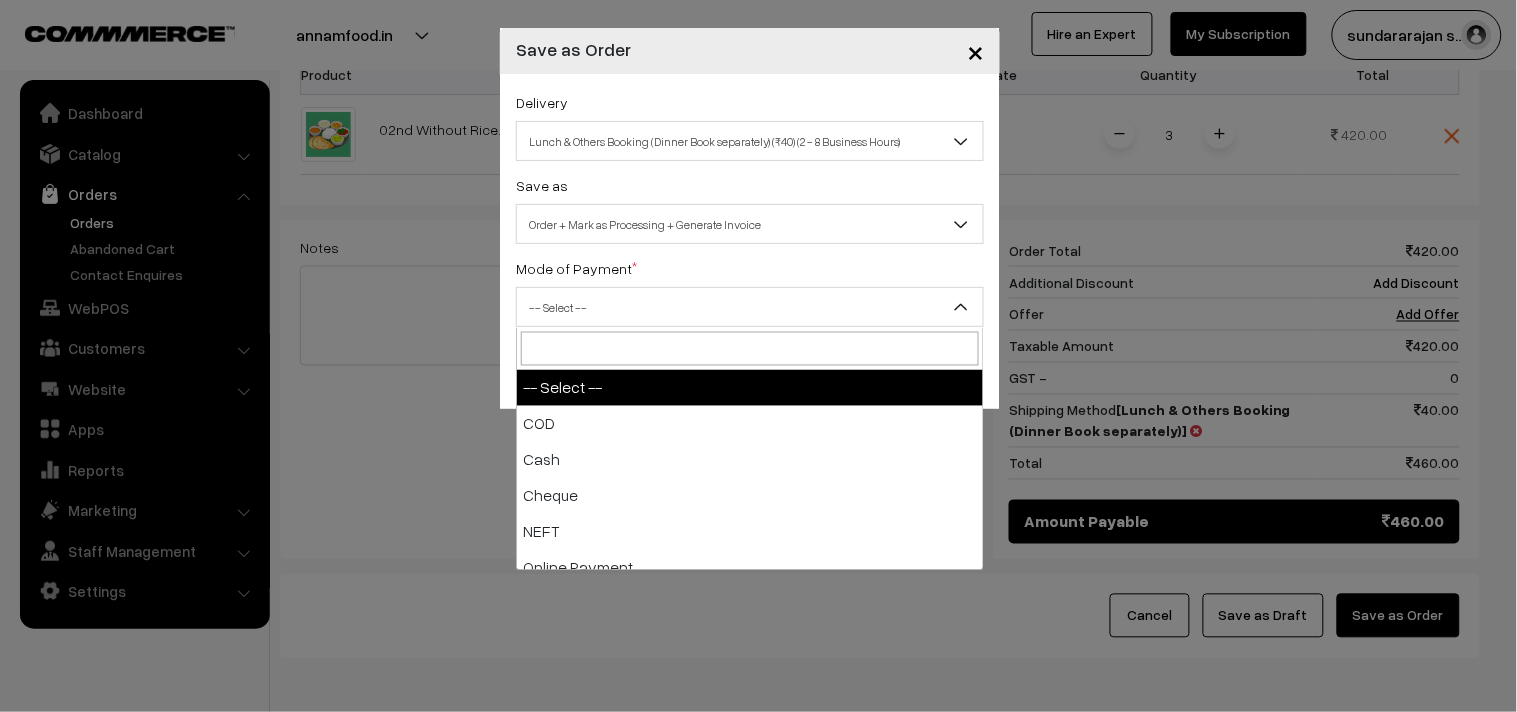 click on "-- Select --" at bounding box center [750, 307] 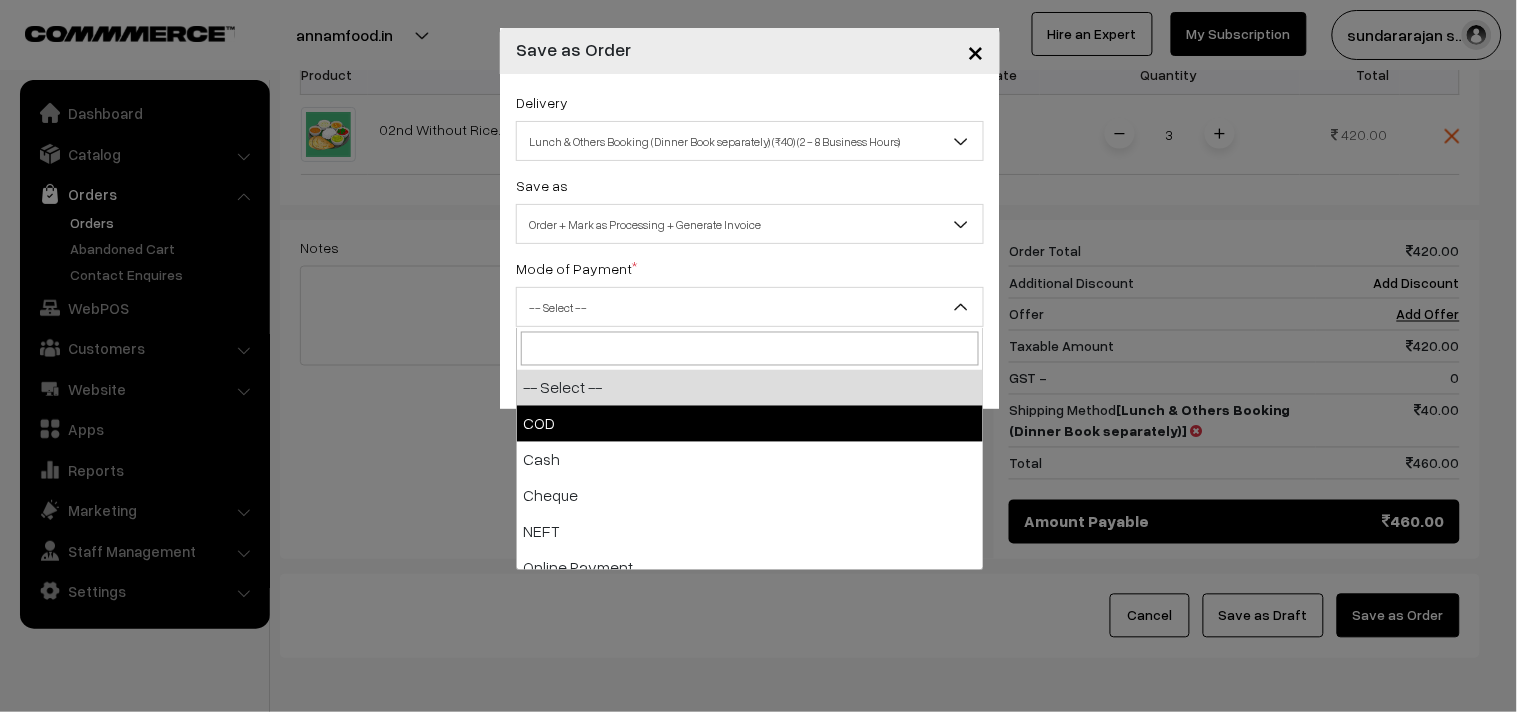 select on "1" 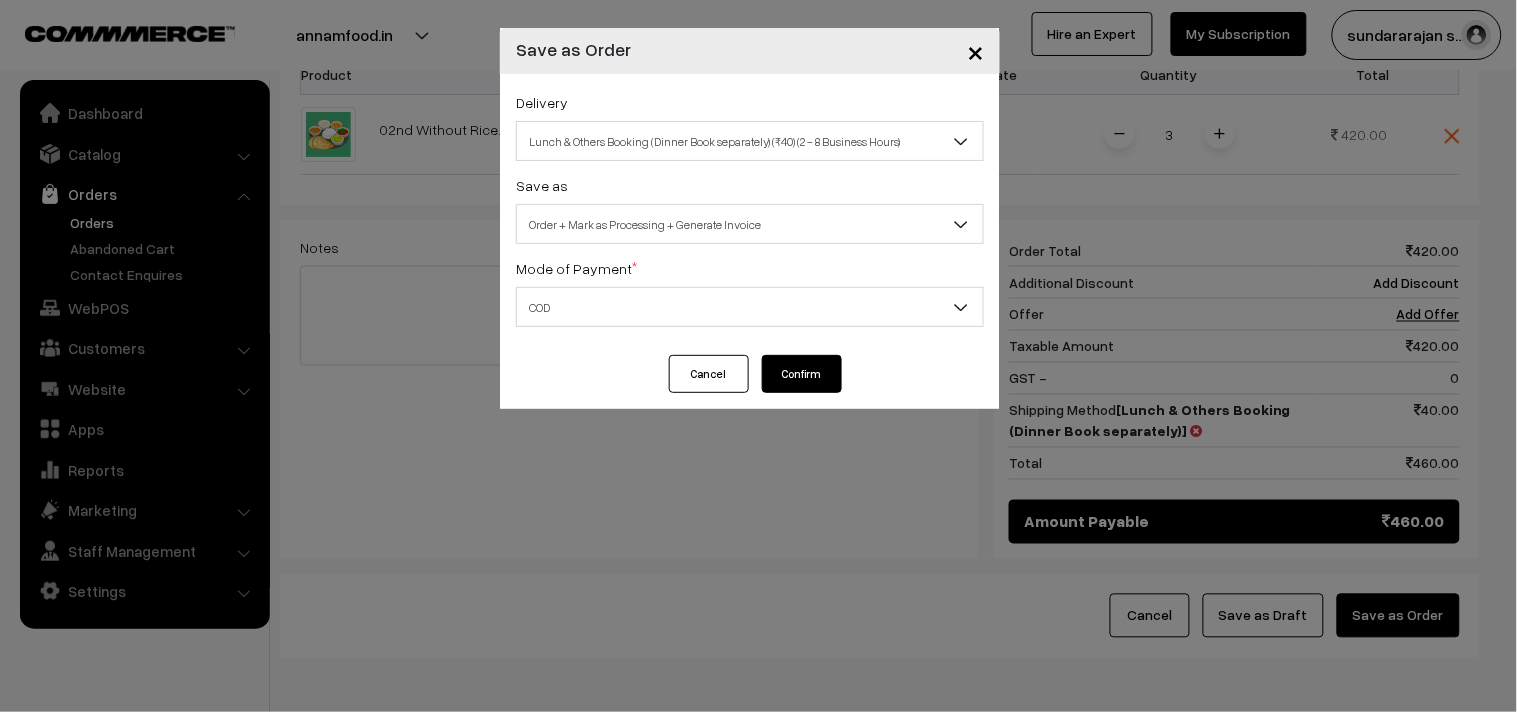 click on "Confirm" at bounding box center [802, 374] 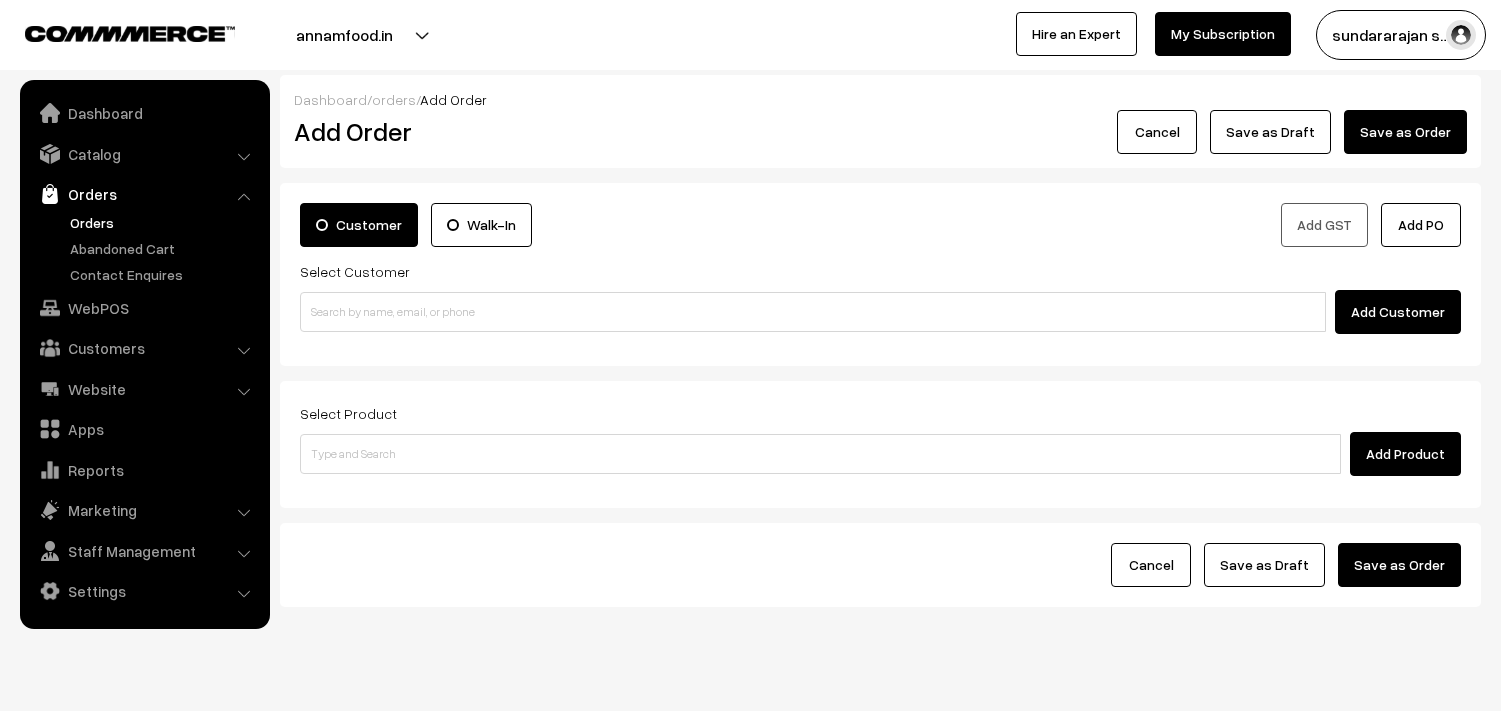 scroll, scrollTop: 0, scrollLeft: 0, axis: both 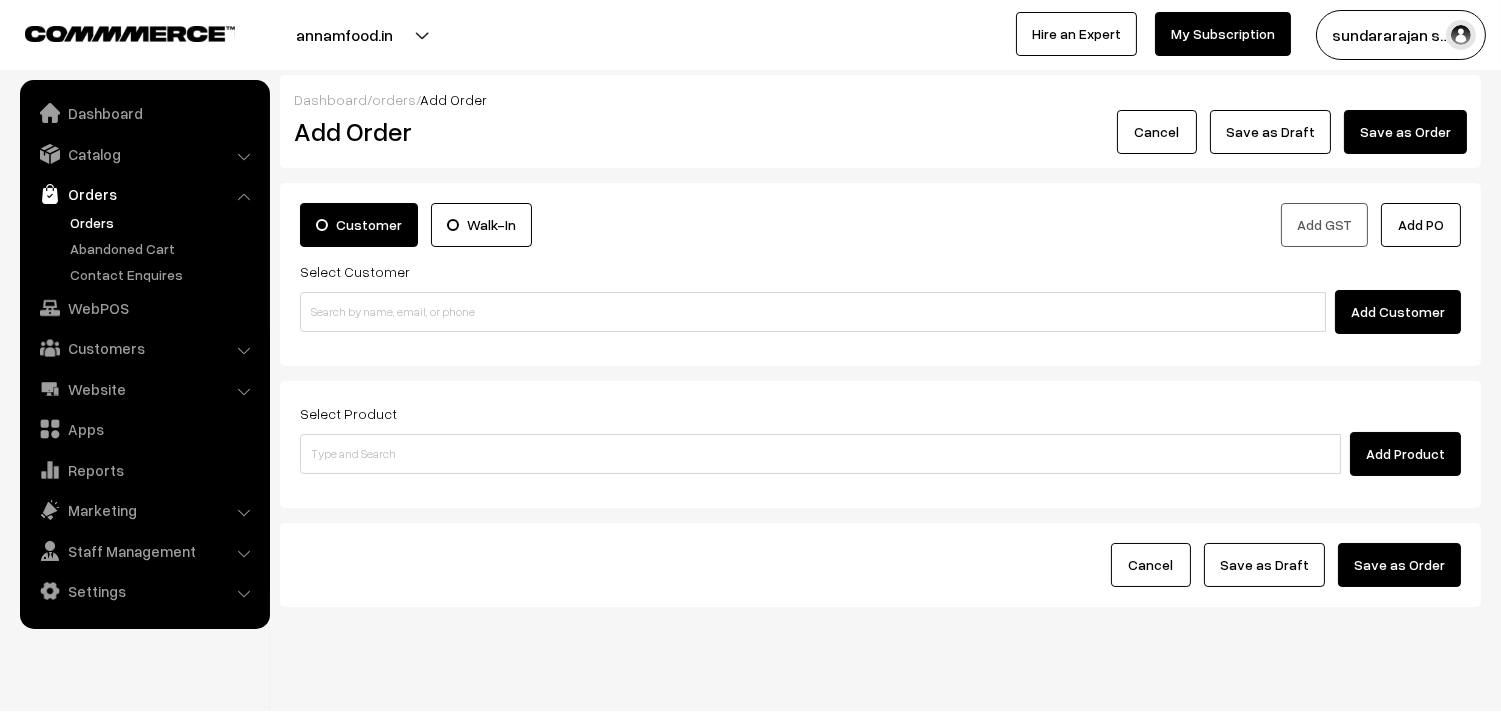 click on "Orders" at bounding box center (164, 222) 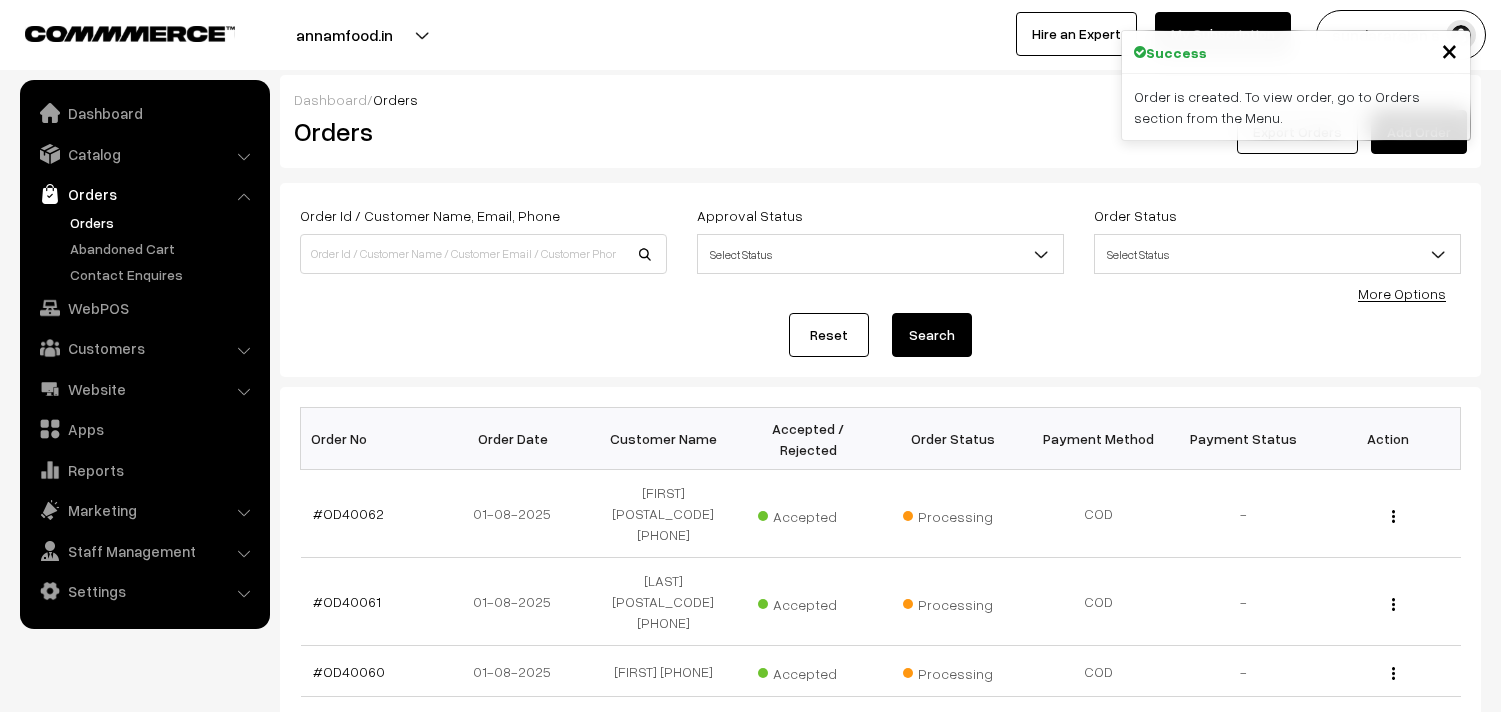 scroll, scrollTop: 0, scrollLeft: 0, axis: both 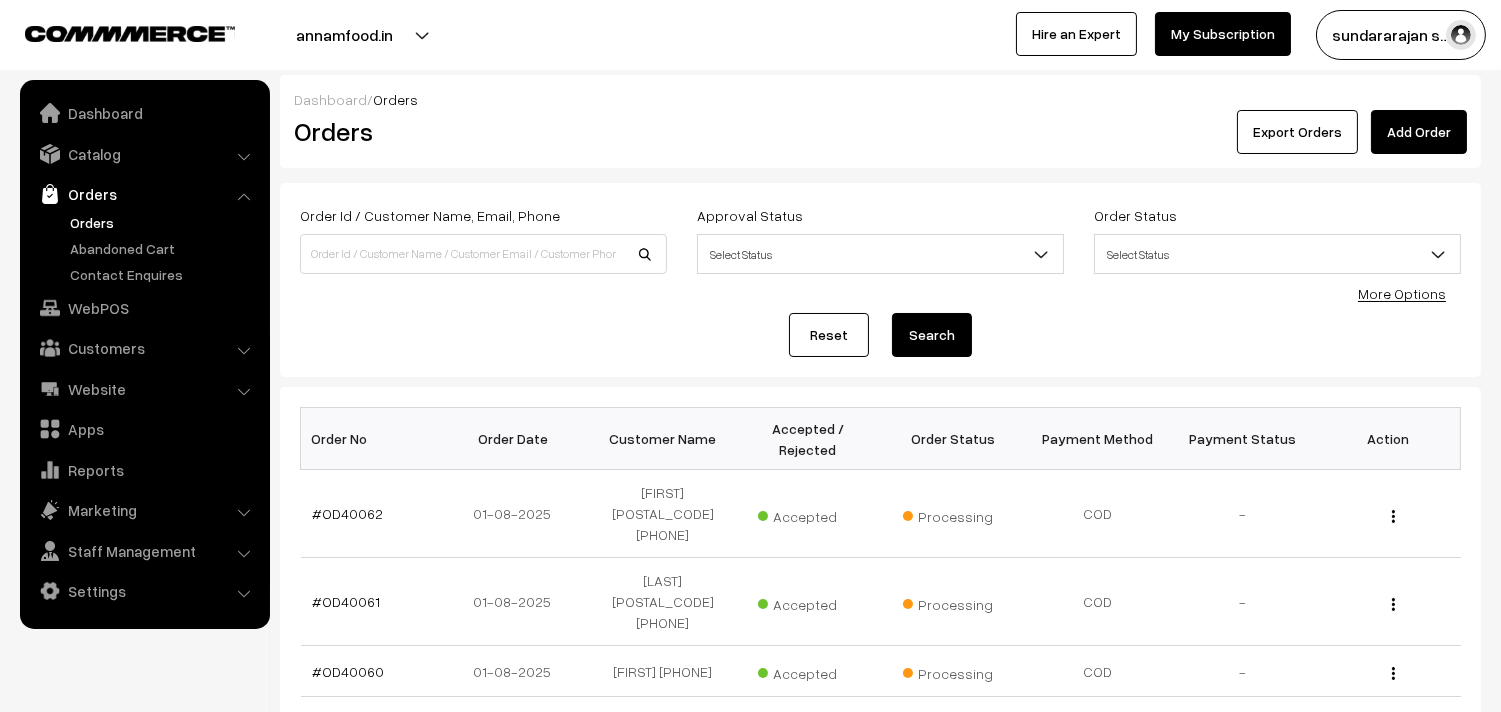 click on "Orders" at bounding box center [164, 222] 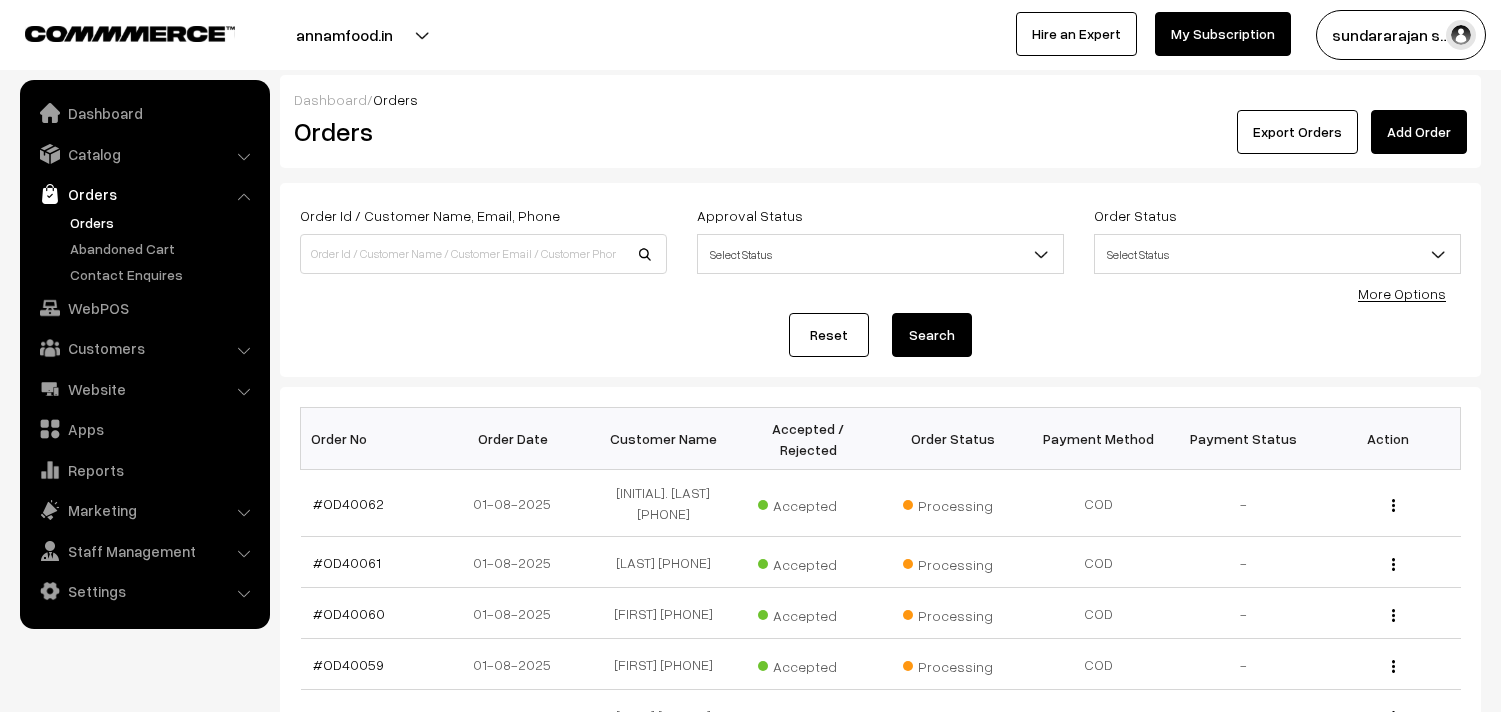 click on "#OD40062" at bounding box center (348, 503) 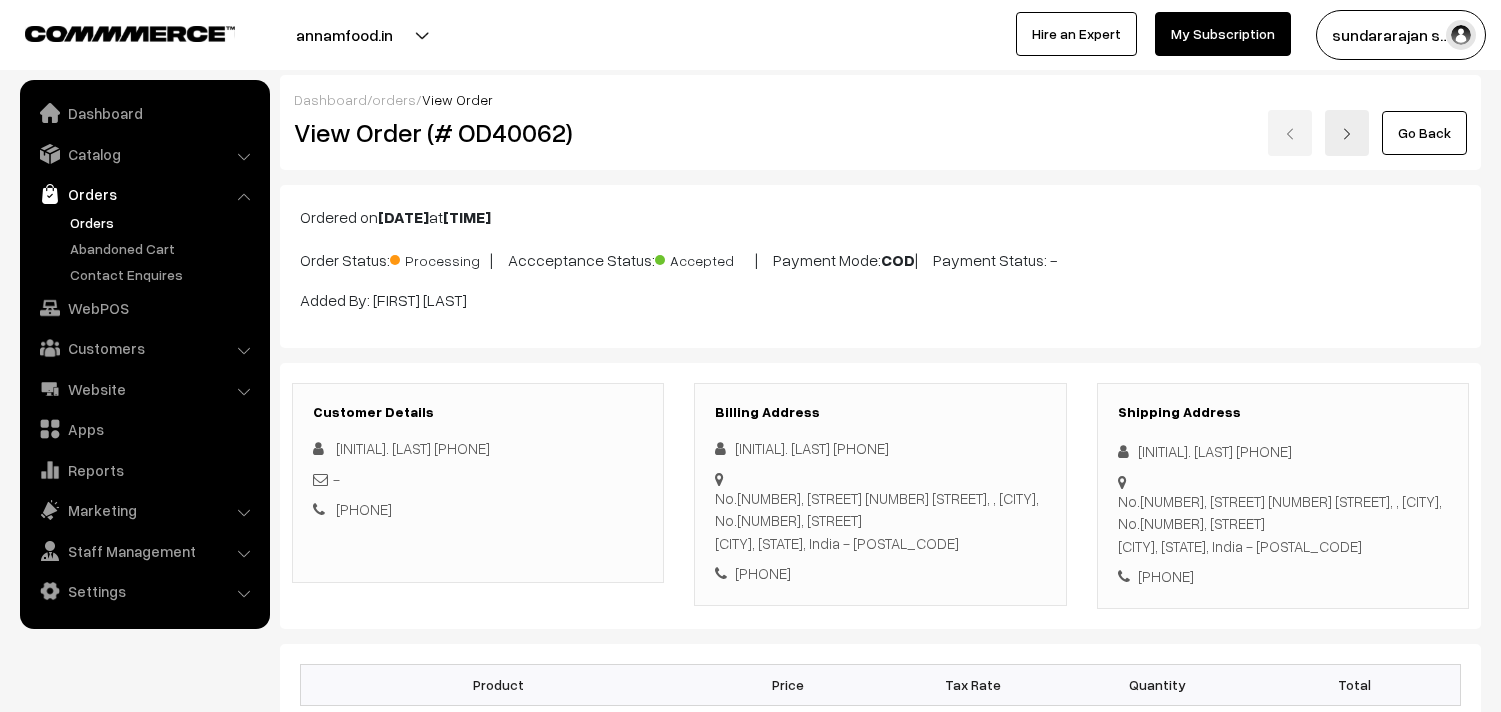 scroll, scrollTop: 0, scrollLeft: 0, axis: both 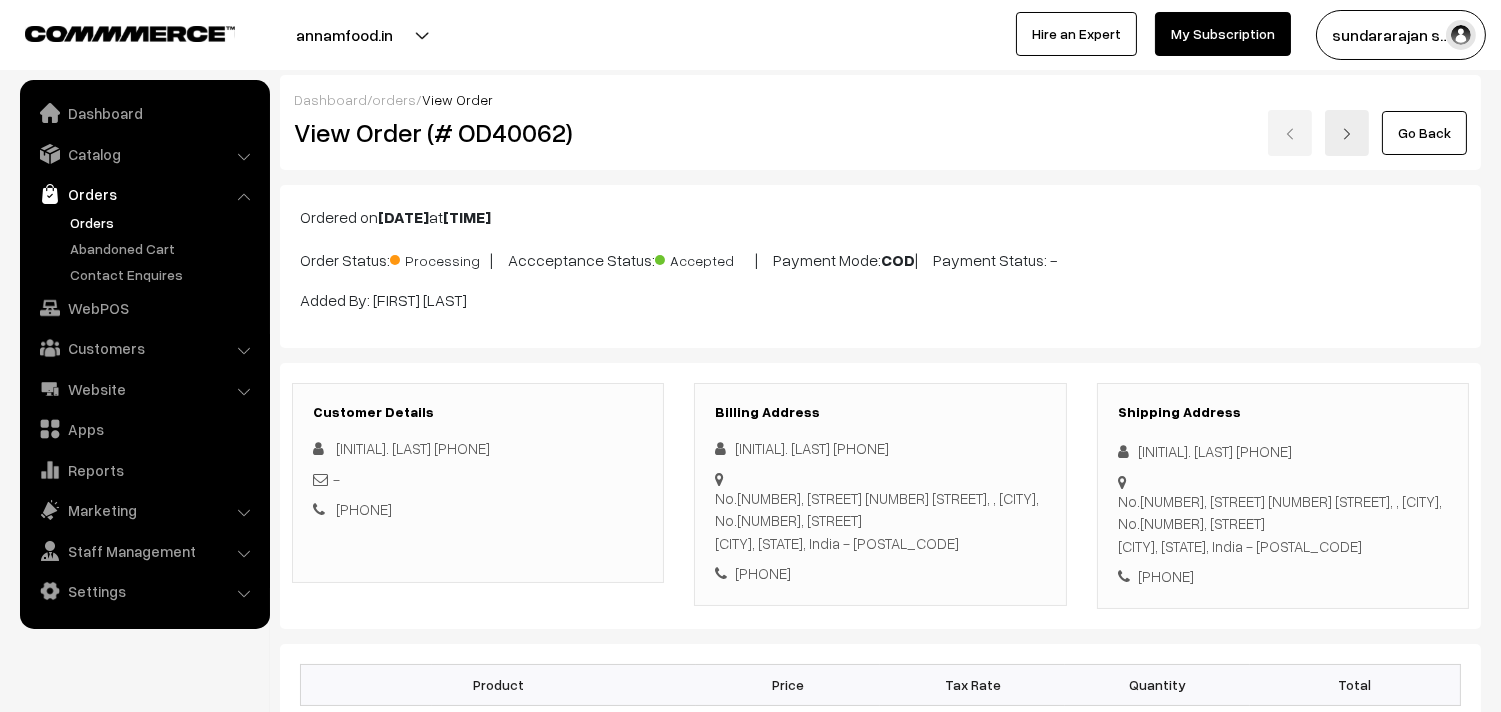 click on "View Order (# OD40062)" at bounding box center (479, 132) 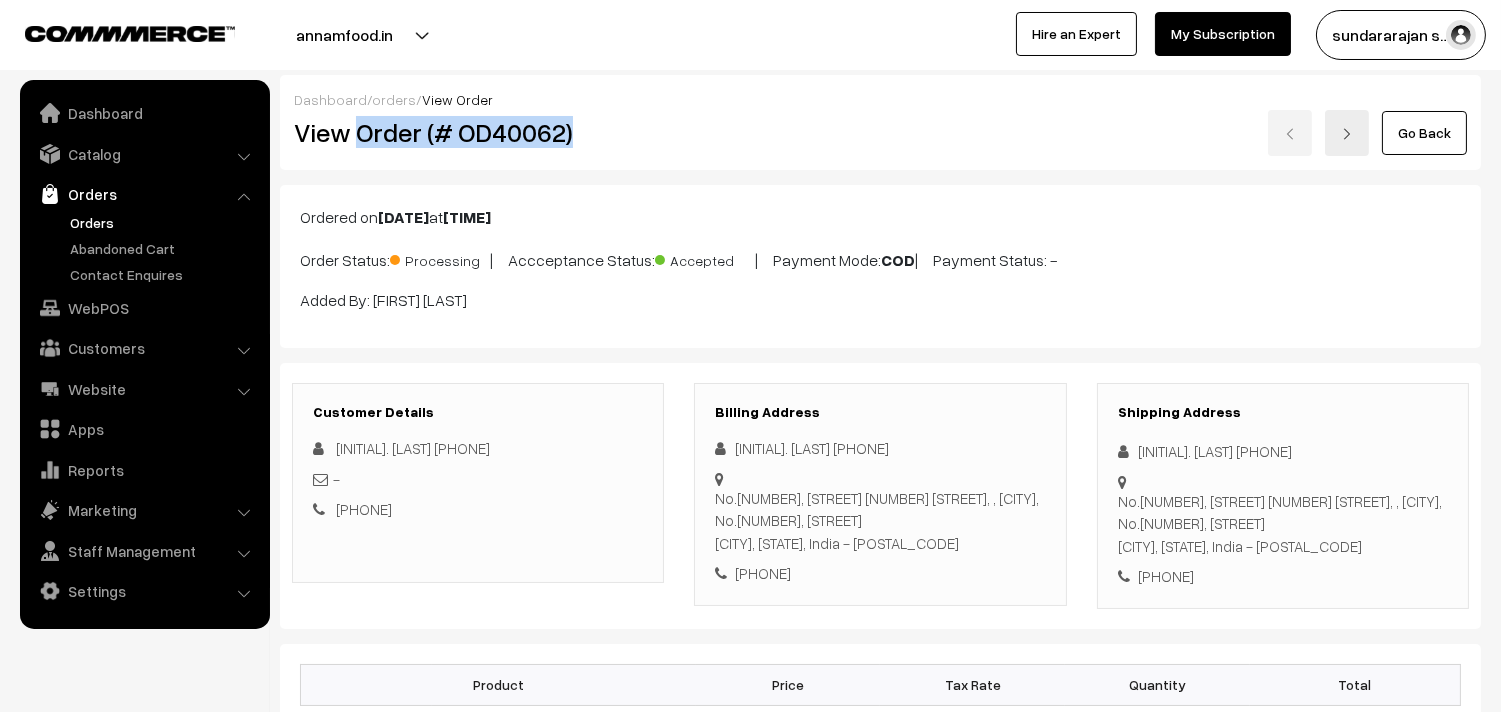 drag, startPoint x: 354, startPoint y: 130, endPoint x: 595, endPoint y: 114, distance: 241.53053 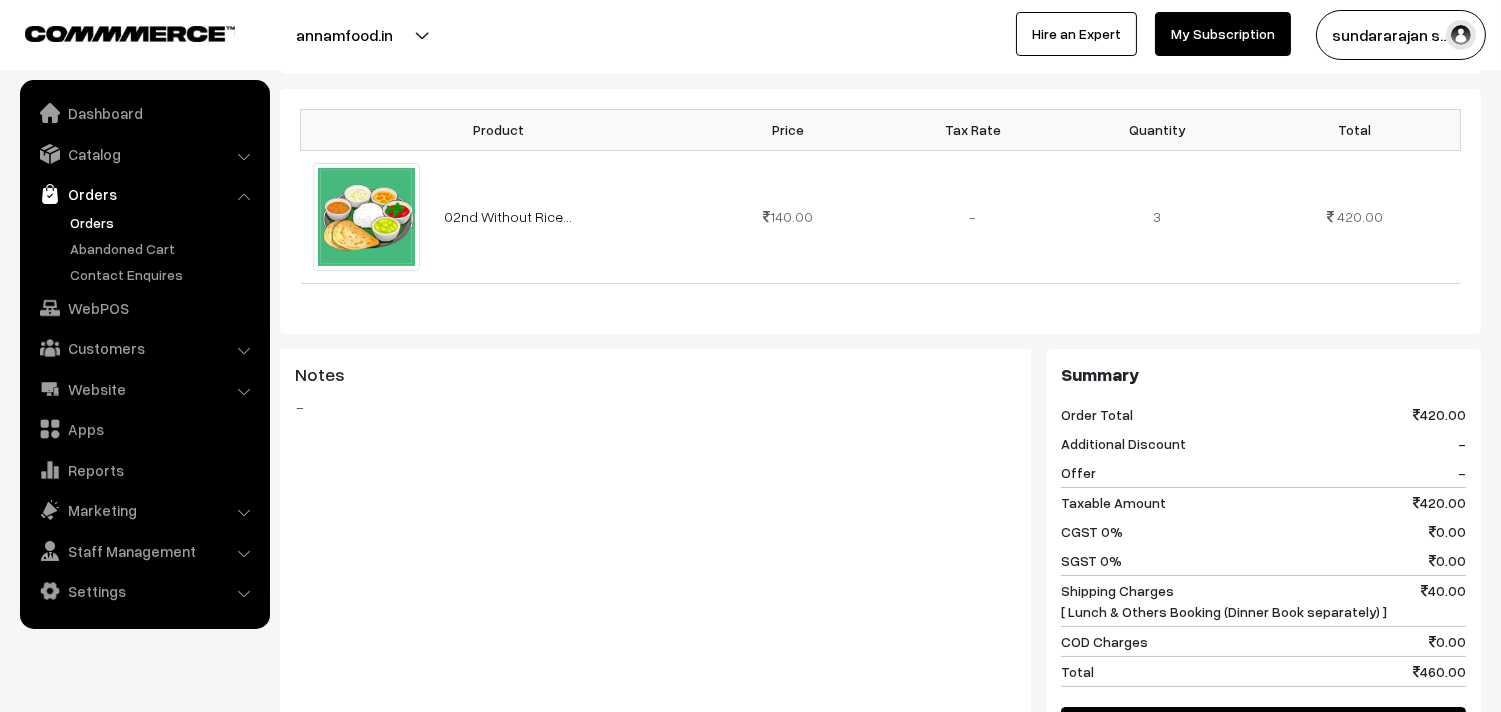 scroll, scrollTop: 888, scrollLeft: 0, axis: vertical 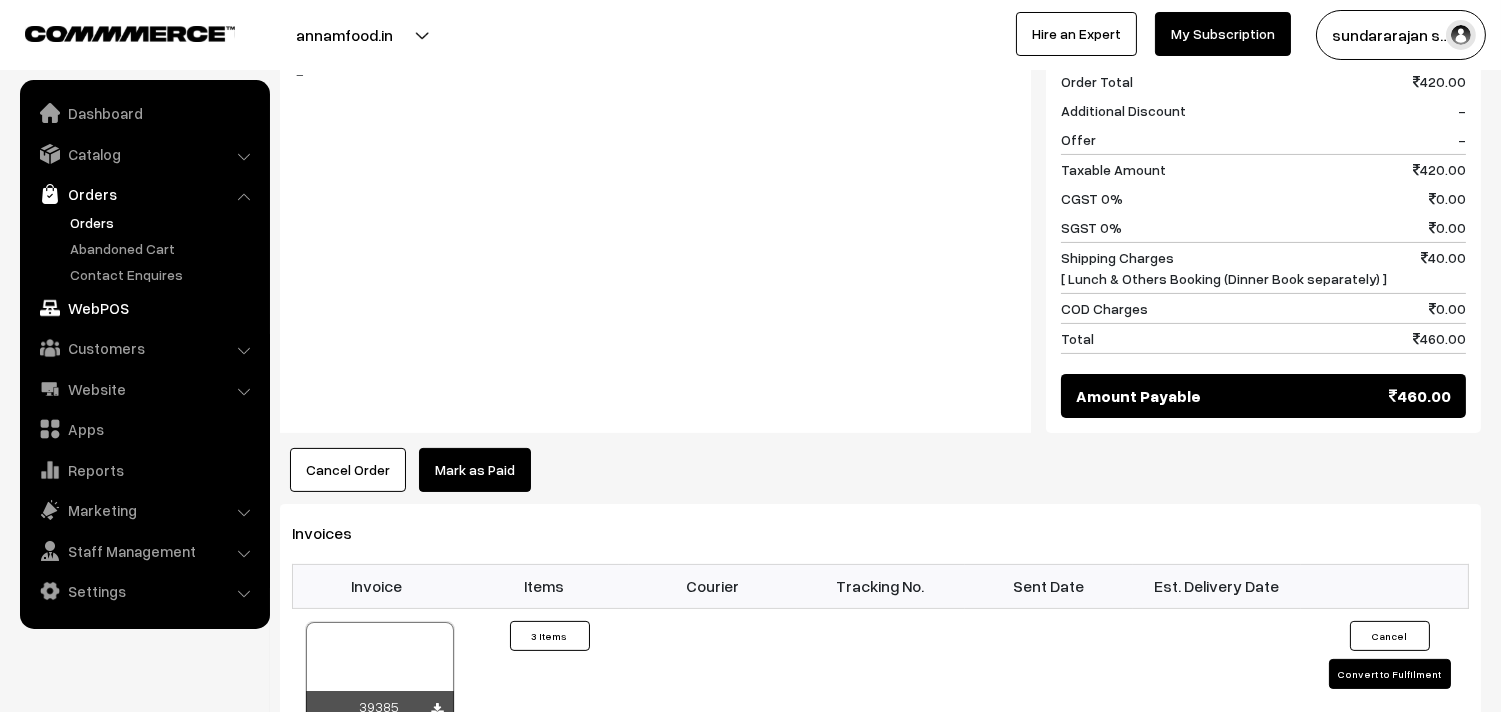 click on "WebPOS" at bounding box center [144, 308] 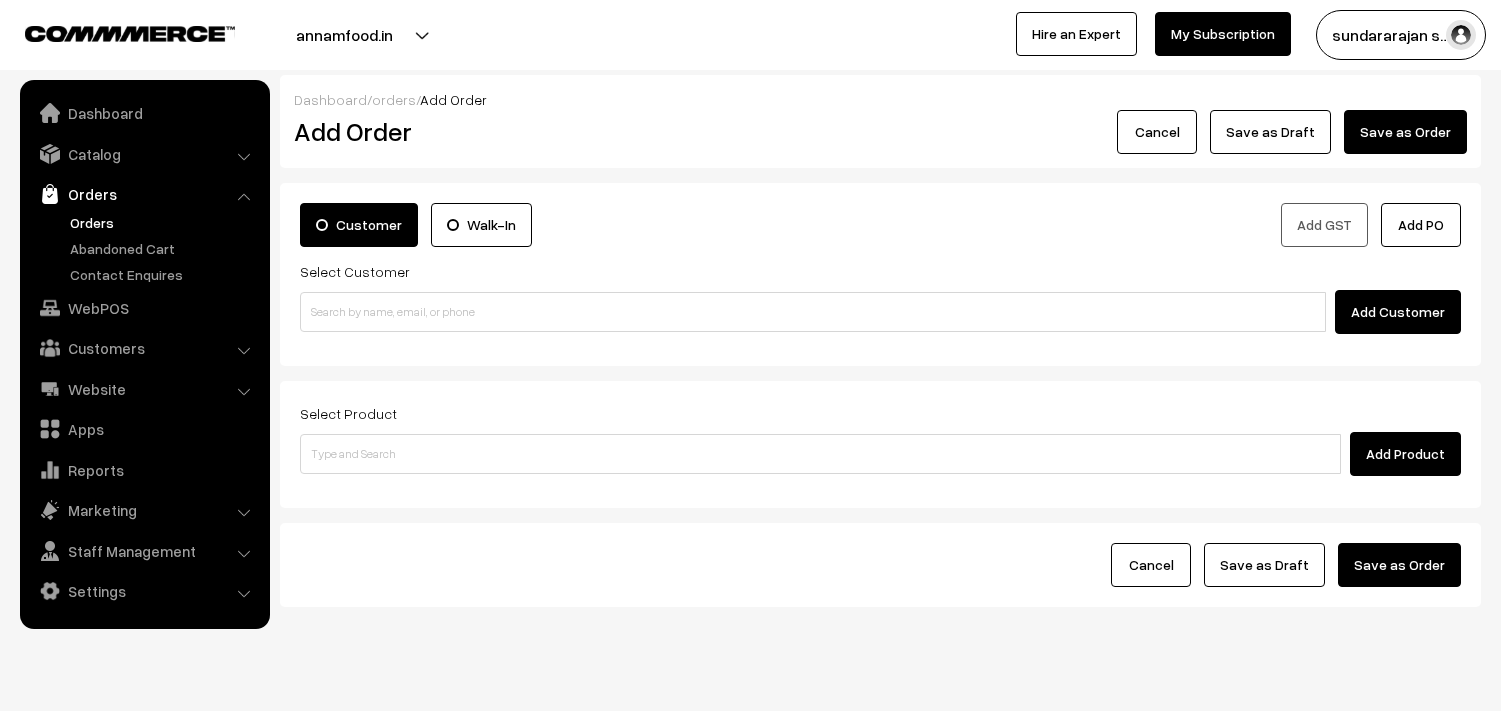 scroll, scrollTop: 0, scrollLeft: 0, axis: both 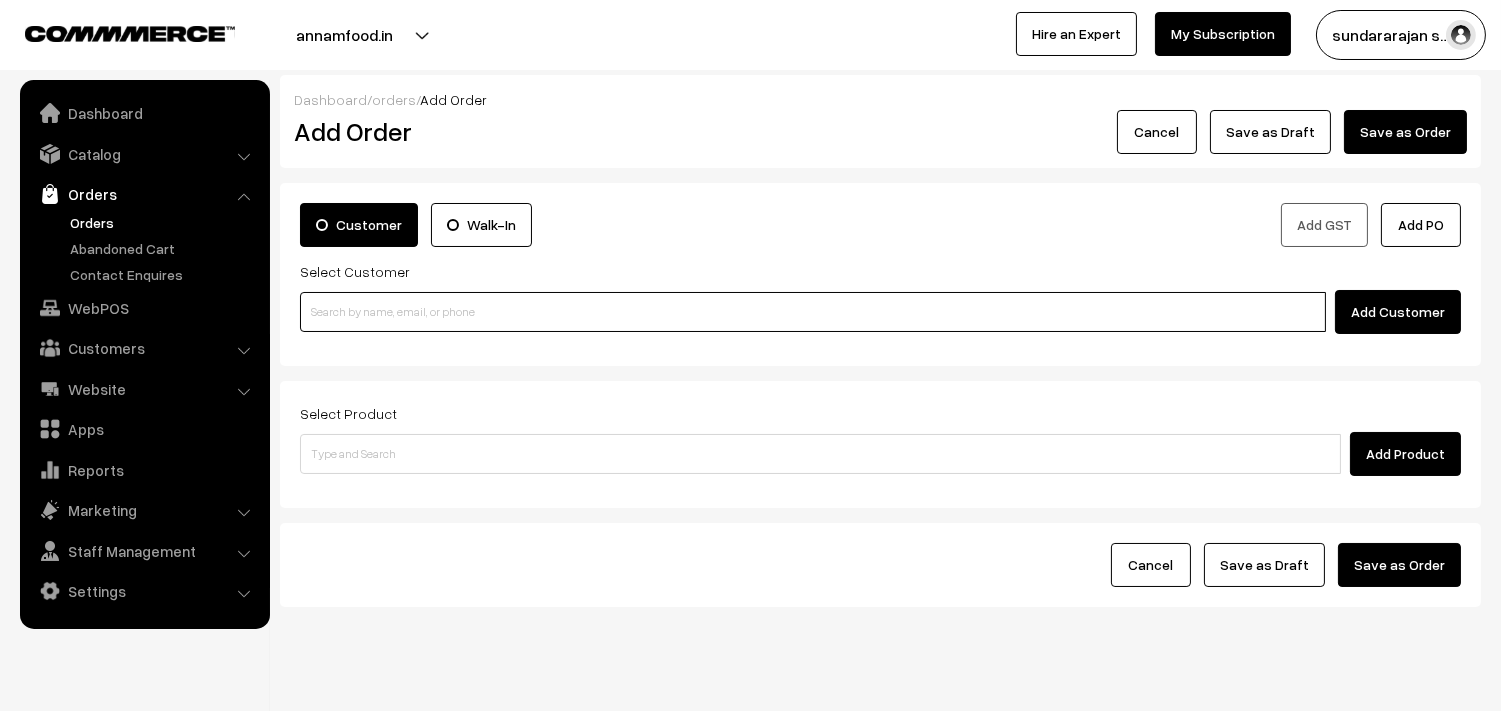 click at bounding box center (813, 312) 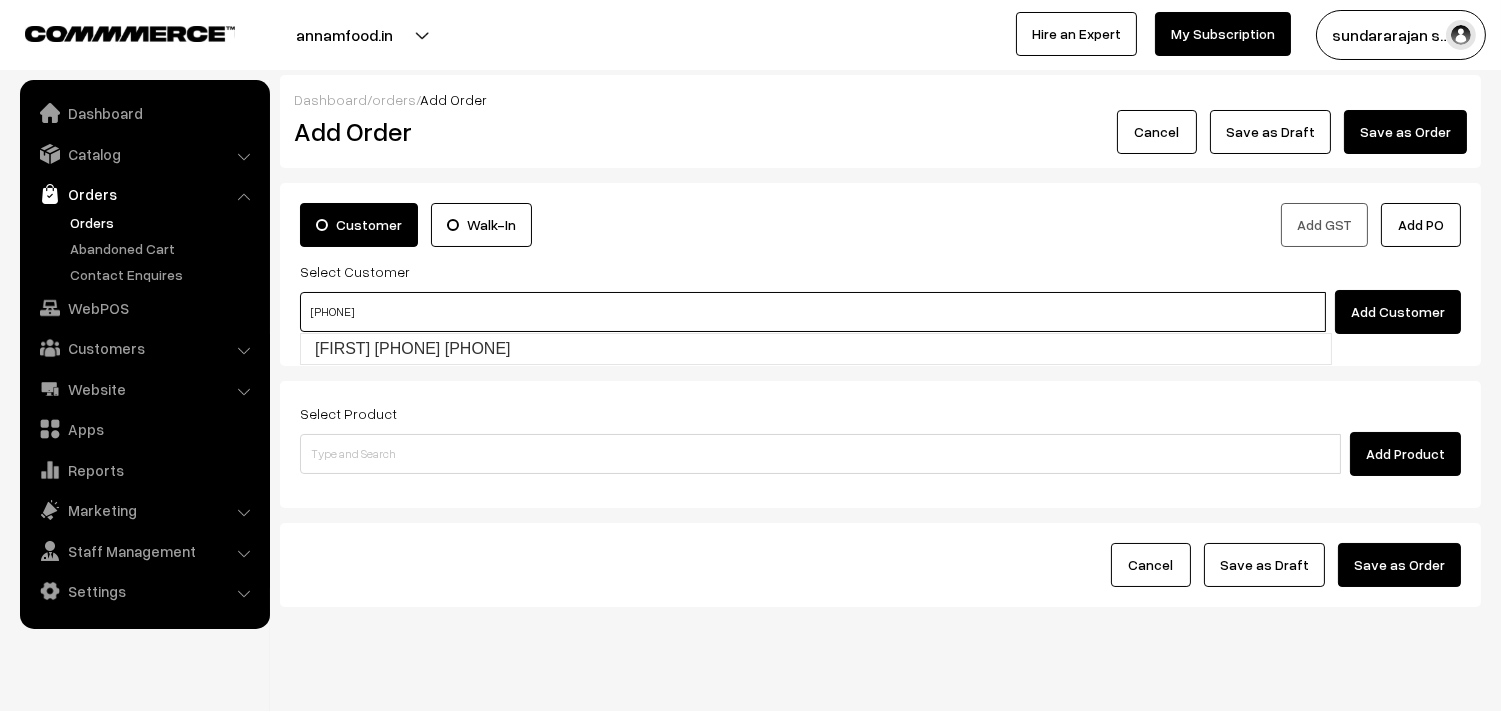 click on "80561 45454" at bounding box center (813, 312) 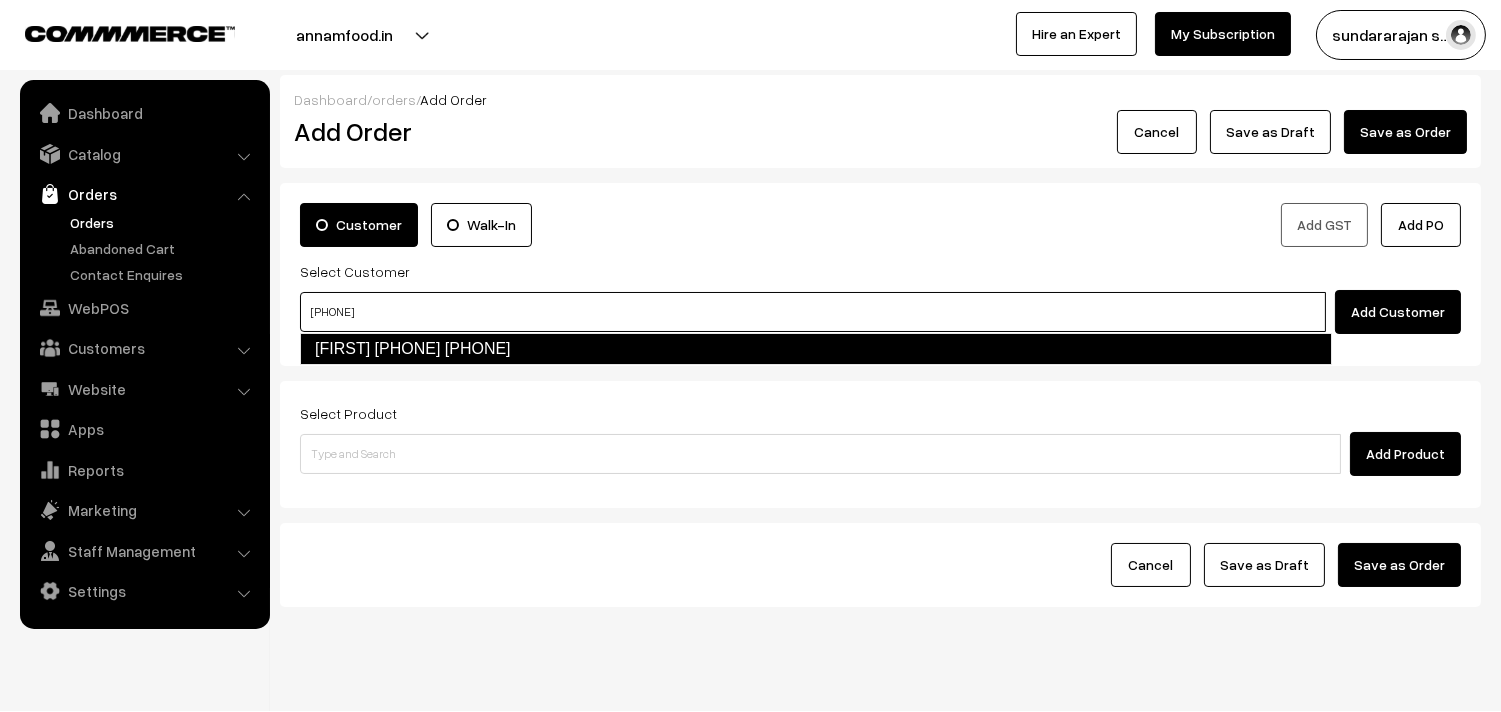 click on "Ravi  80561 45454  [8056145454]" at bounding box center (816, 349) 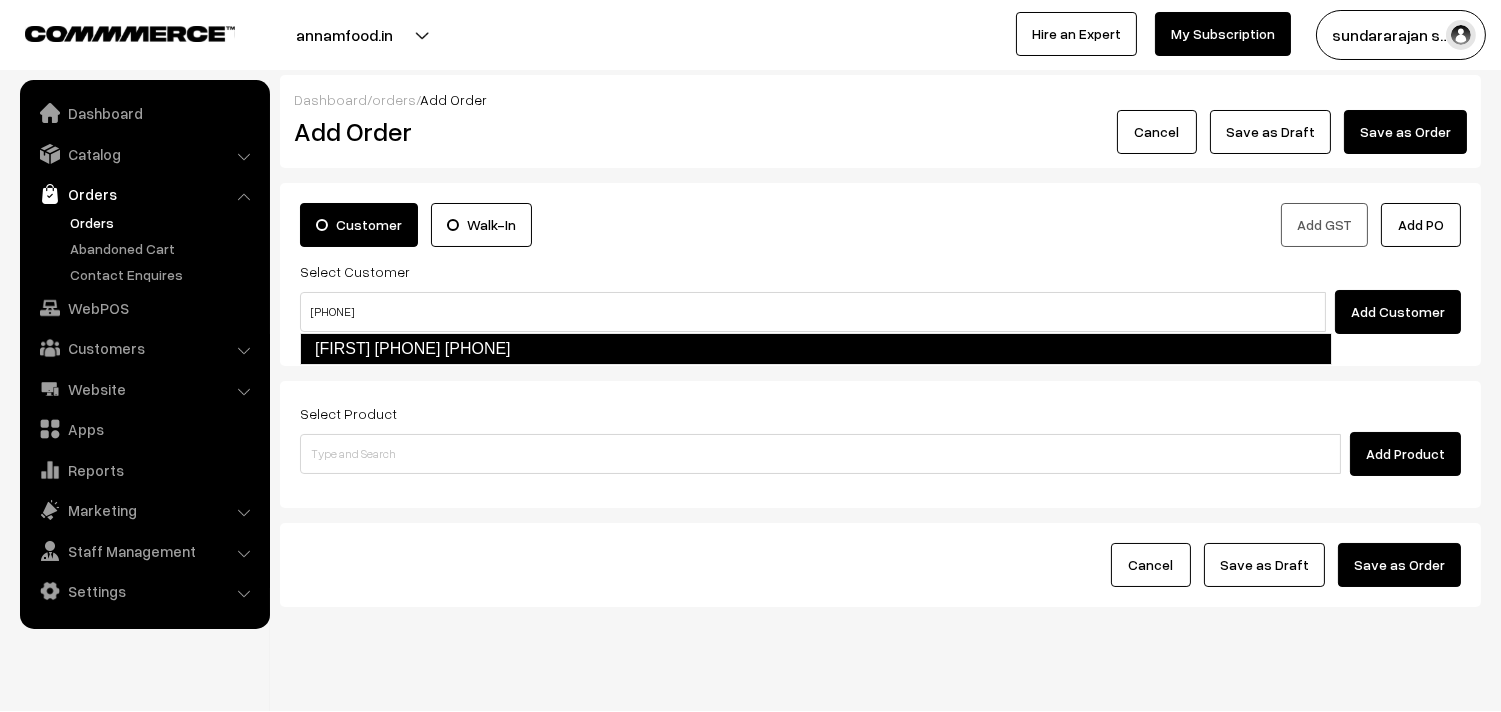 type 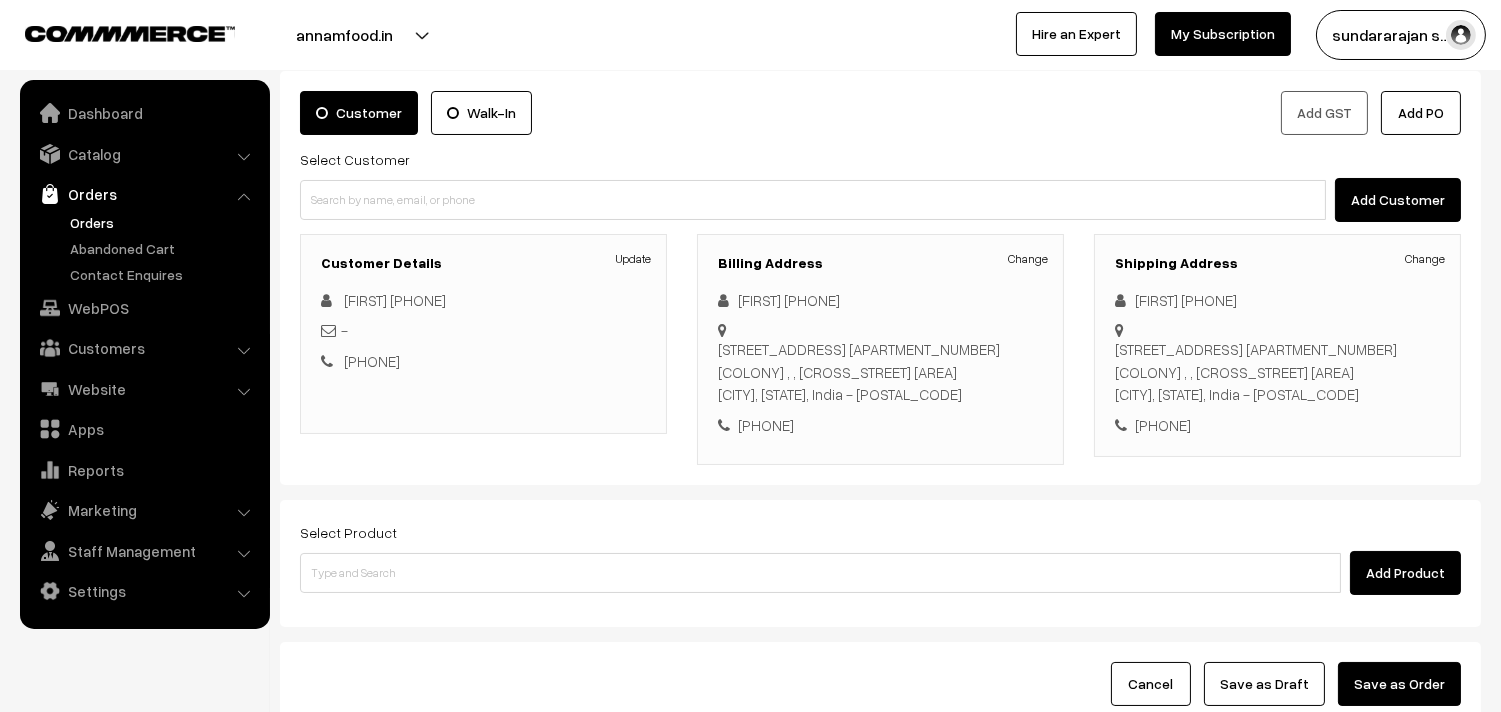 scroll, scrollTop: 272, scrollLeft: 0, axis: vertical 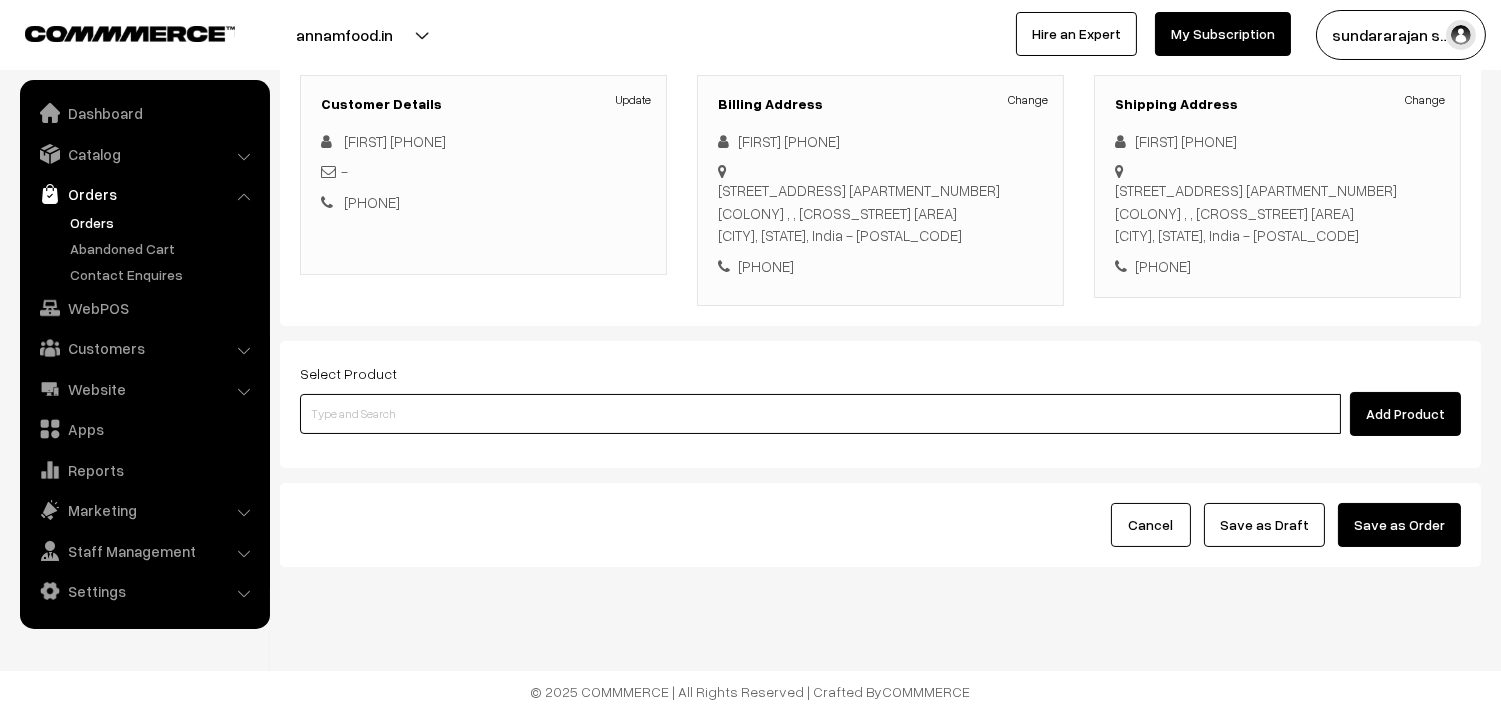 click at bounding box center (820, 414) 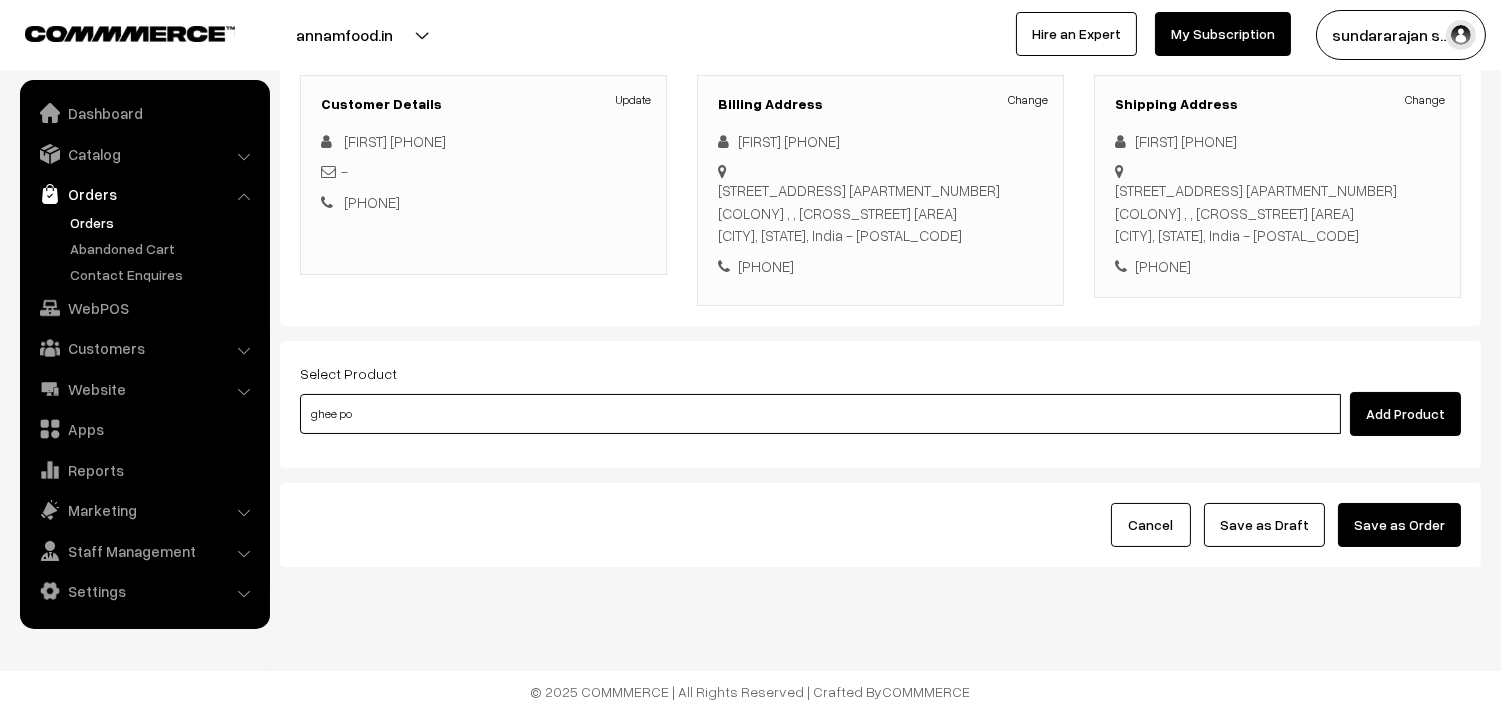 type on "ghee pon" 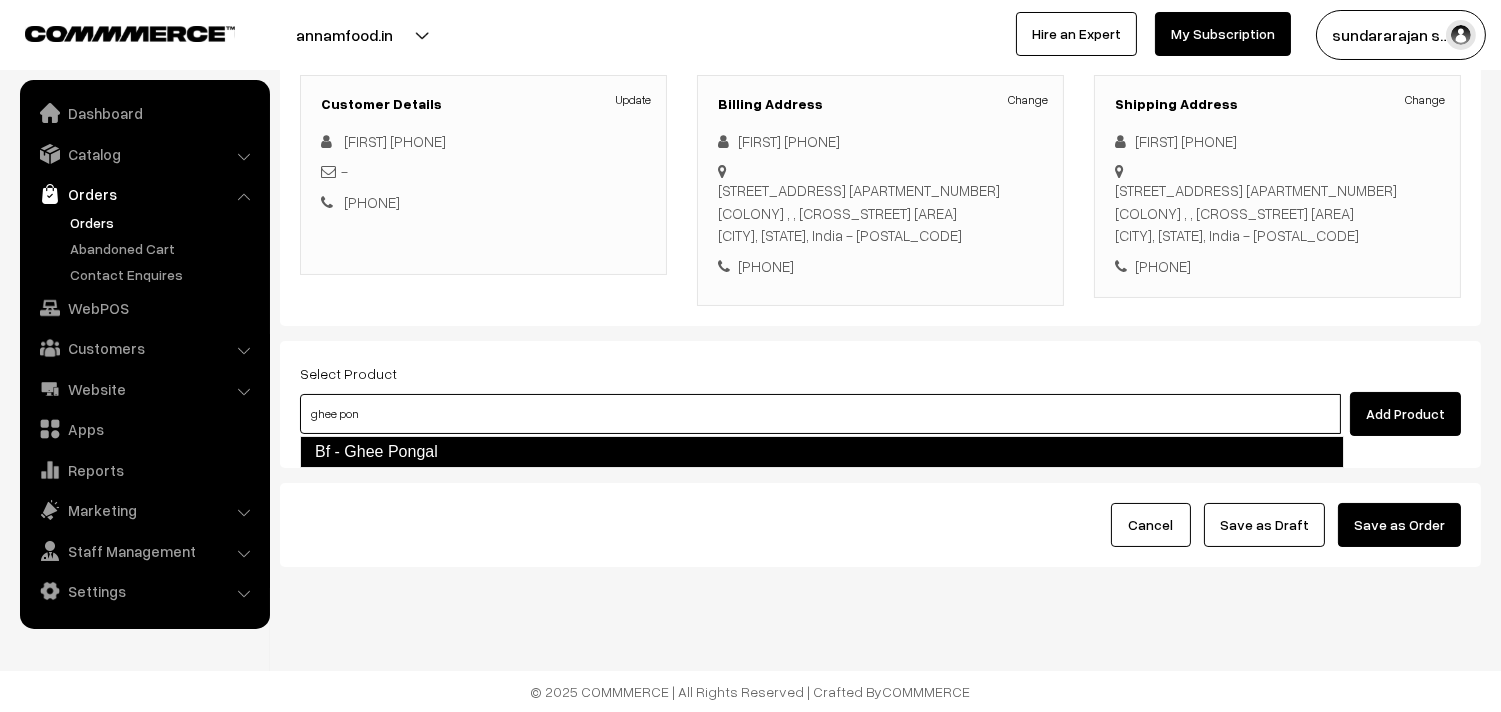 click on "Bf  - Ghee Pongal" at bounding box center [822, 452] 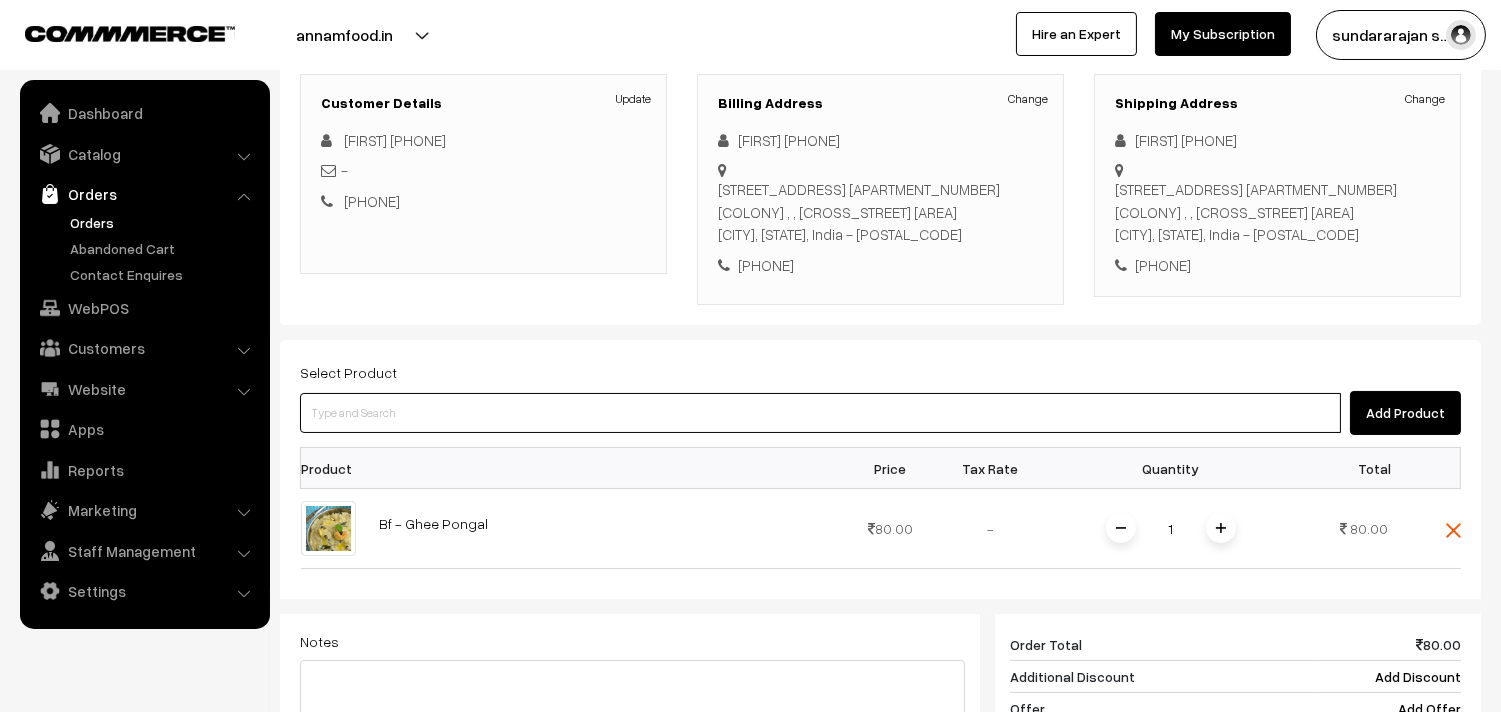 click at bounding box center (820, 413) 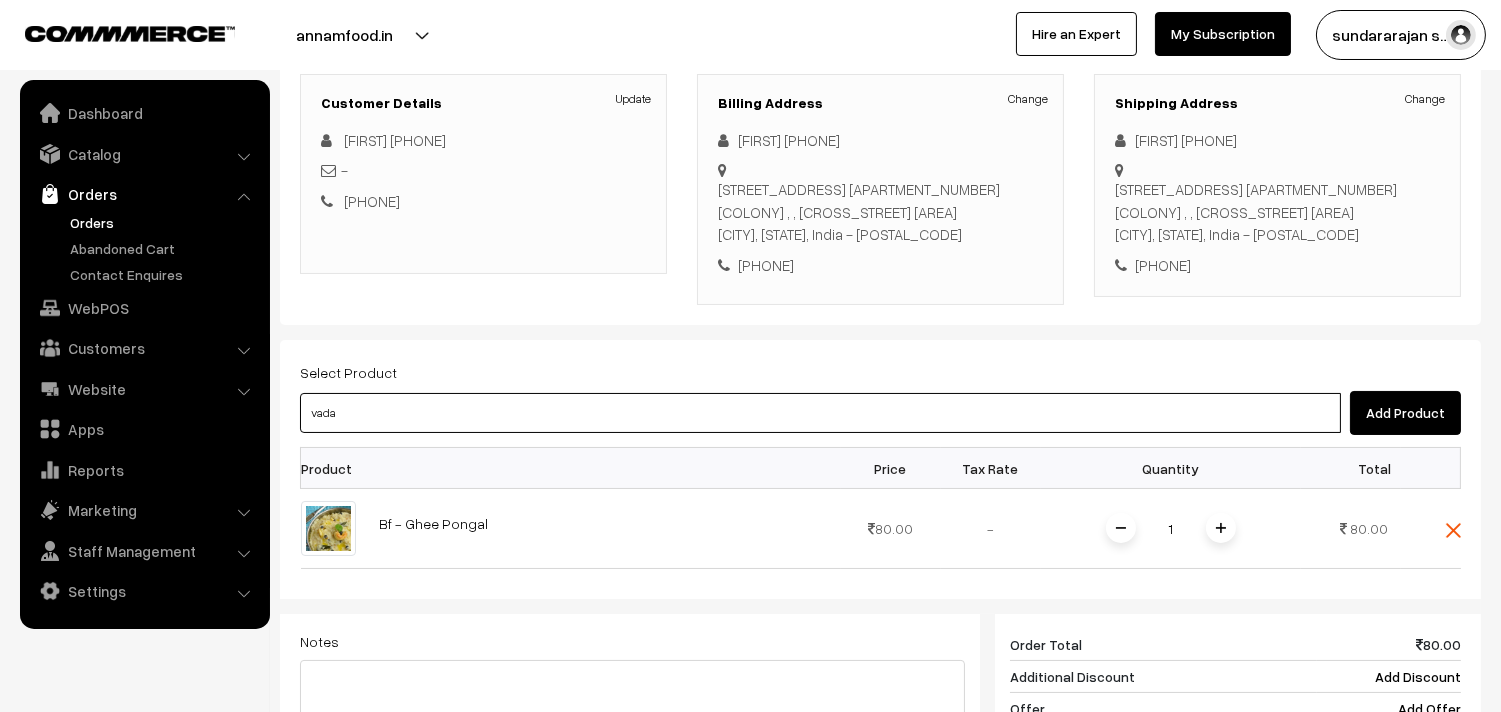type on "vadai" 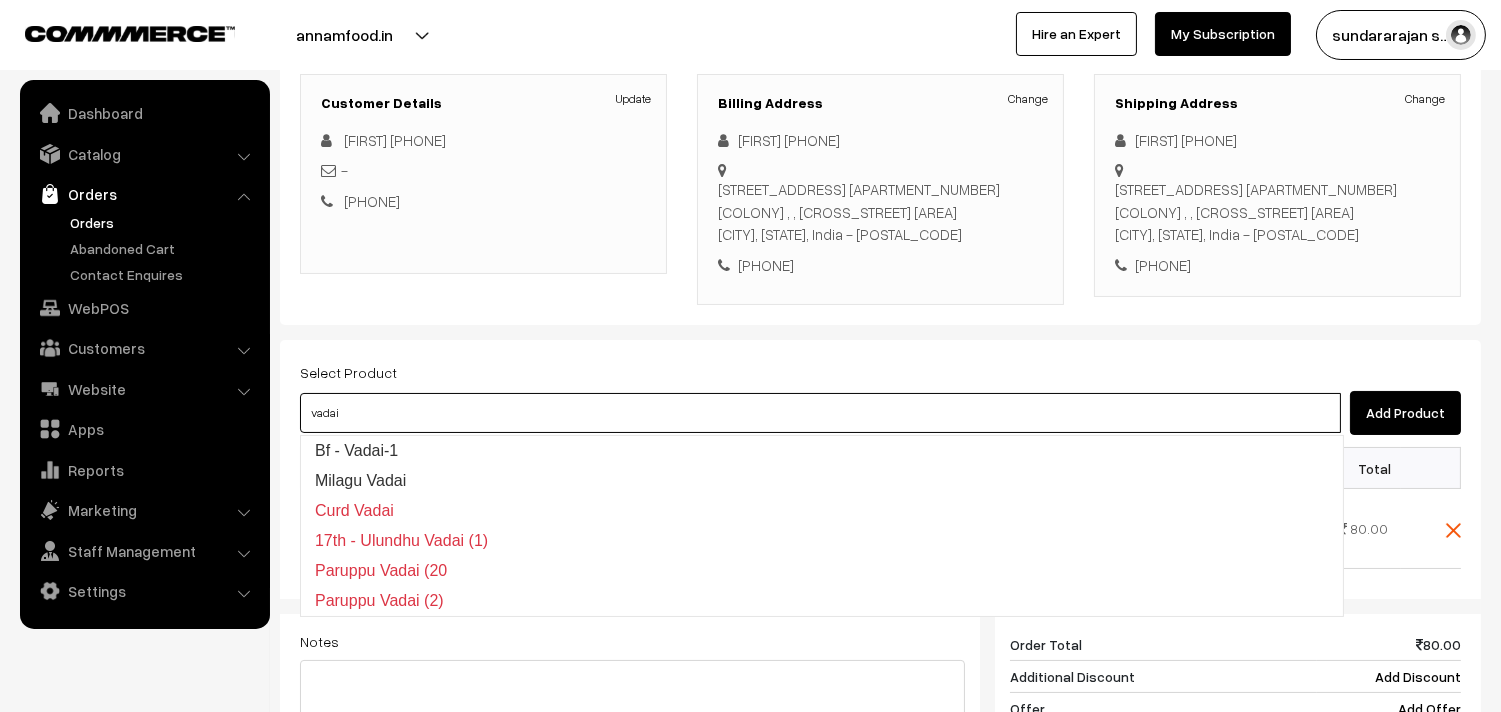 click on "Bf -  Vadai-1" at bounding box center [822, 451] 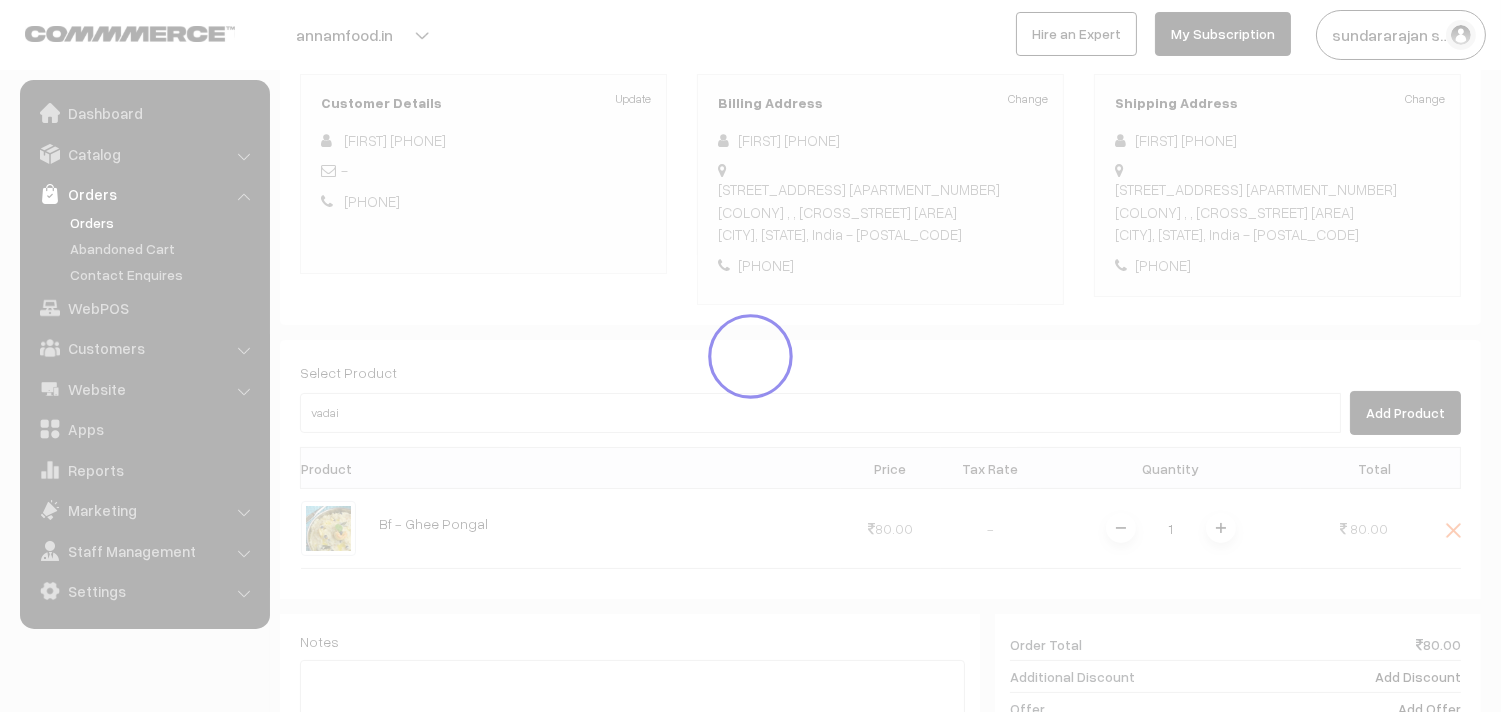 type 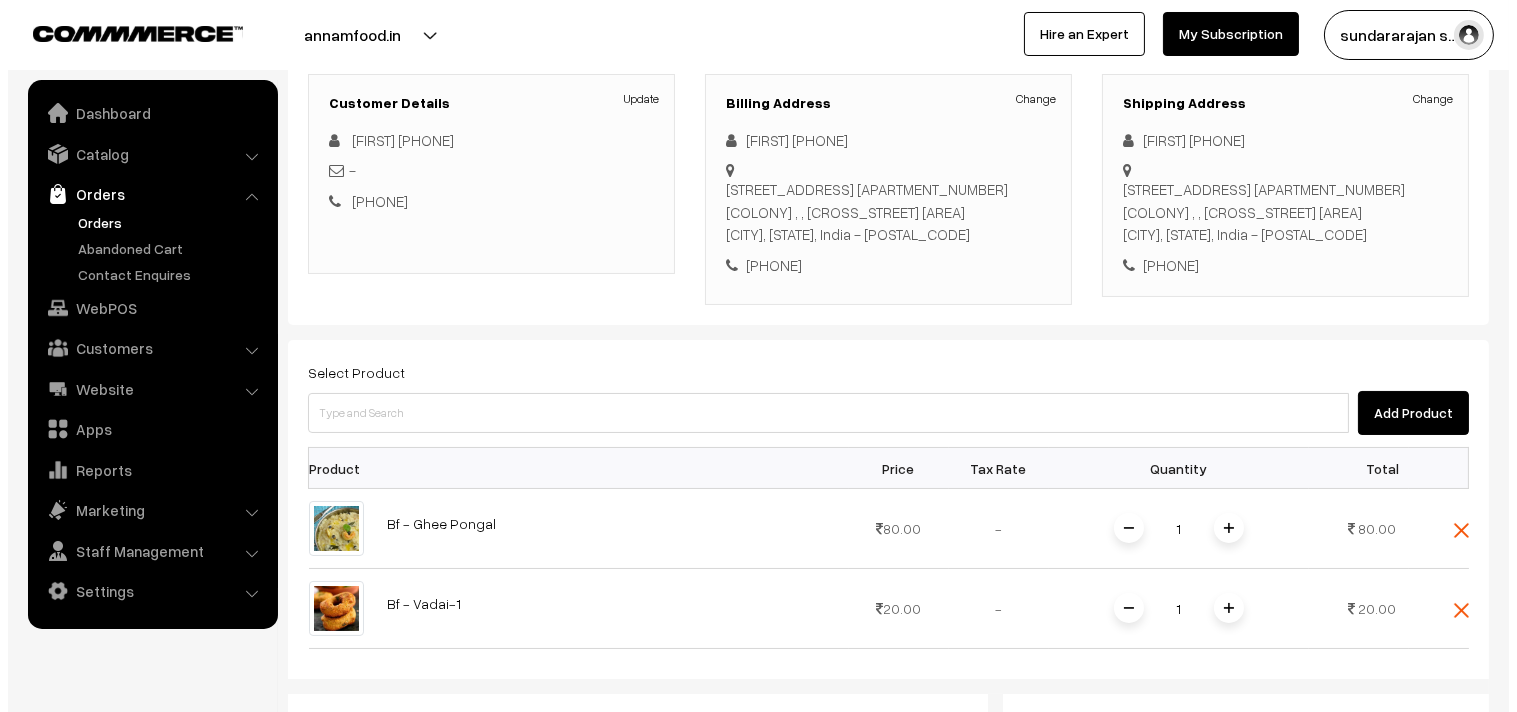 scroll, scrollTop: 716, scrollLeft: 0, axis: vertical 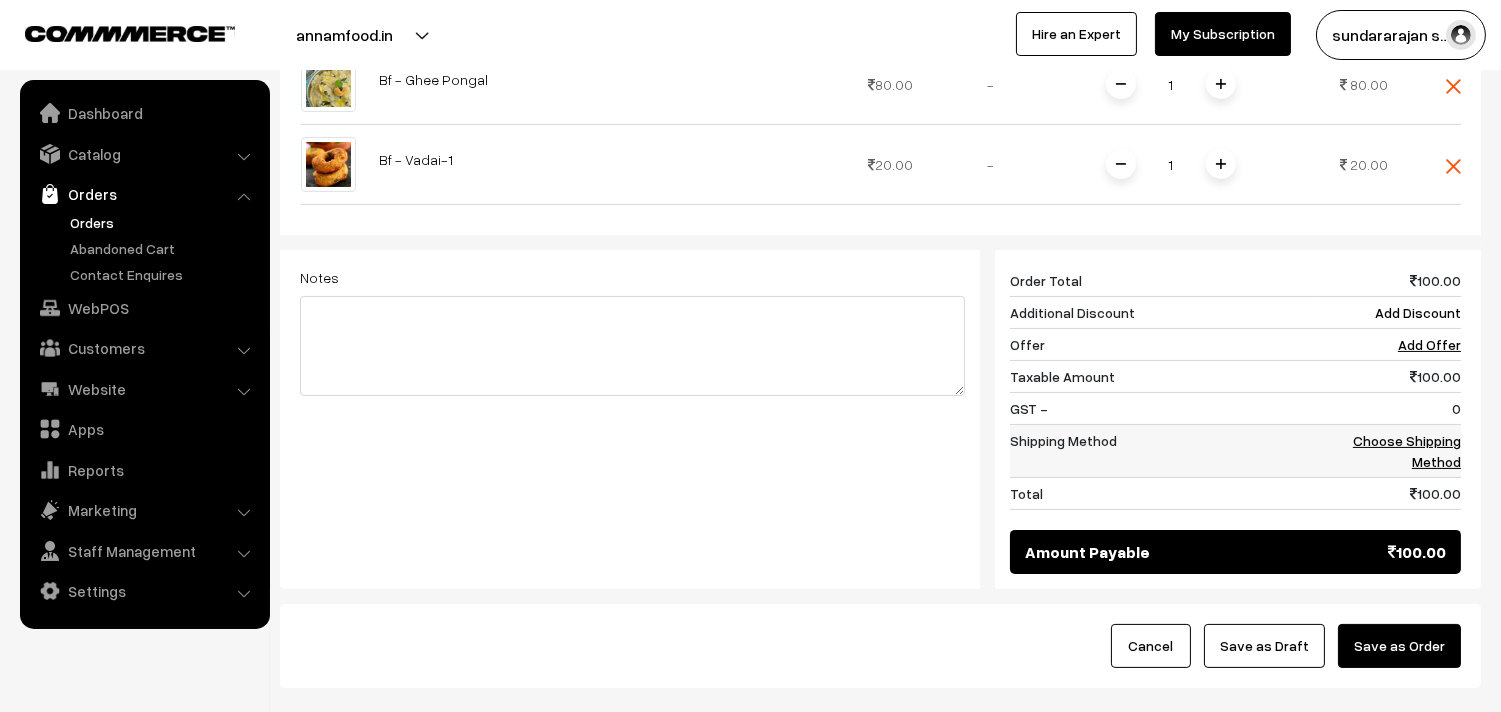 click on "Choose Shipping Method" at bounding box center (1407, 451) 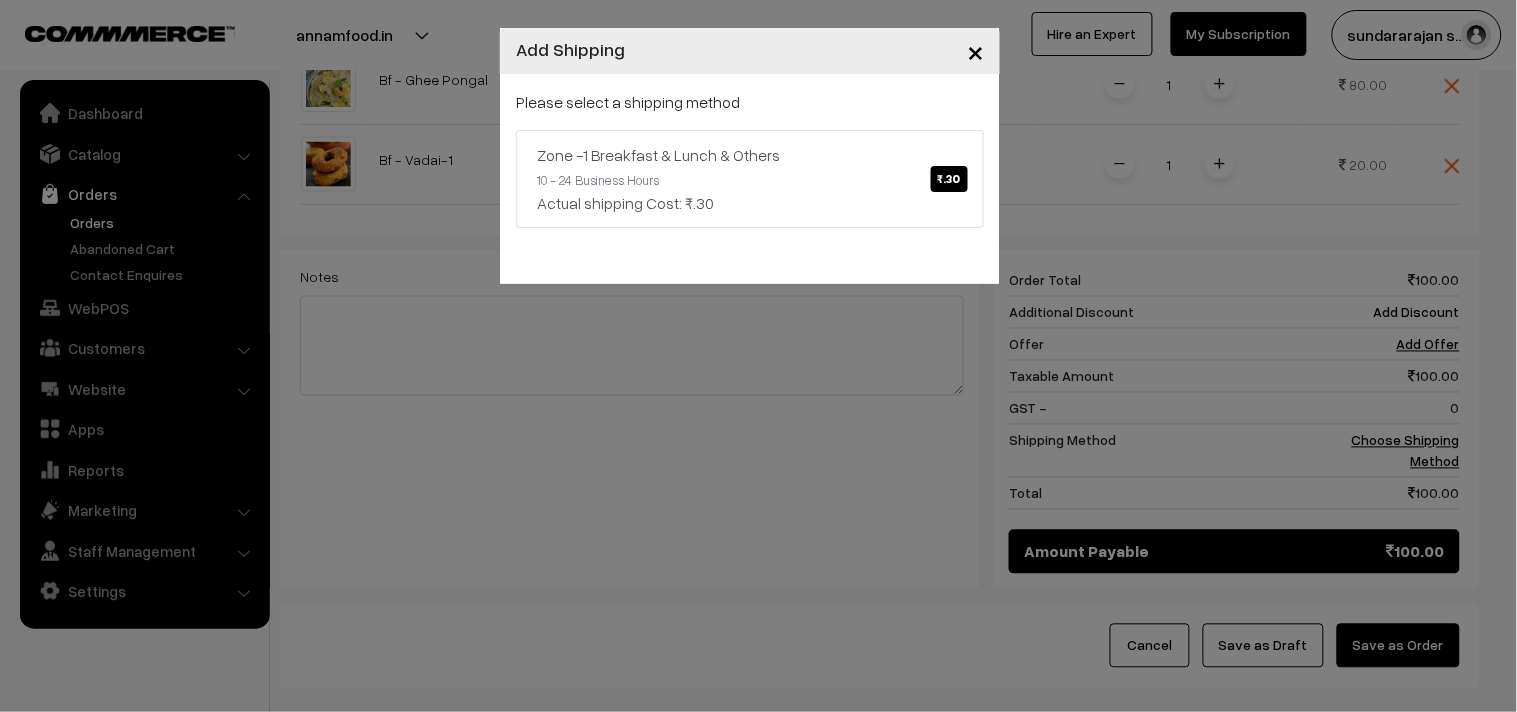 click on "×
Add Shipping
Please select a shipping method
Zone -1  Breakfast & Lunch & Others
₹.30
10 - 24 Business Hours Actual shipping Cost: ₹.30" at bounding box center [758, 356] 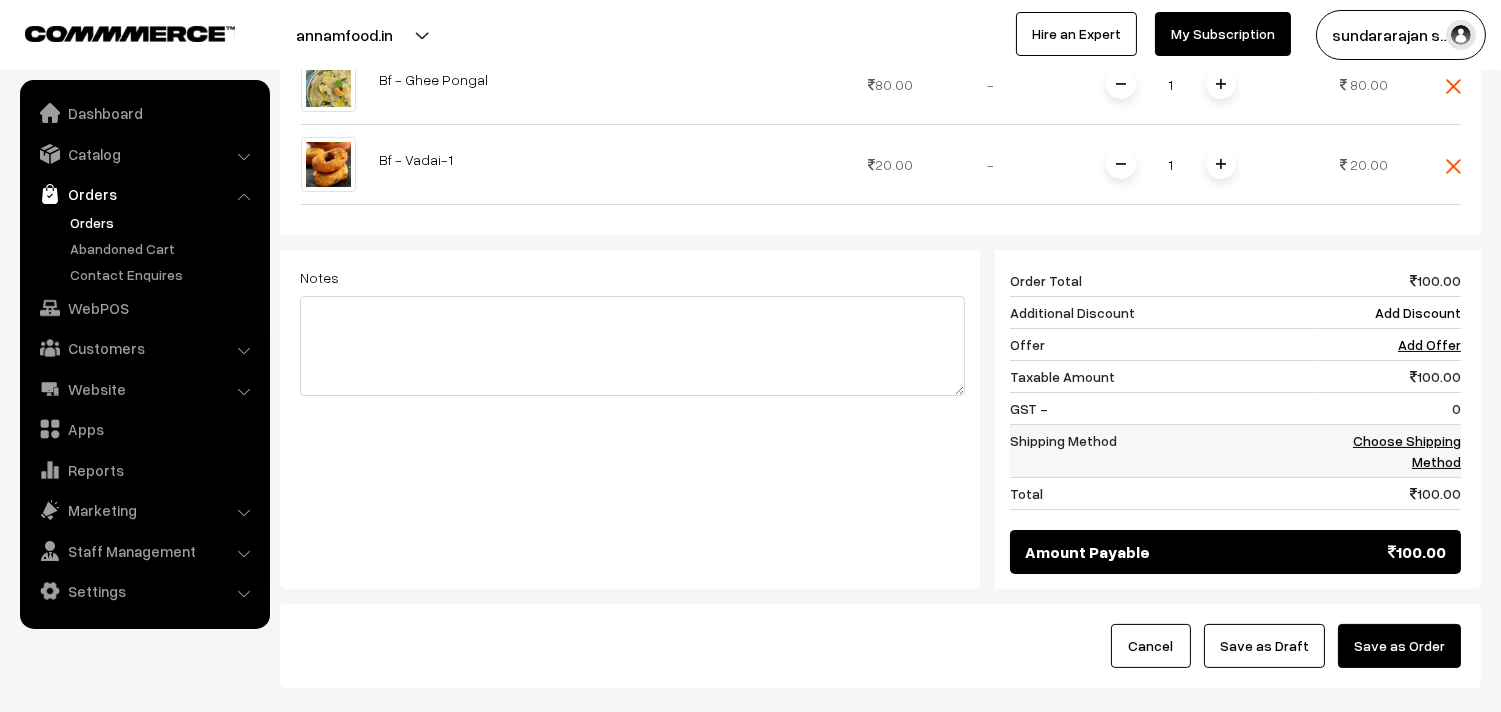 click on "Choose Shipping Method" at bounding box center (1389, 451) 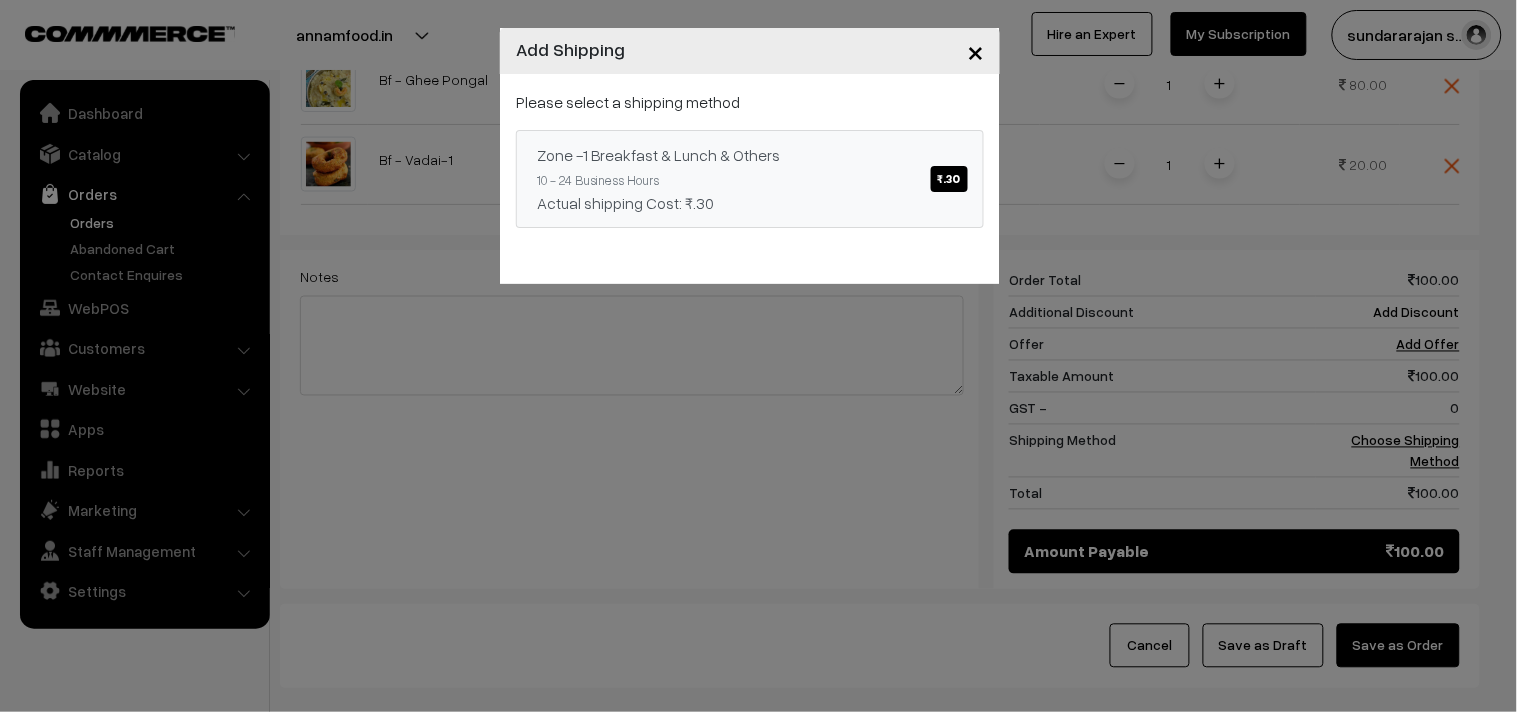 click on "₹.30" at bounding box center (949, 179) 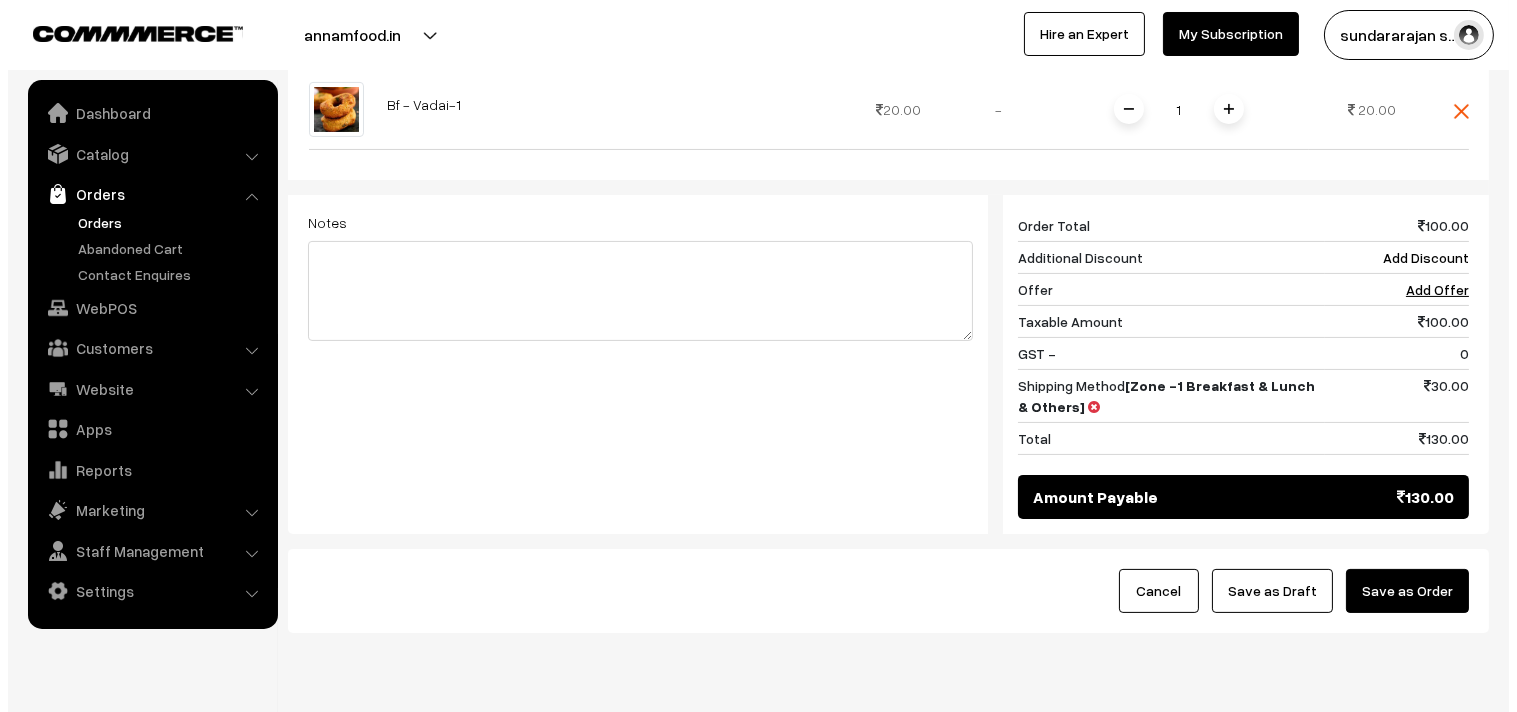 scroll, scrollTop: 840, scrollLeft: 0, axis: vertical 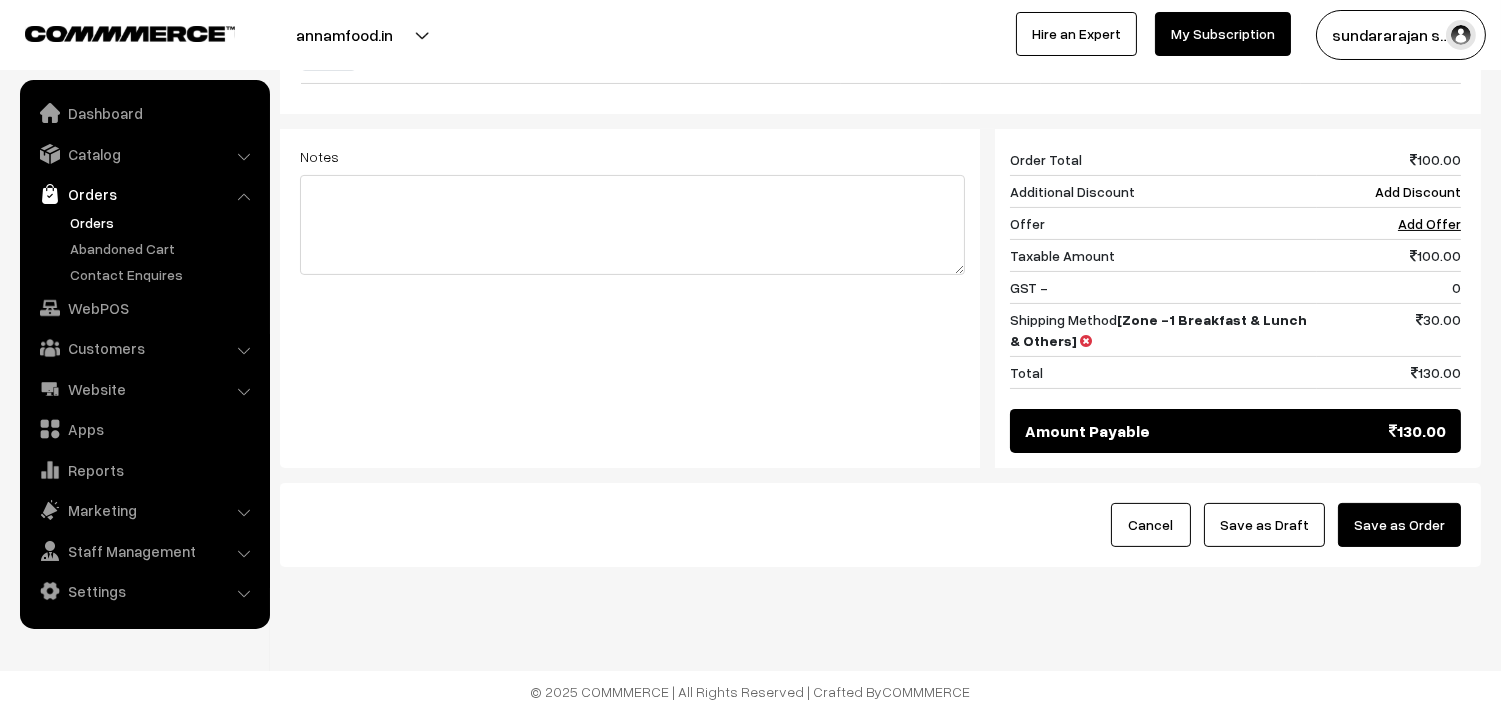 click on "Save as Order" at bounding box center (1399, 525) 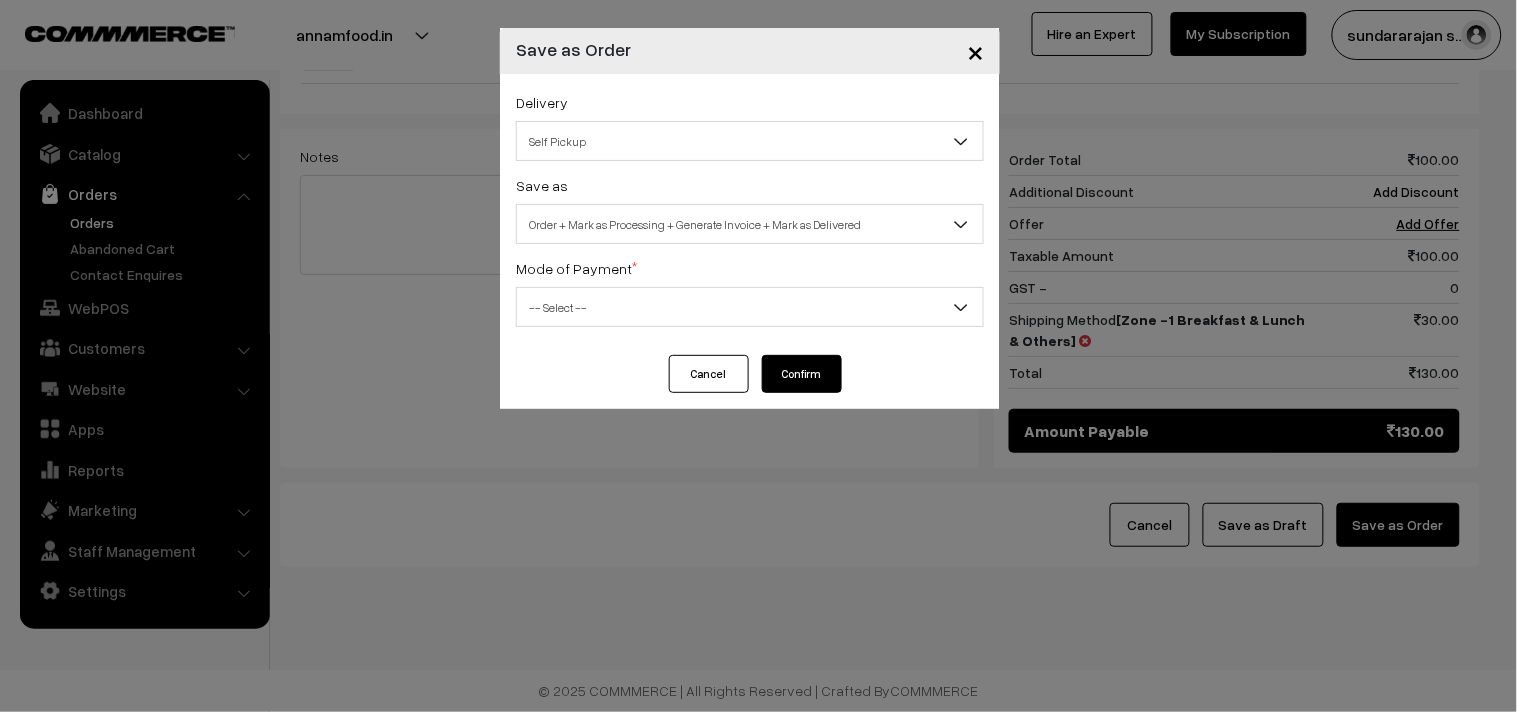 click on "Delivery
Self Pickup
Zone -1  Breakfast & Lunch & Others
(₹30) (10 - 24 Business Hours)
Self Pickup
Save as
Order
Order + Mark as Processing
Order + Mark as Processing + Generate Invoice
Order + Mark as Processing + Generate Invoice + Mark as Delivered
Order + Mark as Processing + Generate Invoice + Mark as Delivered
Mode of Payment *
-- Select --
COD
-- Select --" at bounding box center (750, 214) 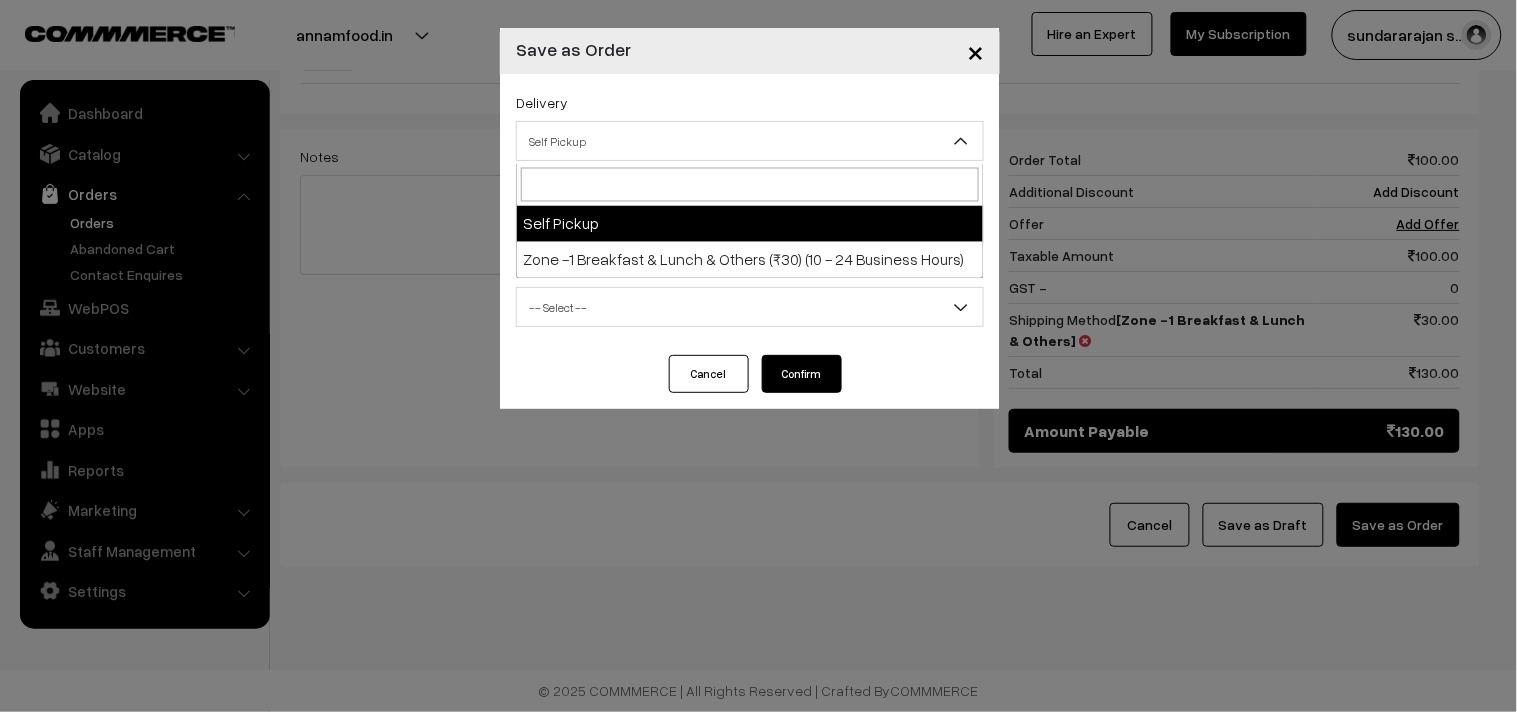 drag, startPoint x: 613, startPoint y: 125, endPoint x: 637, endPoint y: 215, distance: 93.14505 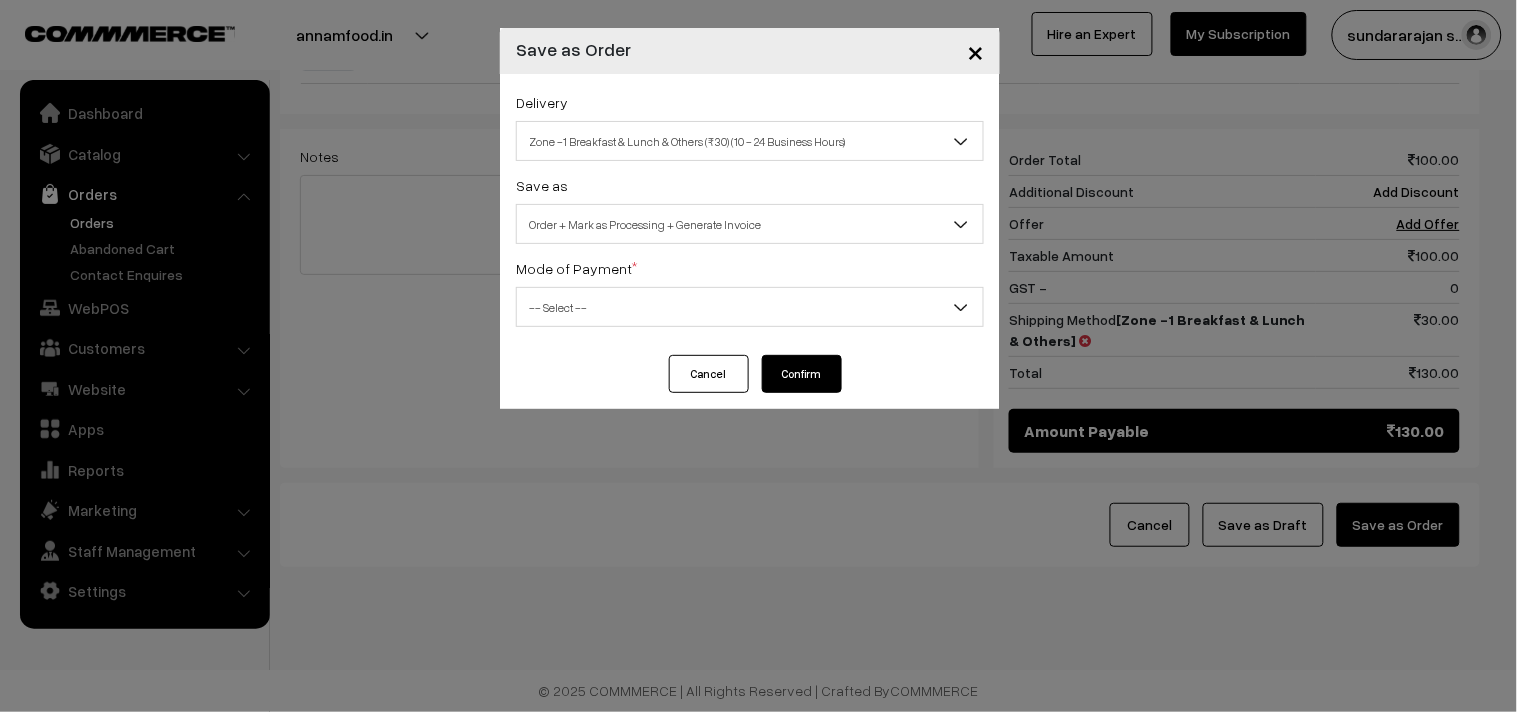 select on "ZON1" 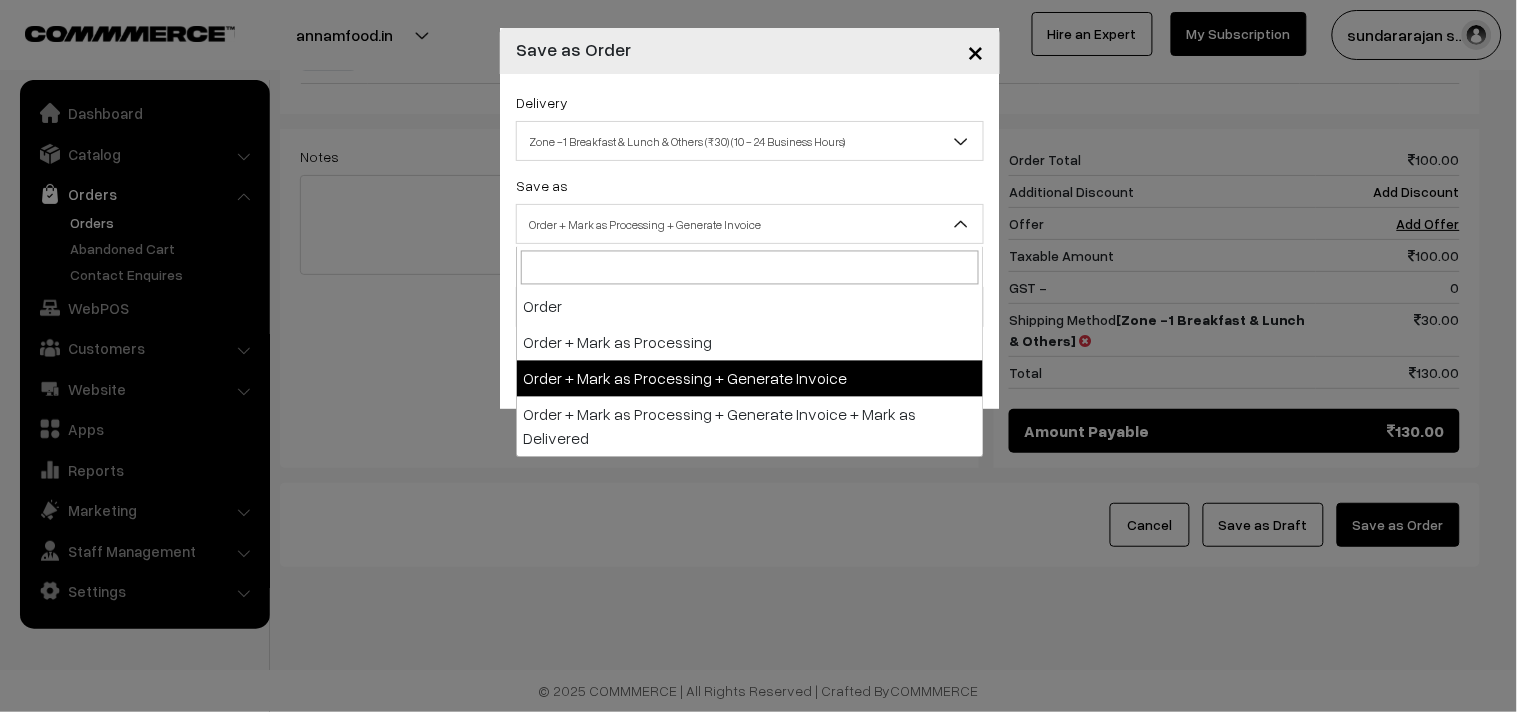 click on "Order + Mark as Processing + Generate Invoice" at bounding box center [750, 224] 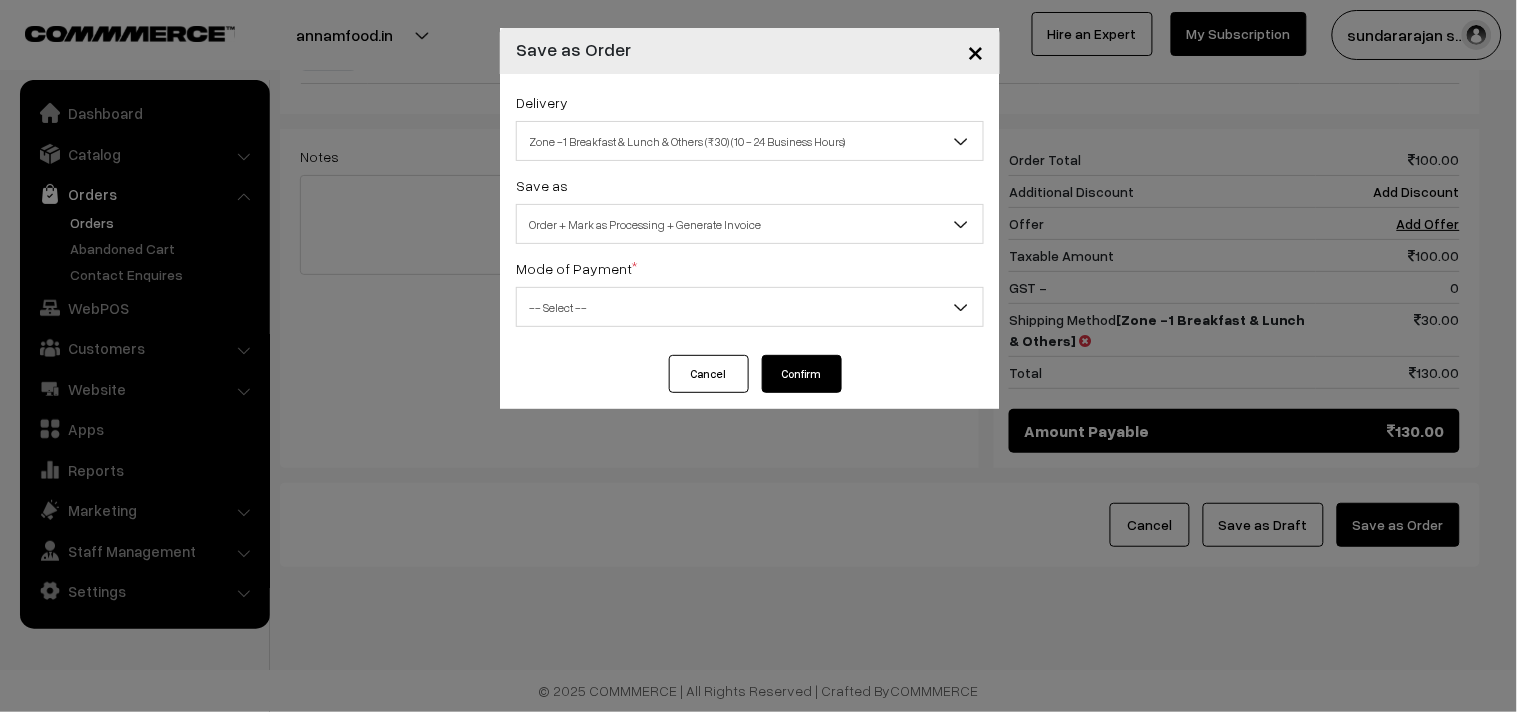 click on "-- Select --" at bounding box center [750, 307] 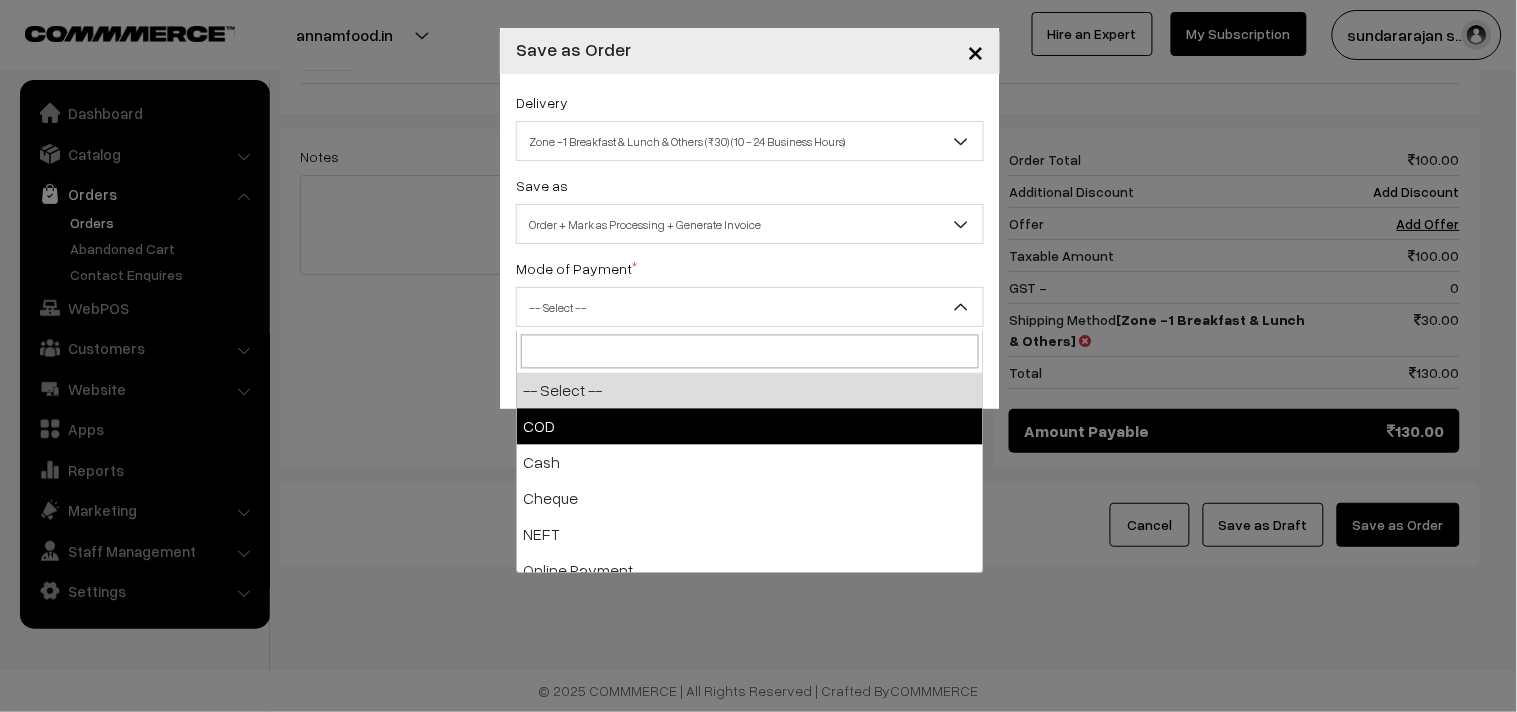 drag, startPoint x: 563, startPoint y: 410, endPoint x: 687, endPoint y: 396, distance: 124.78782 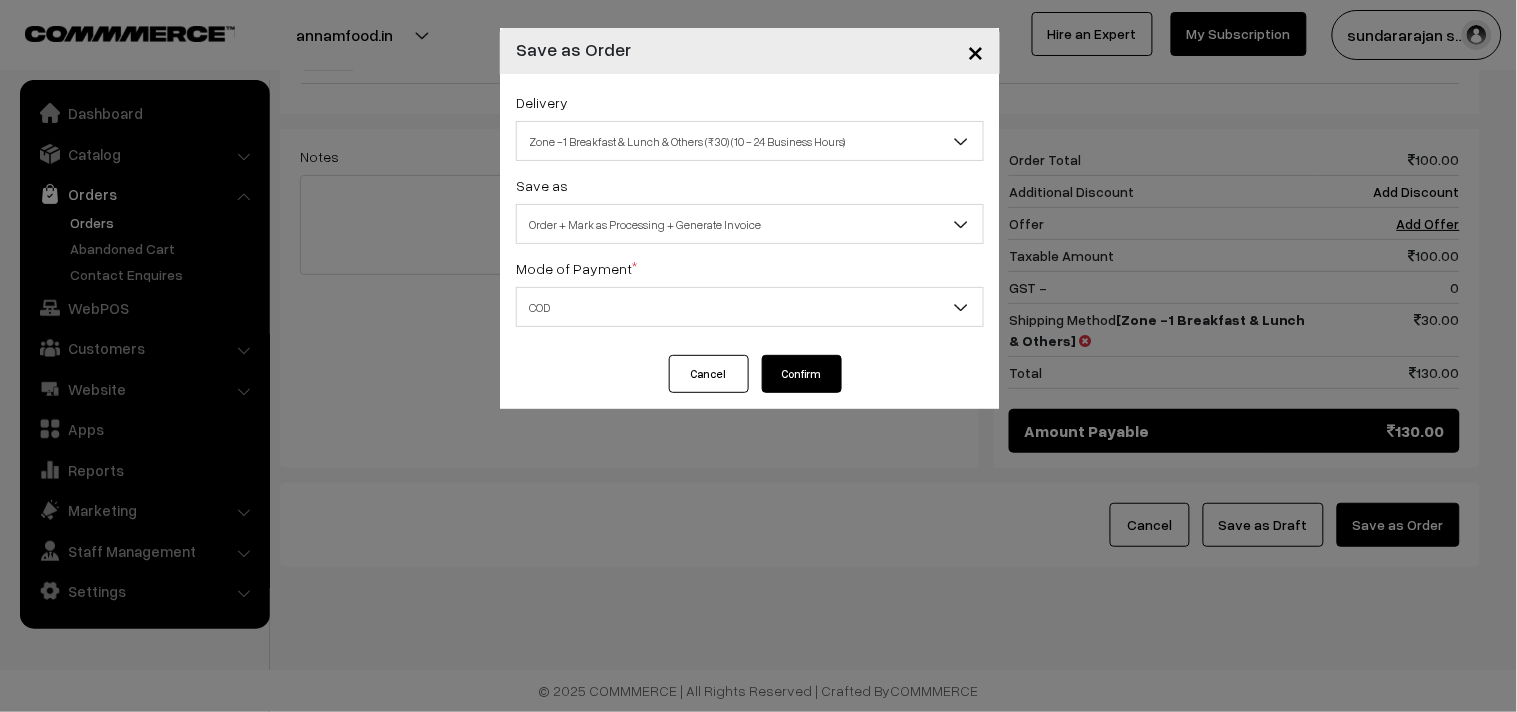 click on "Confirm" at bounding box center (802, 374) 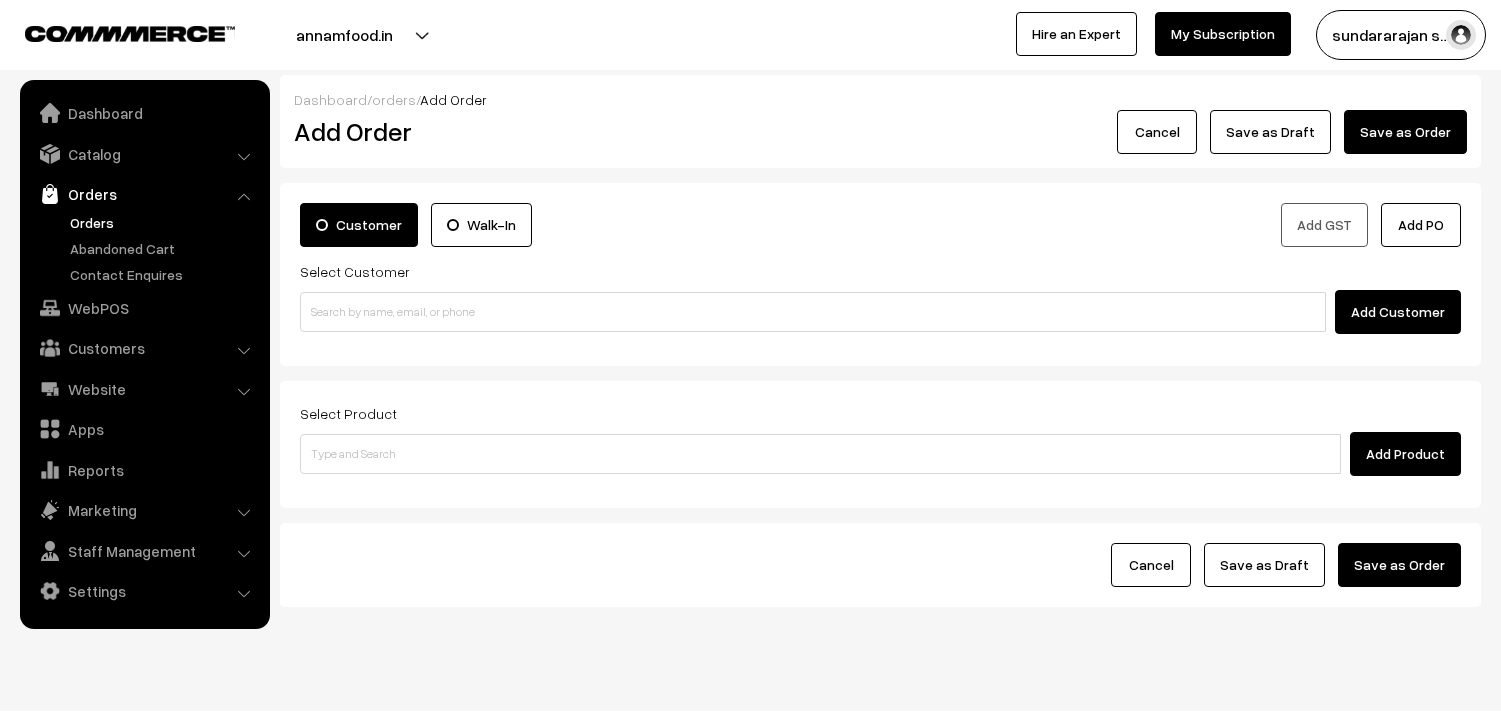 scroll, scrollTop: 0, scrollLeft: 0, axis: both 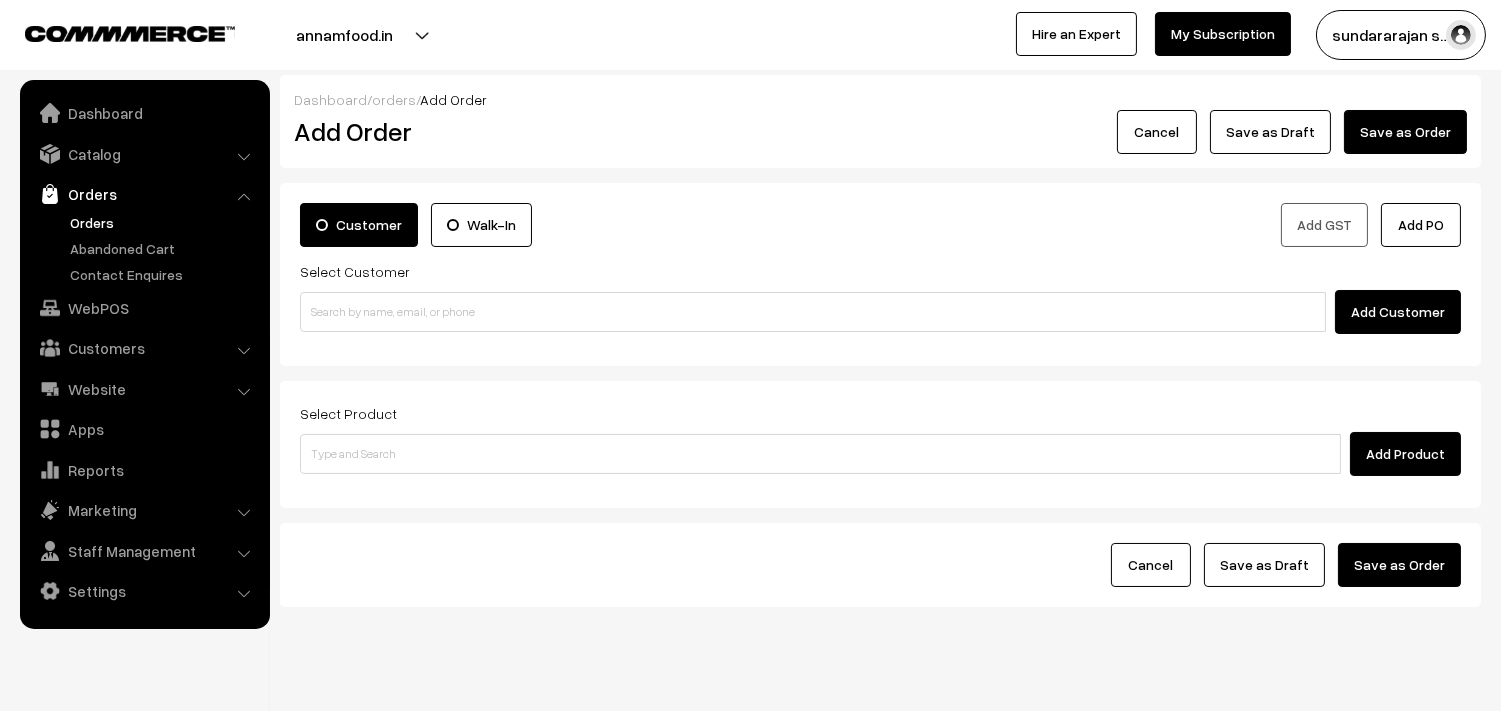 click on "Orders" at bounding box center (164, 222) 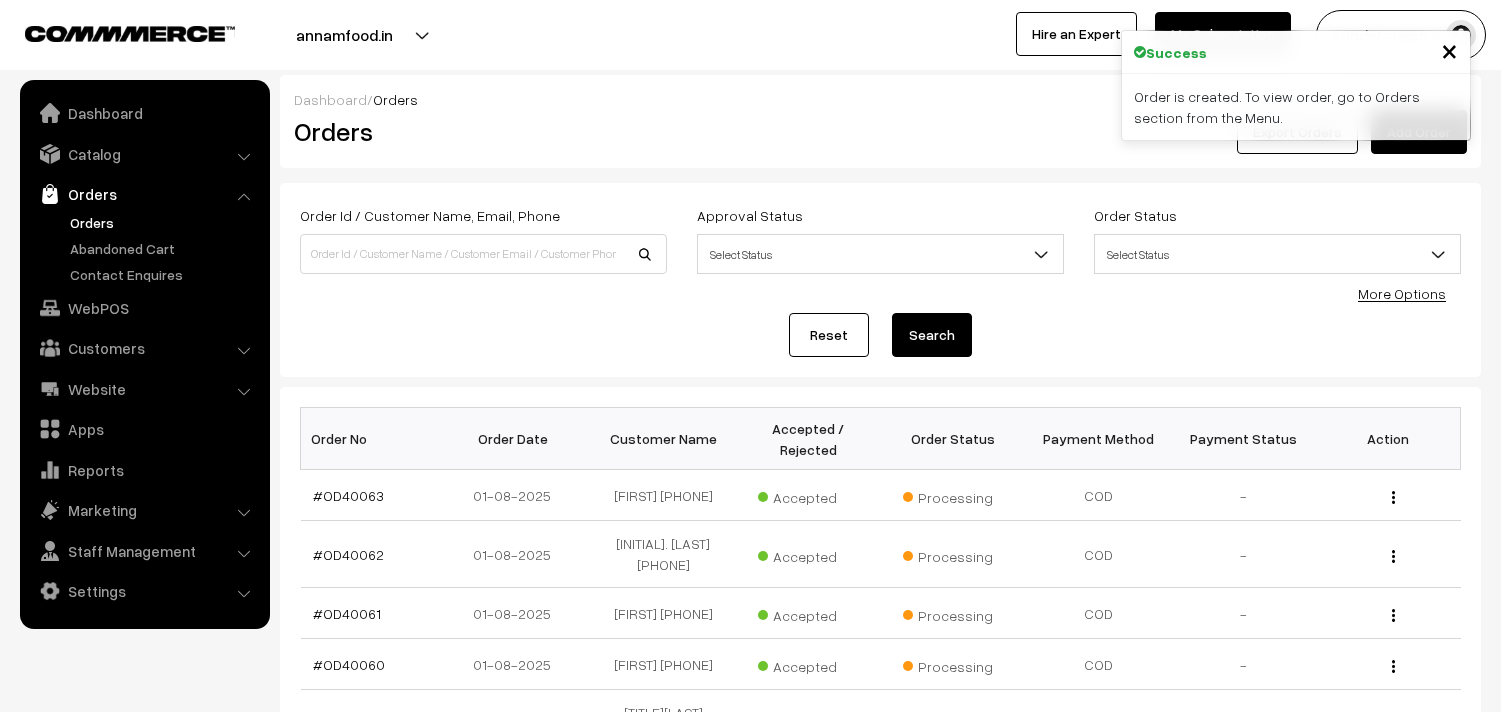 scroll, scrollTop: 0, scrollLeft: 0, axis: both 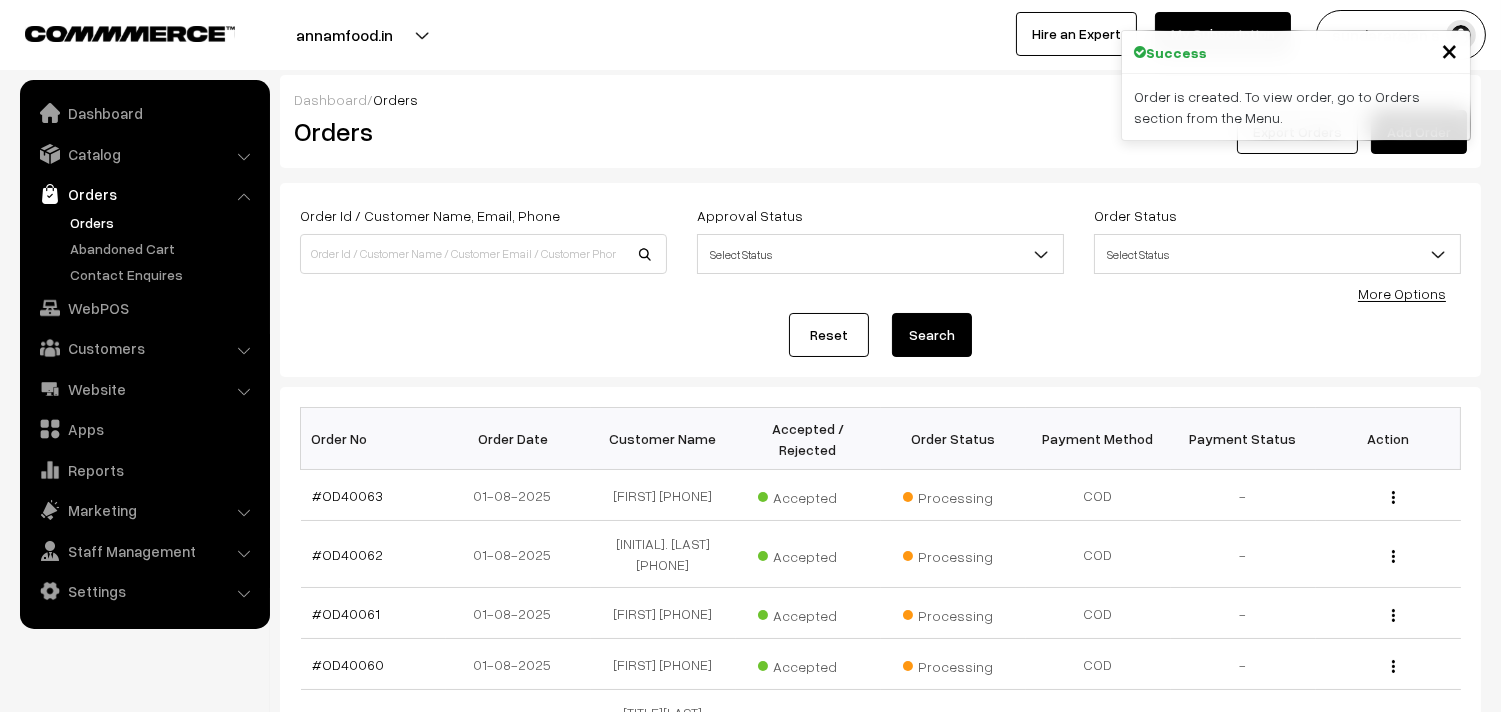 click on "#OD40063" at bounding box center [348, 495] 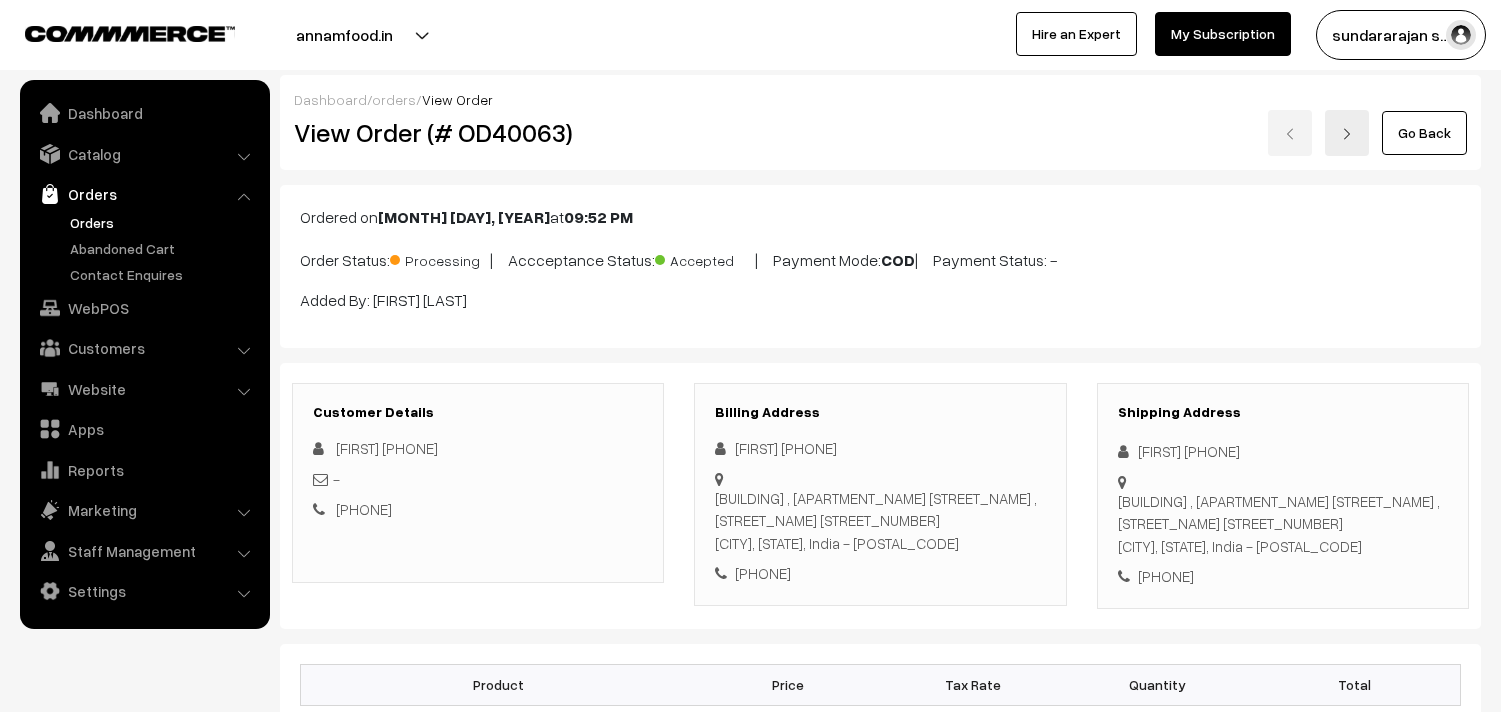 scroll, scrollTop: 0, scrollLeft: 0, axis: both 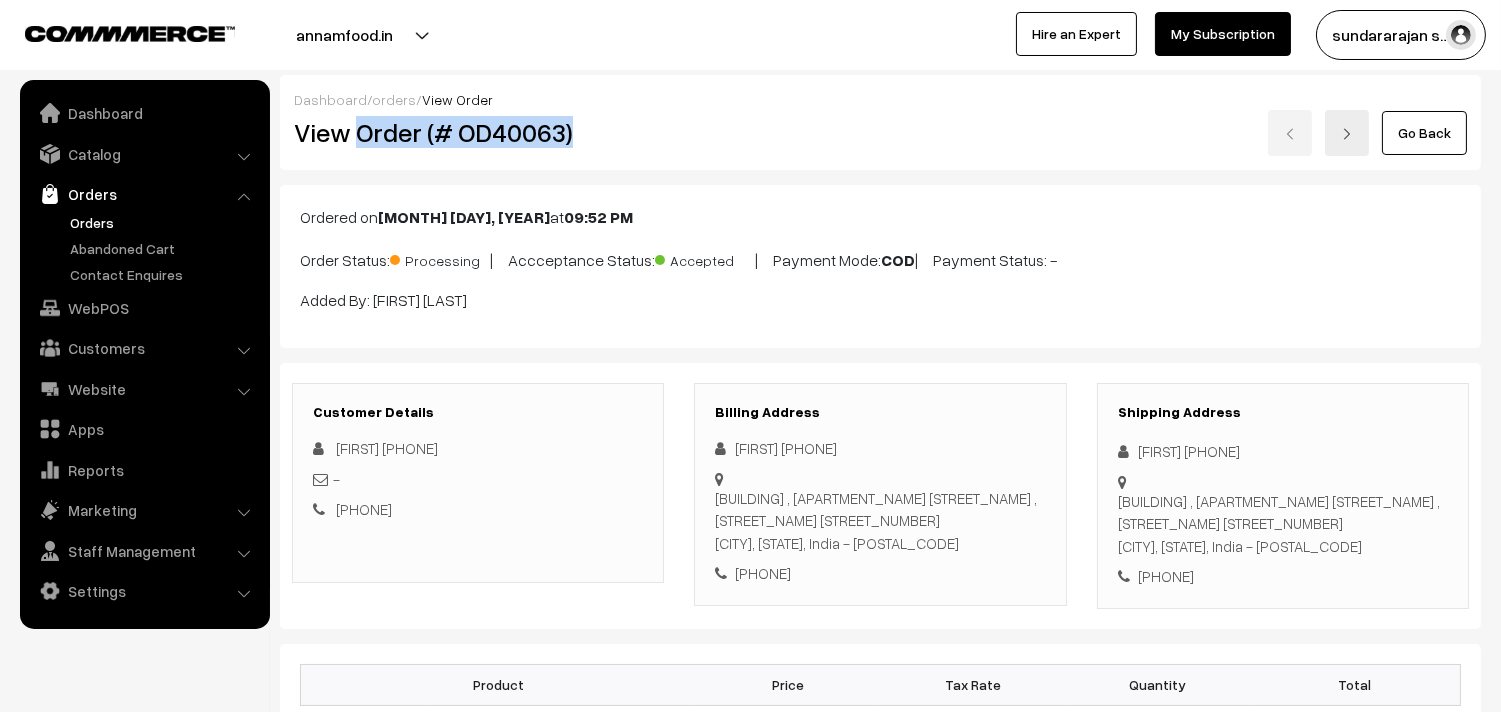 drag, startPoint x: 0, startPoint y: 0, endPoint x: 643, endPoint y: 156, distance: 661.65326 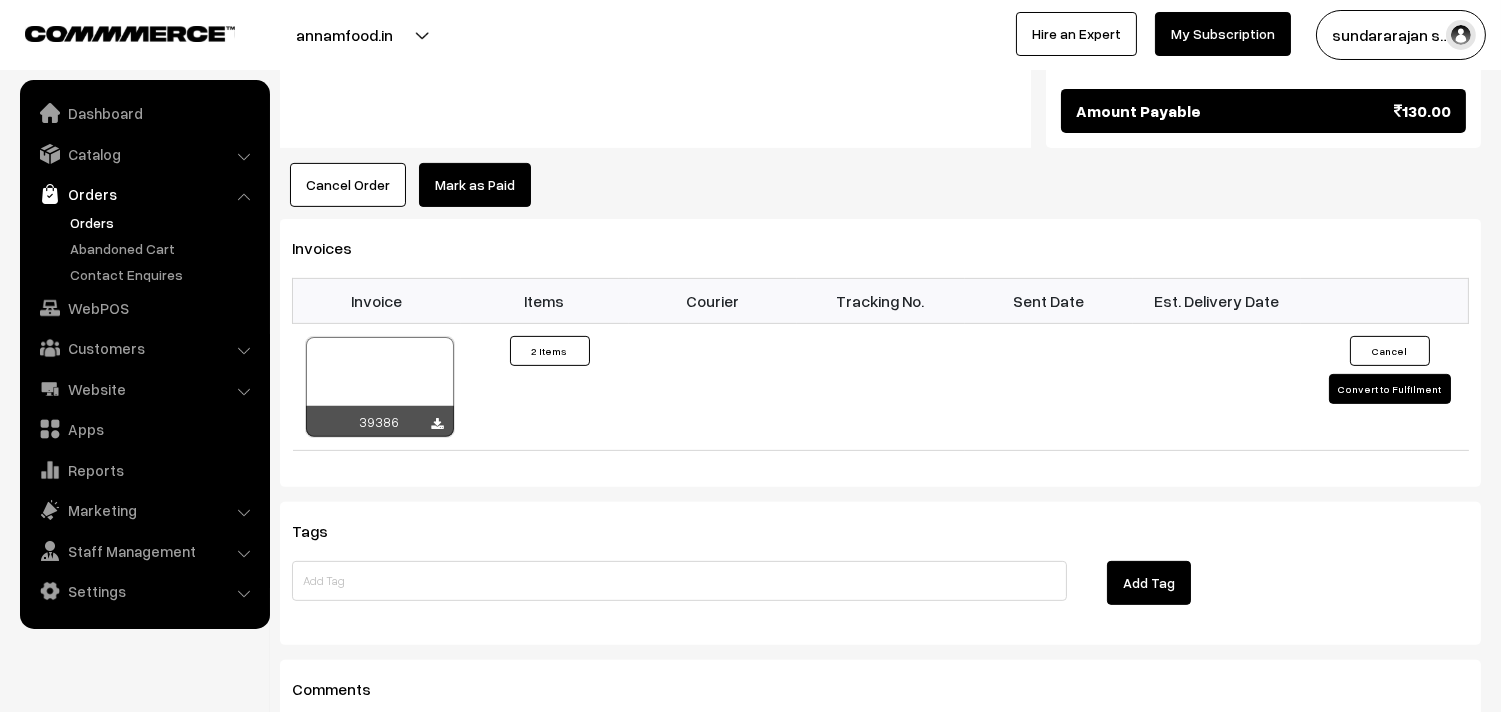 scroll, scrollTop: 1555, scrollLeft: 0, axis: vertical 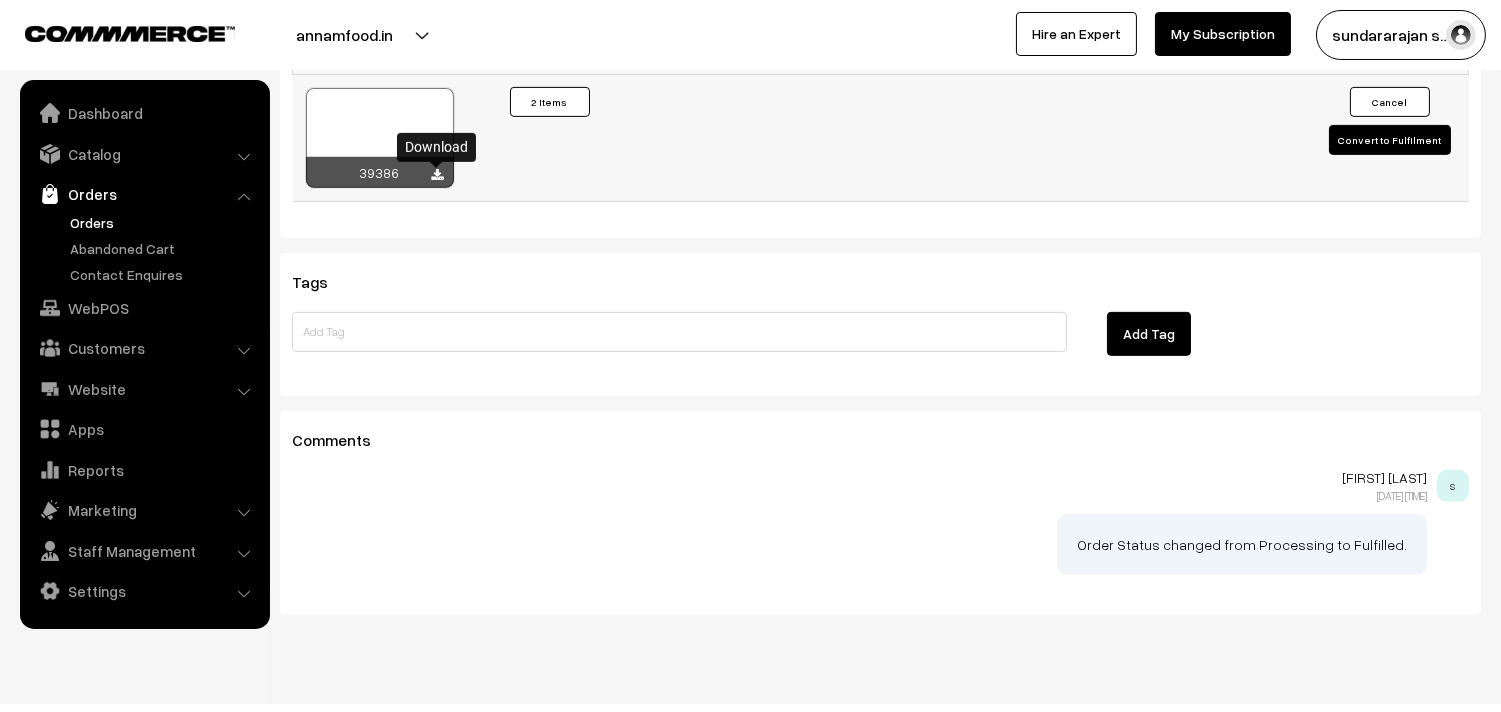 click at bounding box center (438, 175) 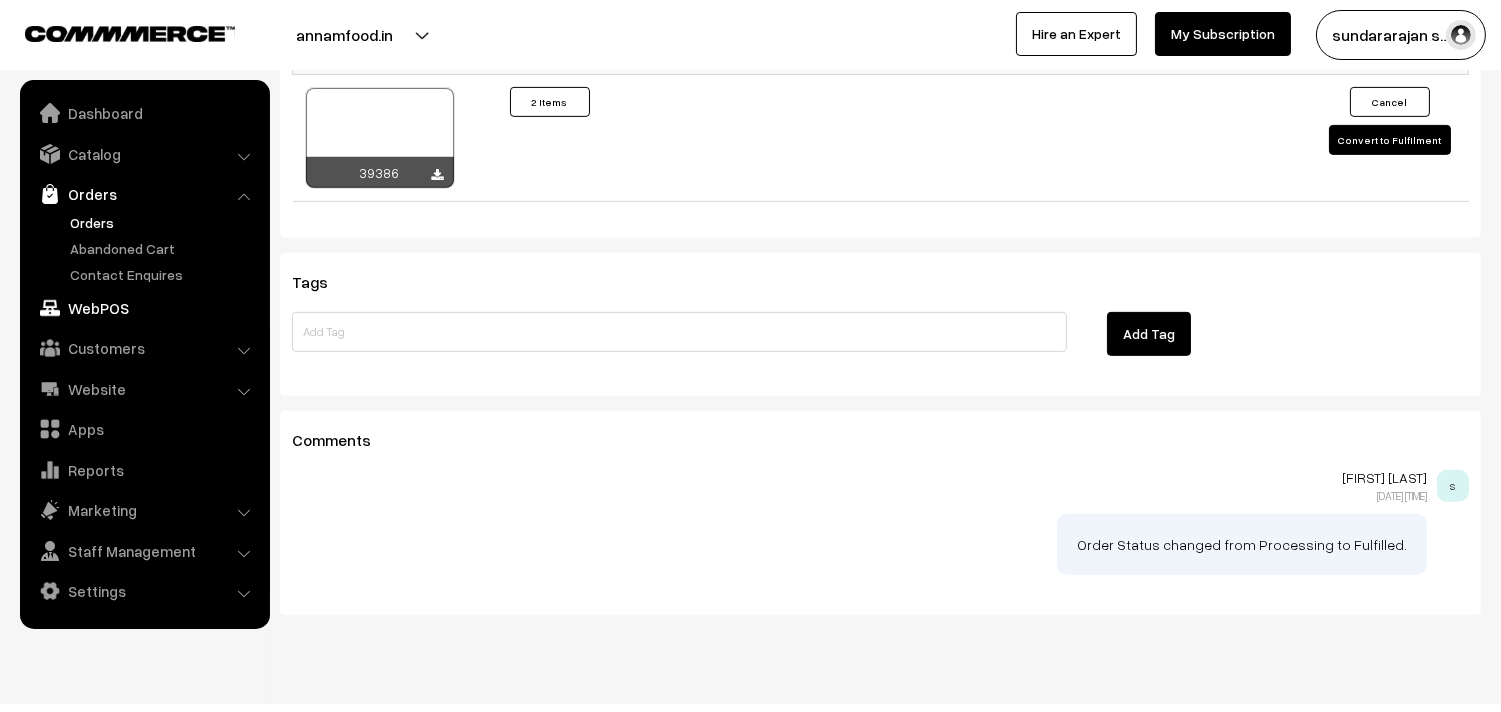 click on "WebPOS" at bounding box center (144, 308) 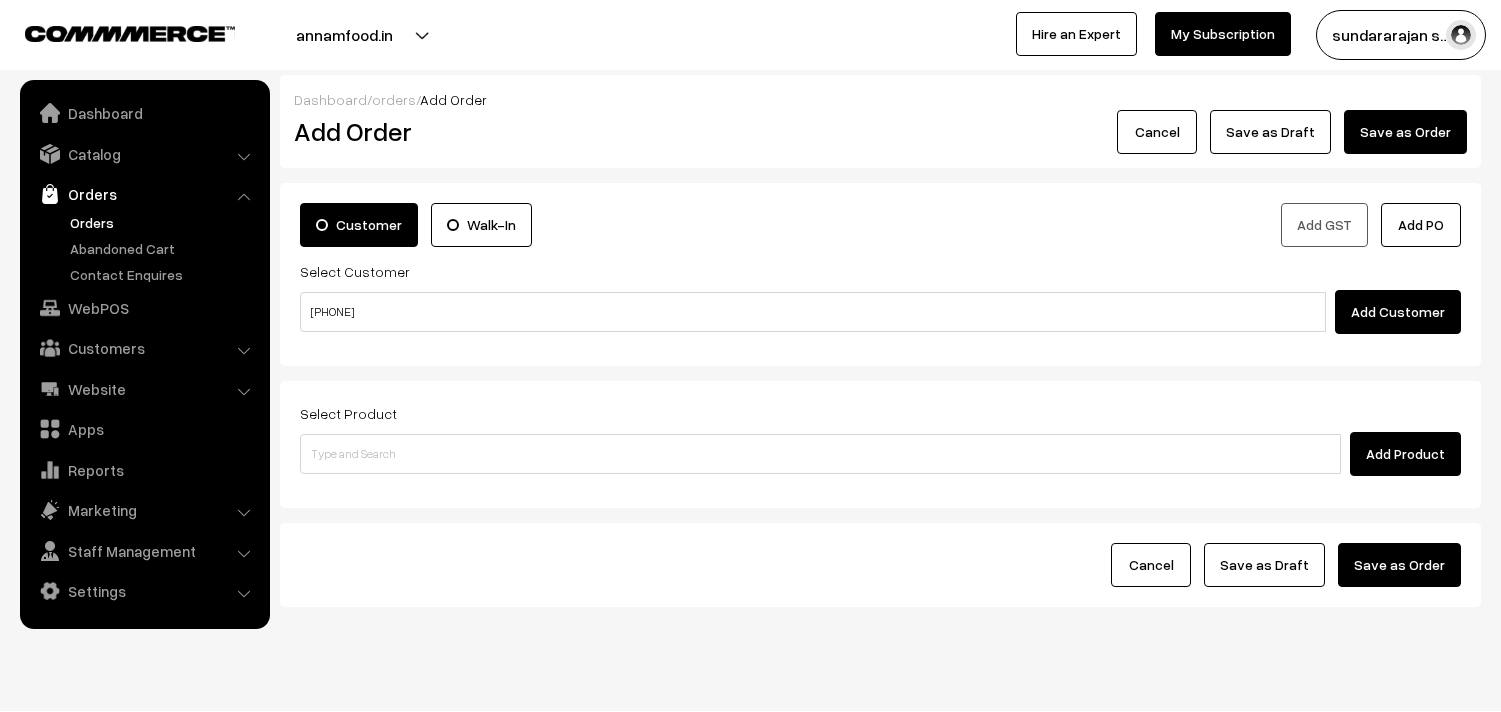 scroll, scrollTop: 0, scrollLeft: 0, axis: both 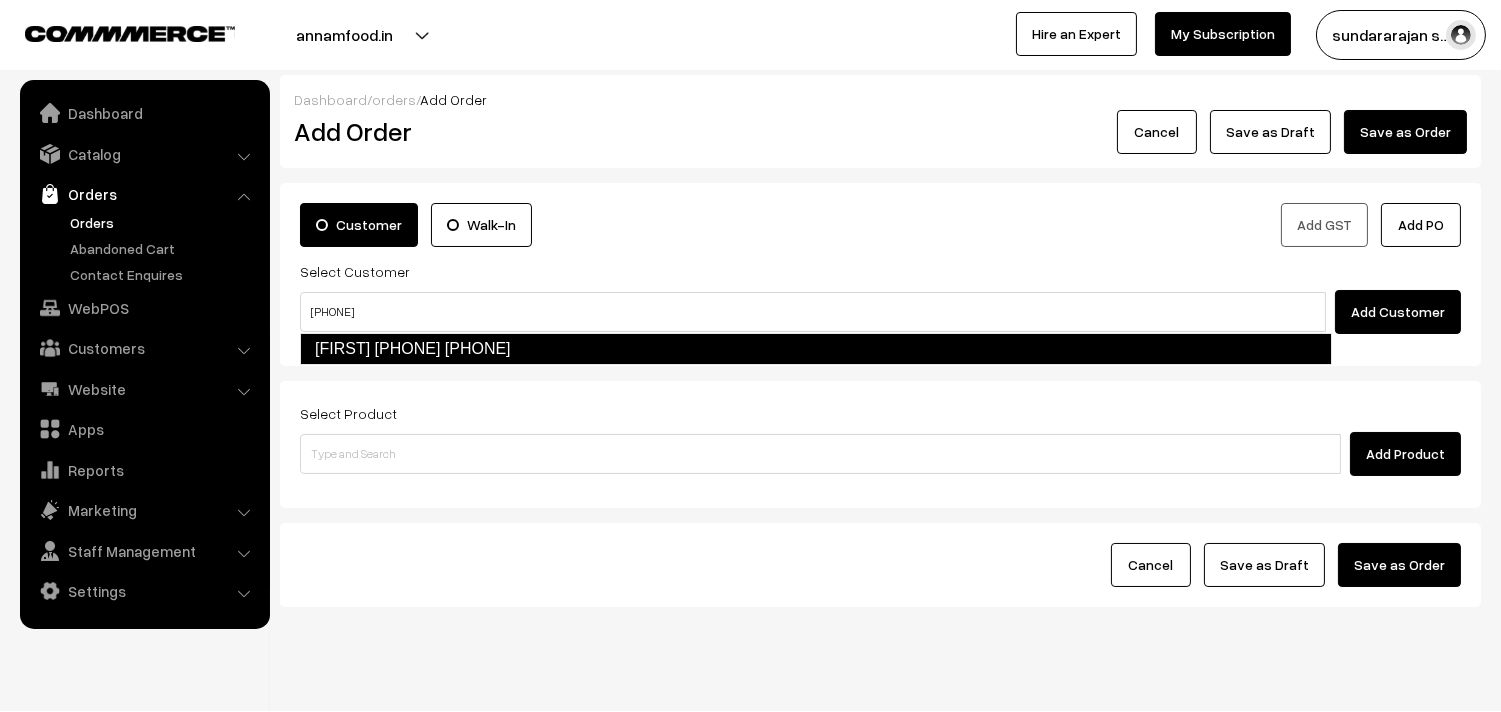 click on "[FIRST] [PHONE] [PHONE]" at bounding box center [816, 349] 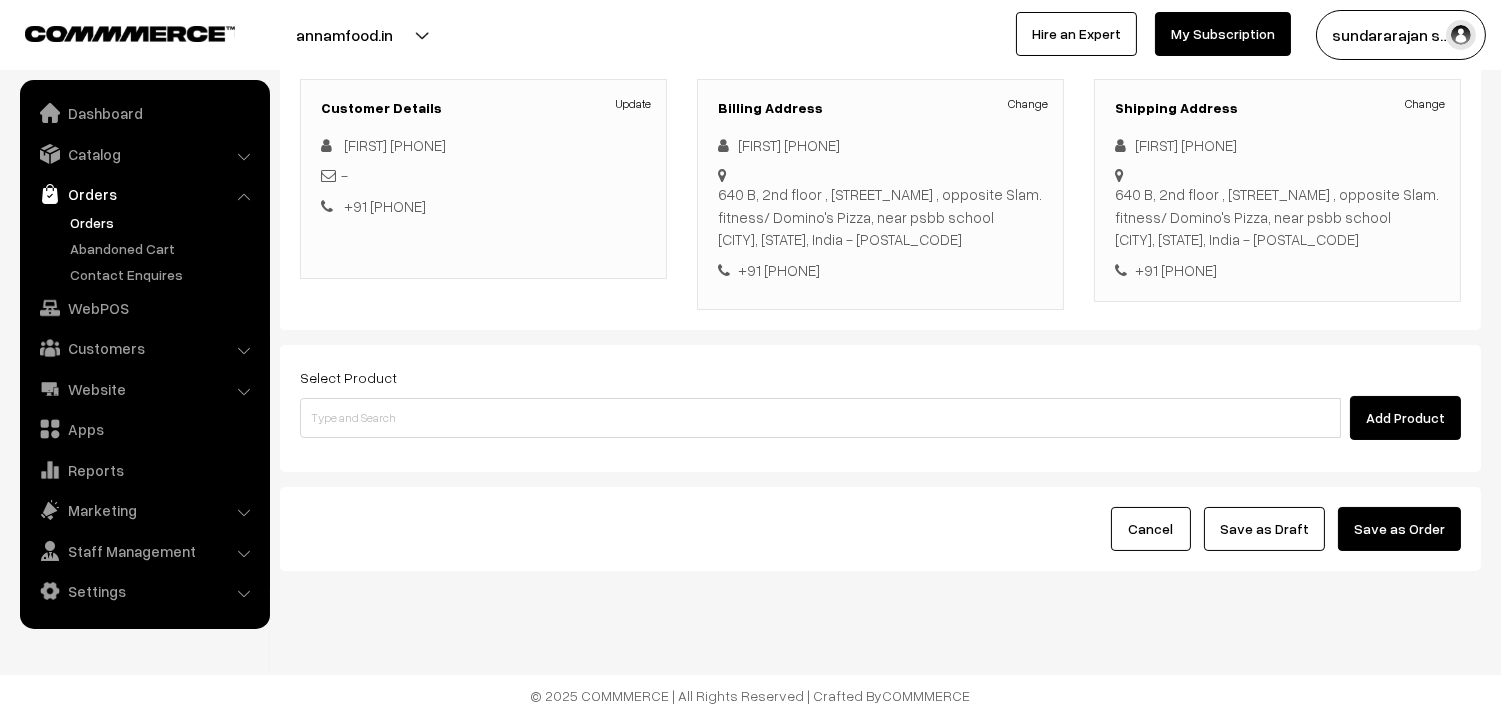 scroll, scrollTop: 272, scrollLeft: 0, axis: vertical 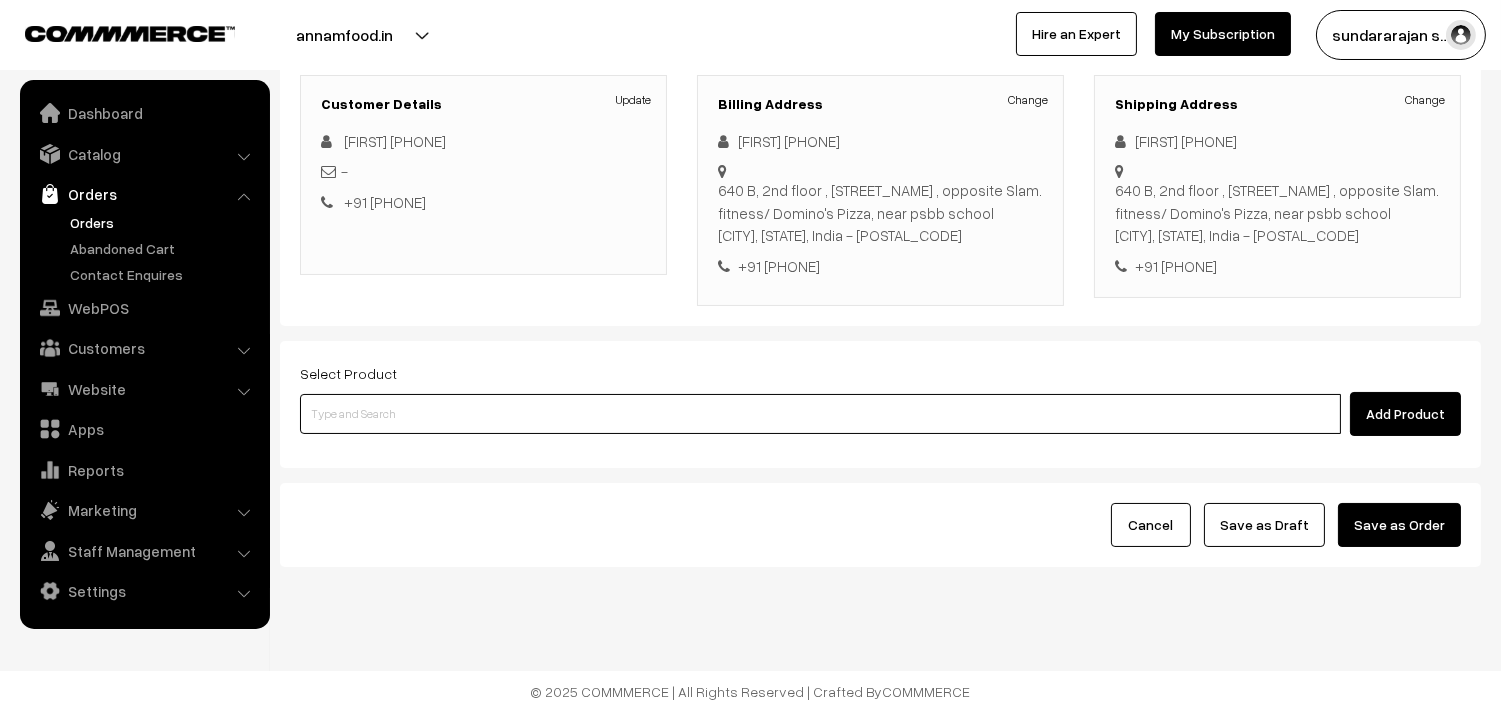 click at bounding box center (820, 414) 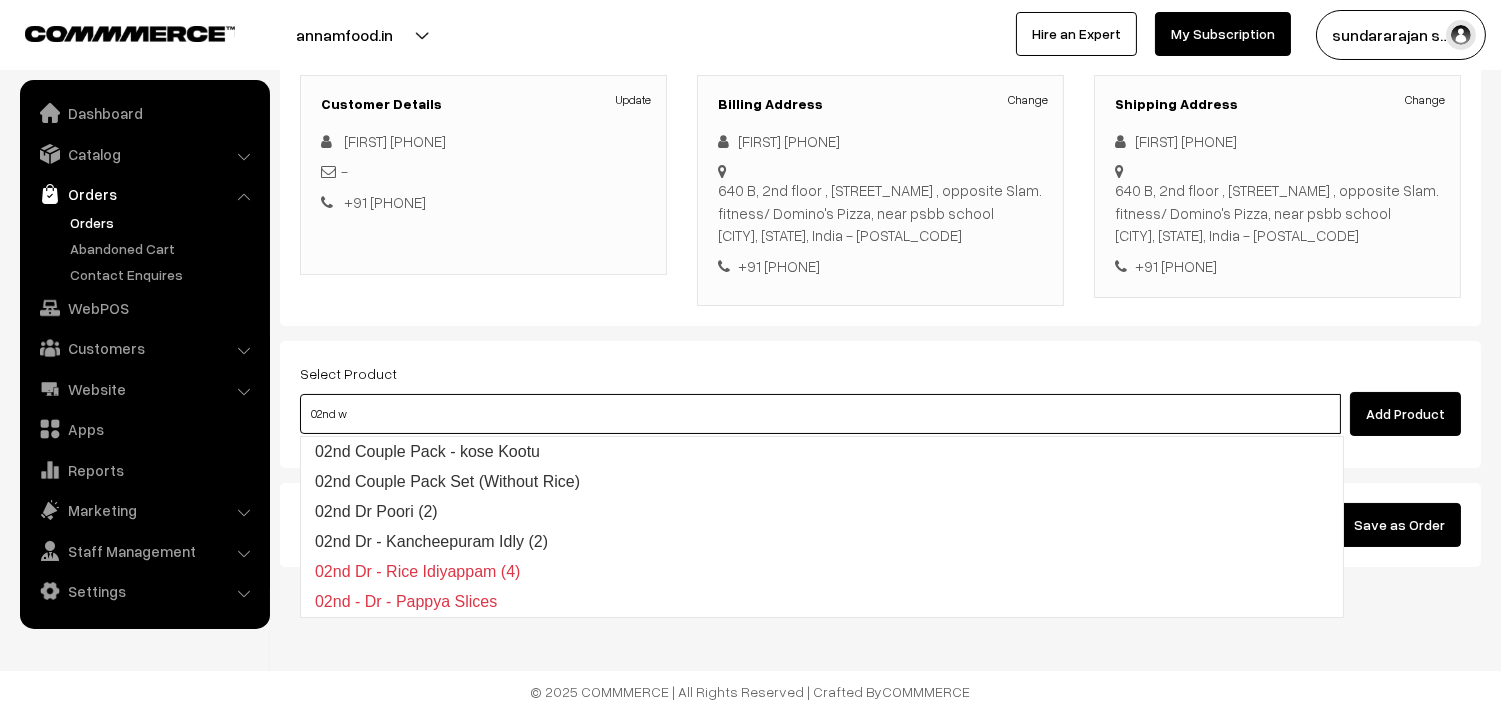 type on "02nd wi" 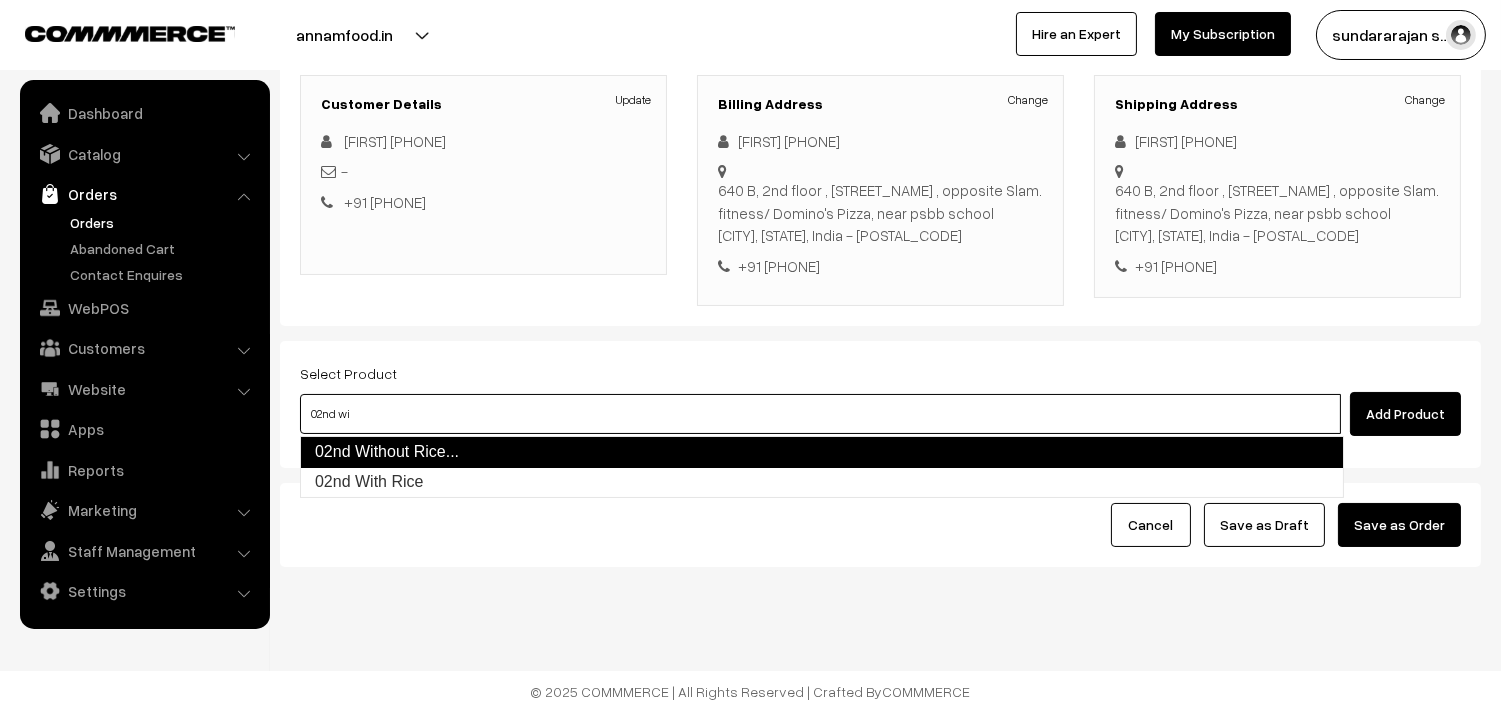 click on "02nd Without Rice..." at bounding box center (822, 452) 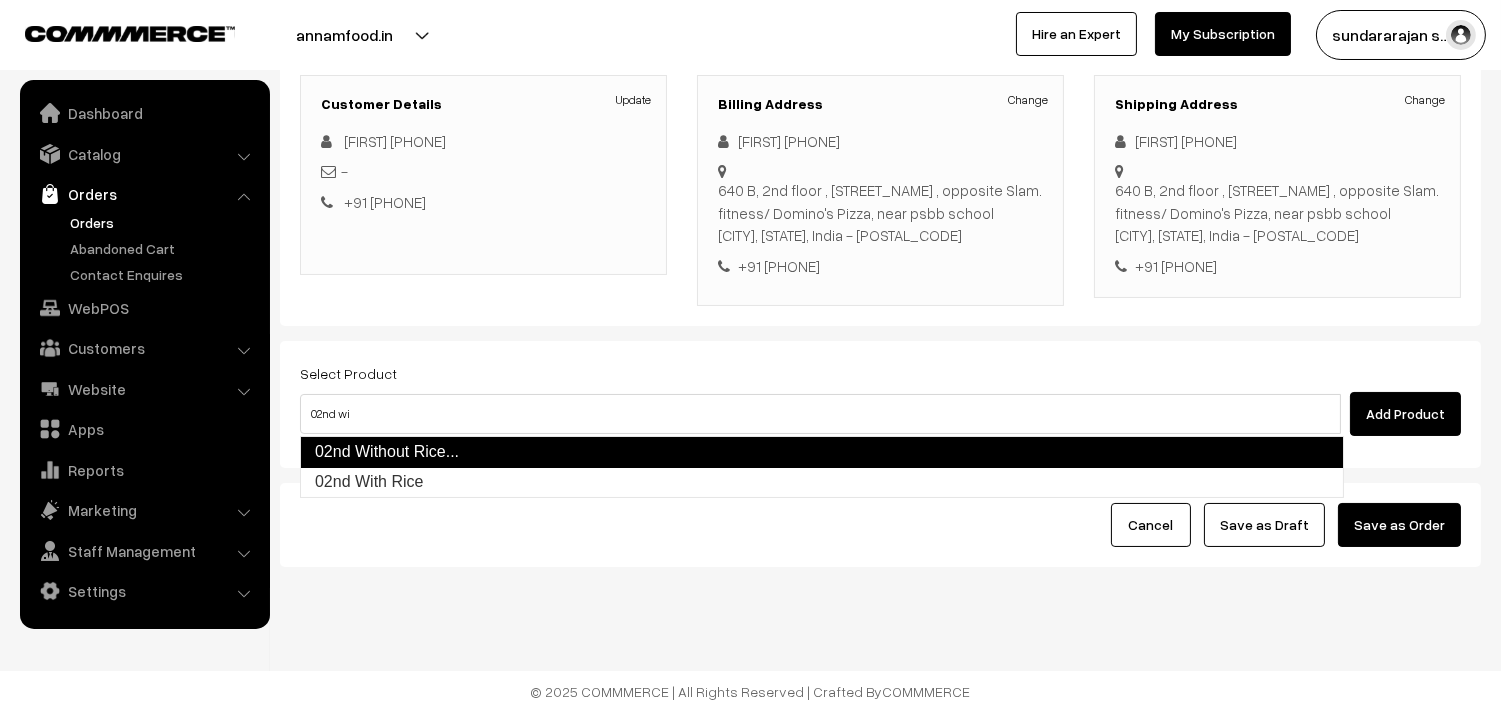 type 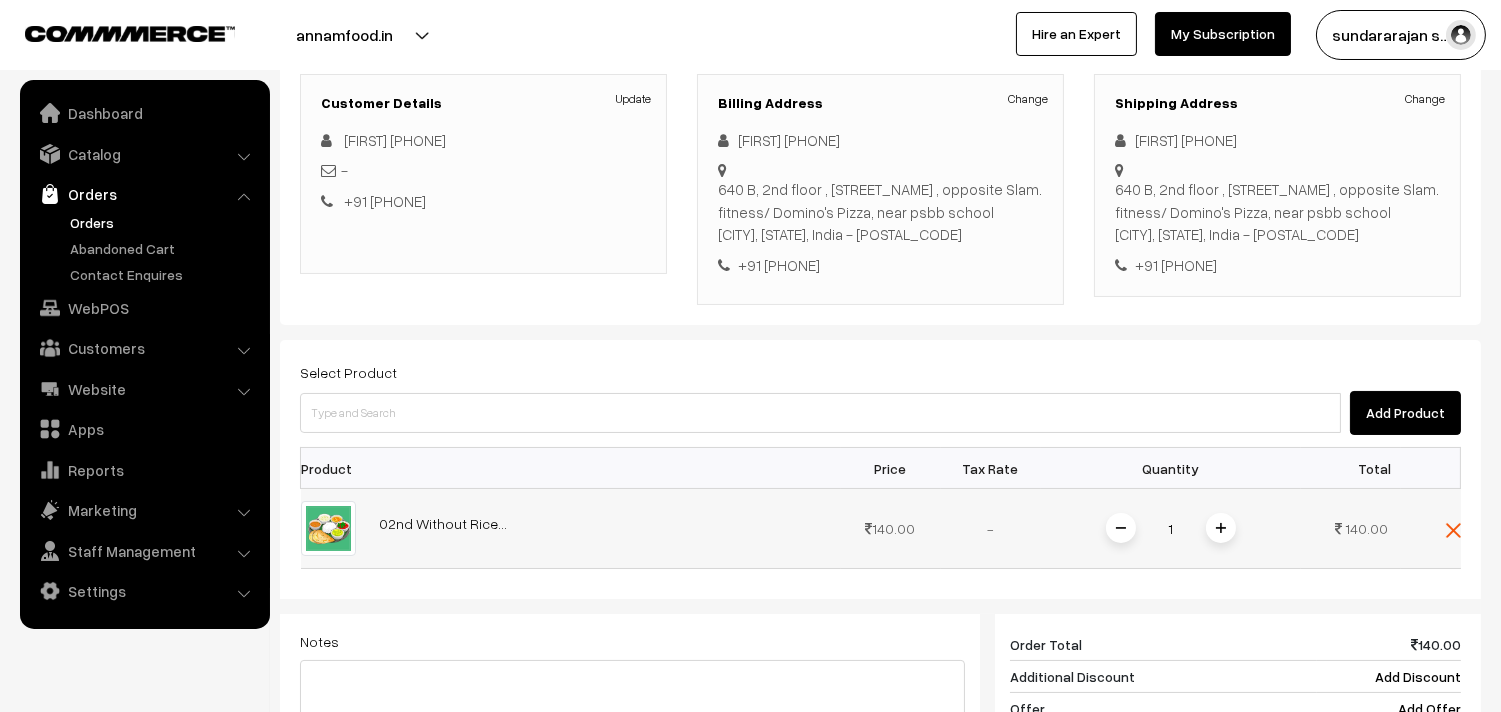 click at bounding box center (1221, 528) 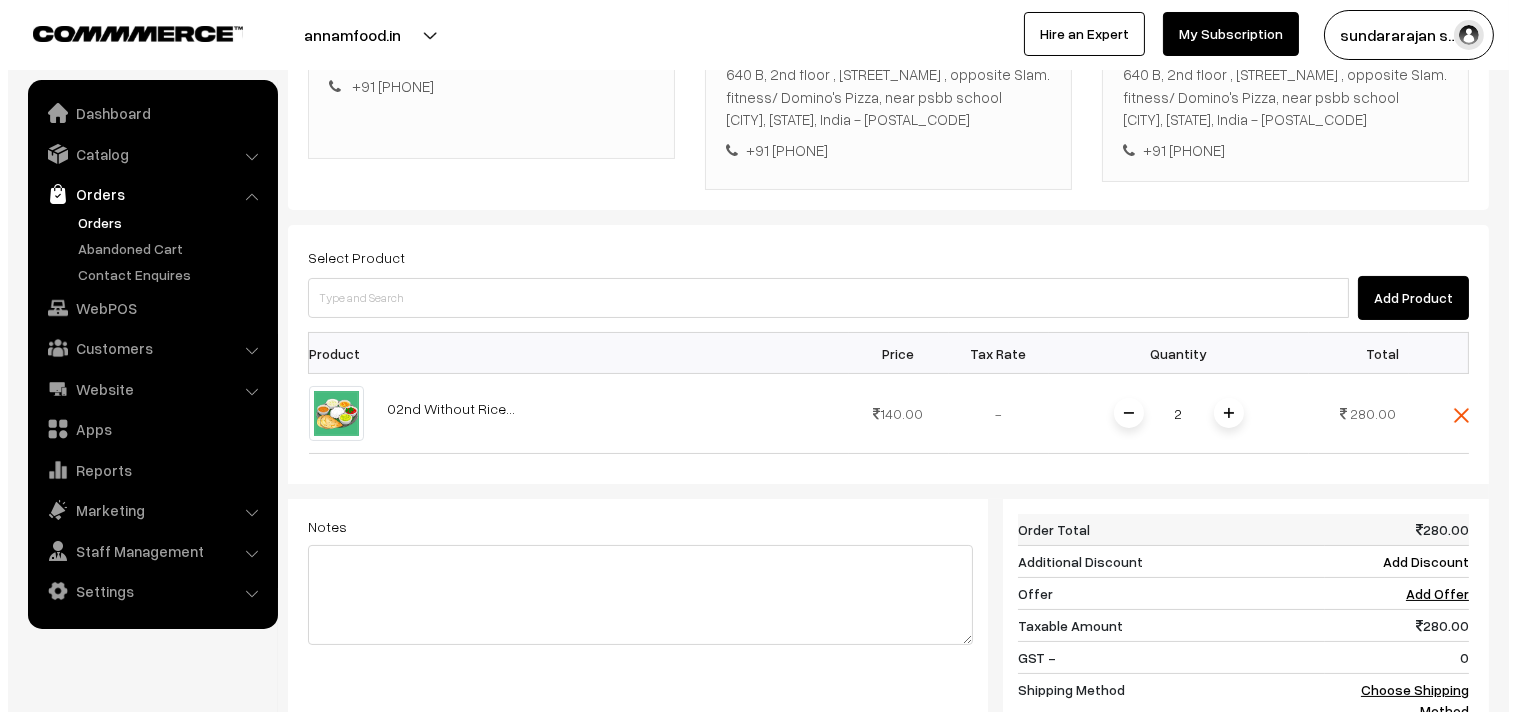 scroll, scrollTop: 494, scrollLeft: 0, axis: vertical 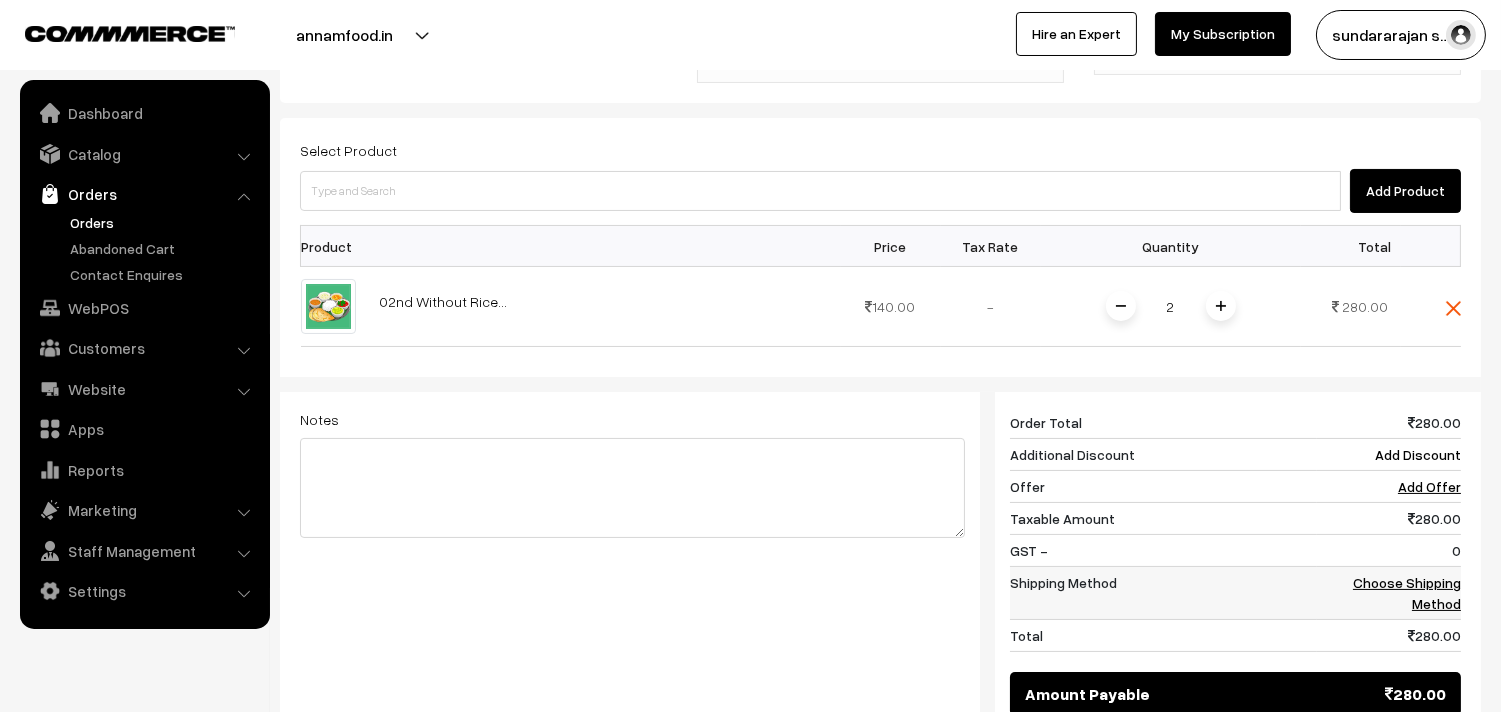 click on "Choose Shipping Method" at bounding box center (1407, 593) 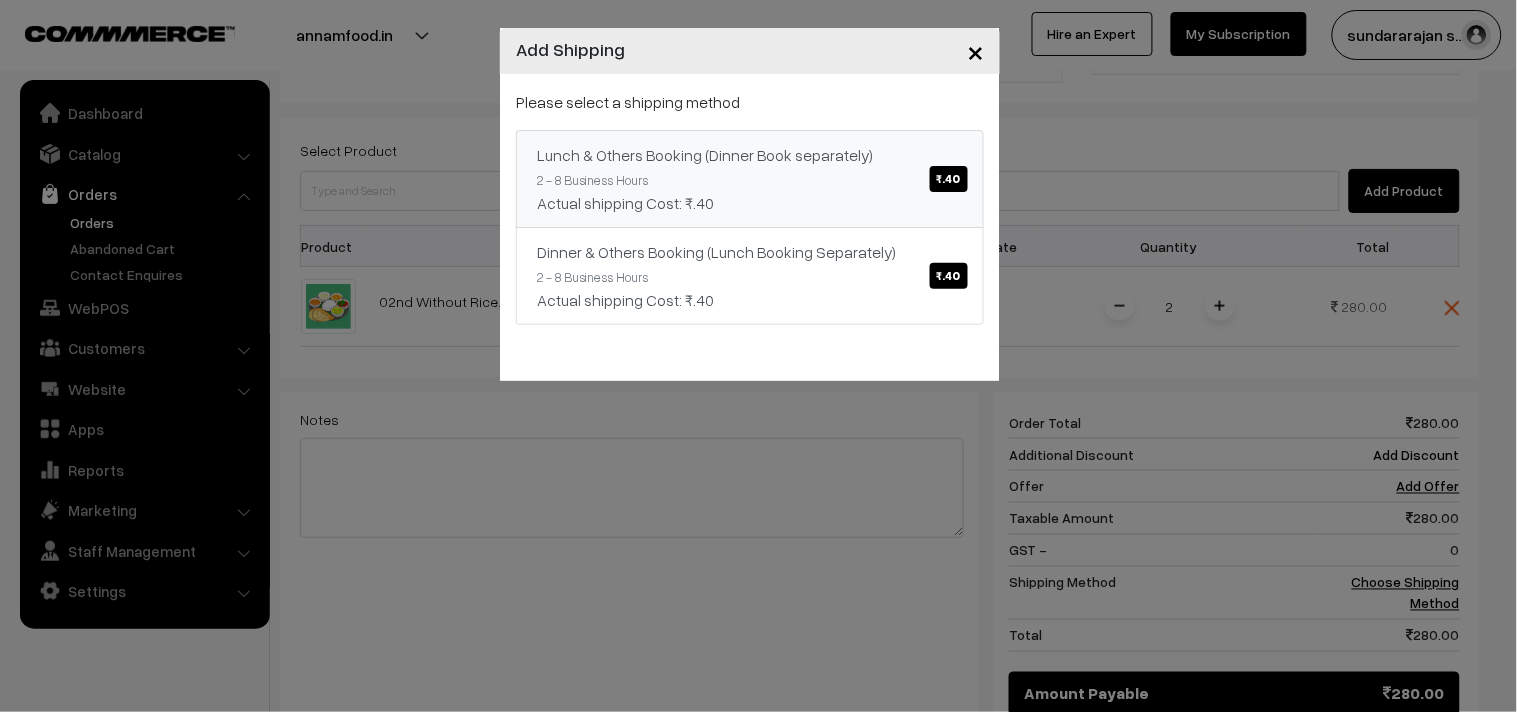 click on "₹.40" at bounding box center [949, 179] 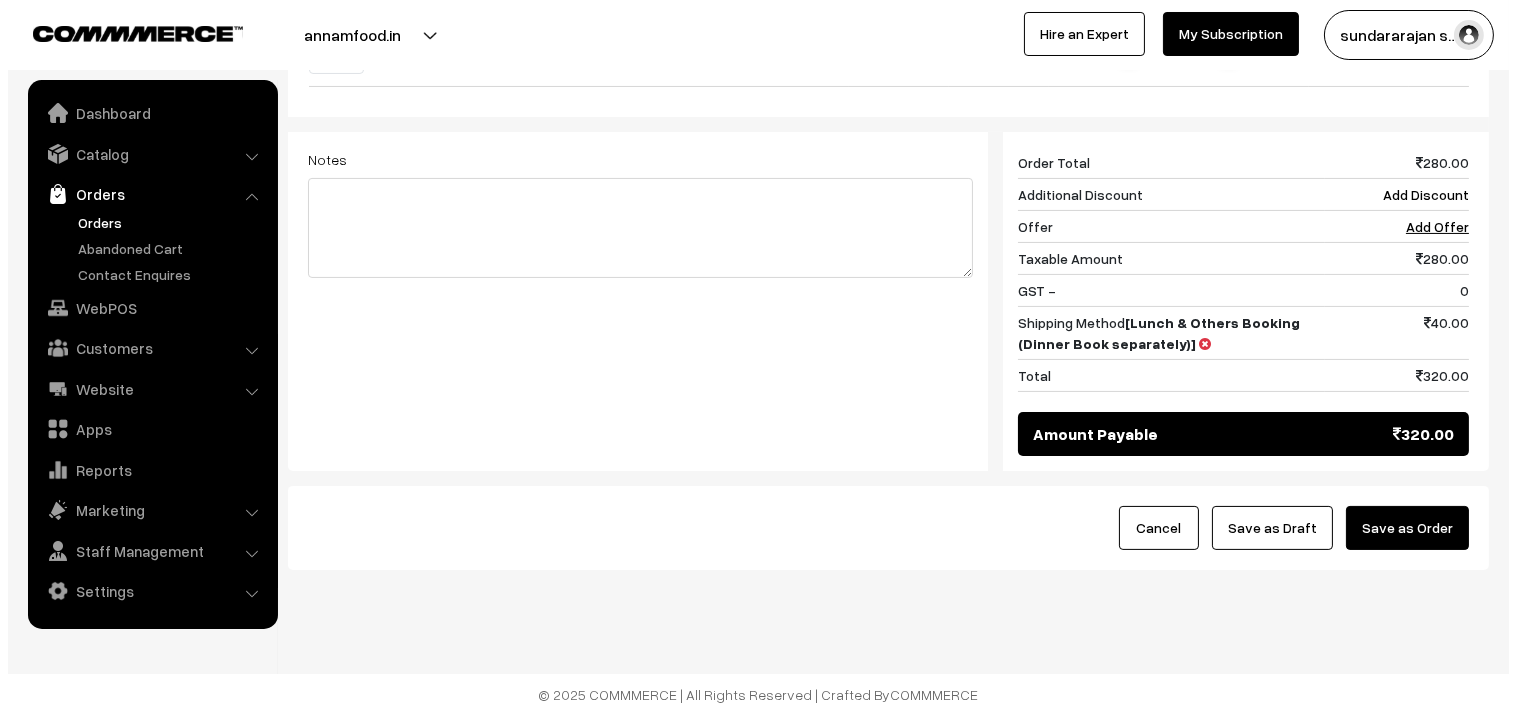 scroll, scrollTop: 760, scrollLeft: 0, axis: vertical 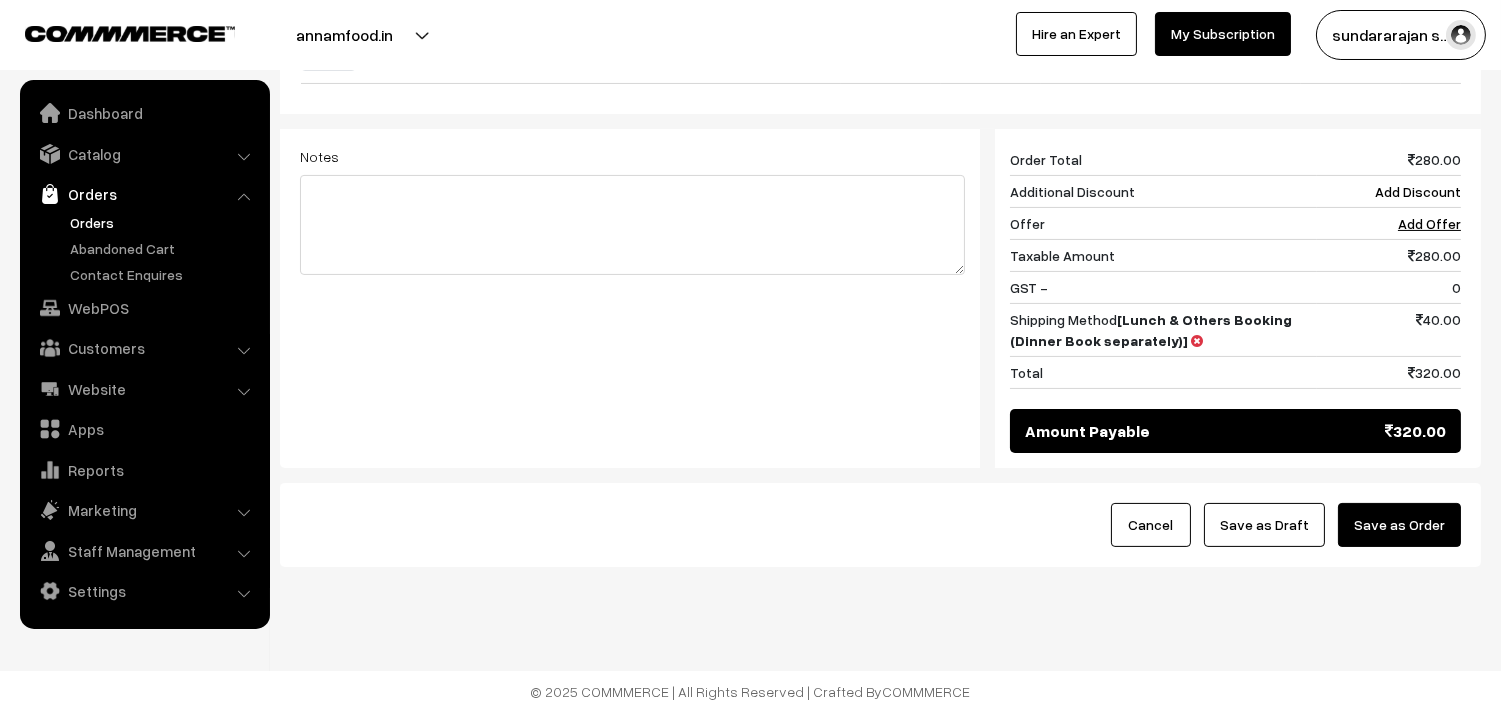 click on "Save as Order" at bounding box center (1399, 525) 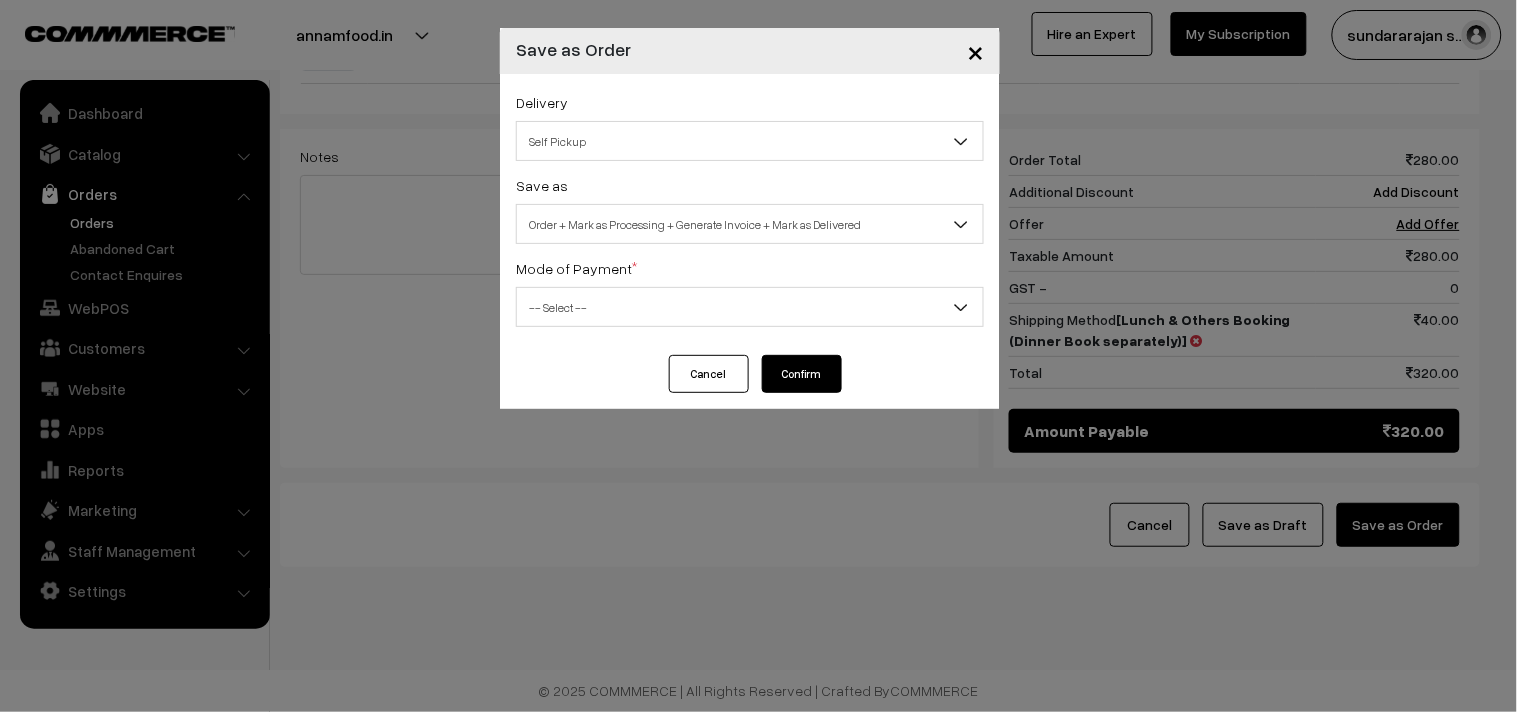 click on "Self Pickup" at bounding box center (750, 141) 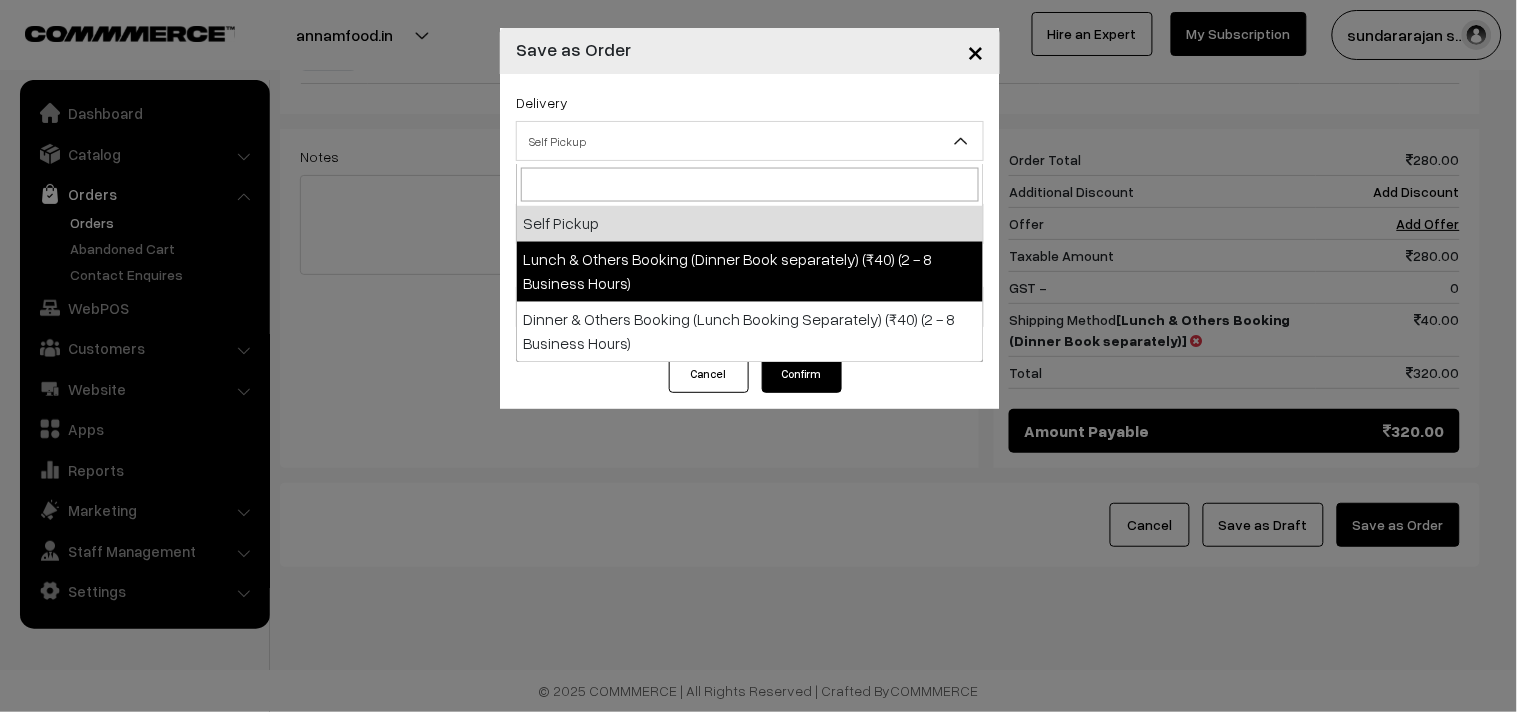select on "LOB1" 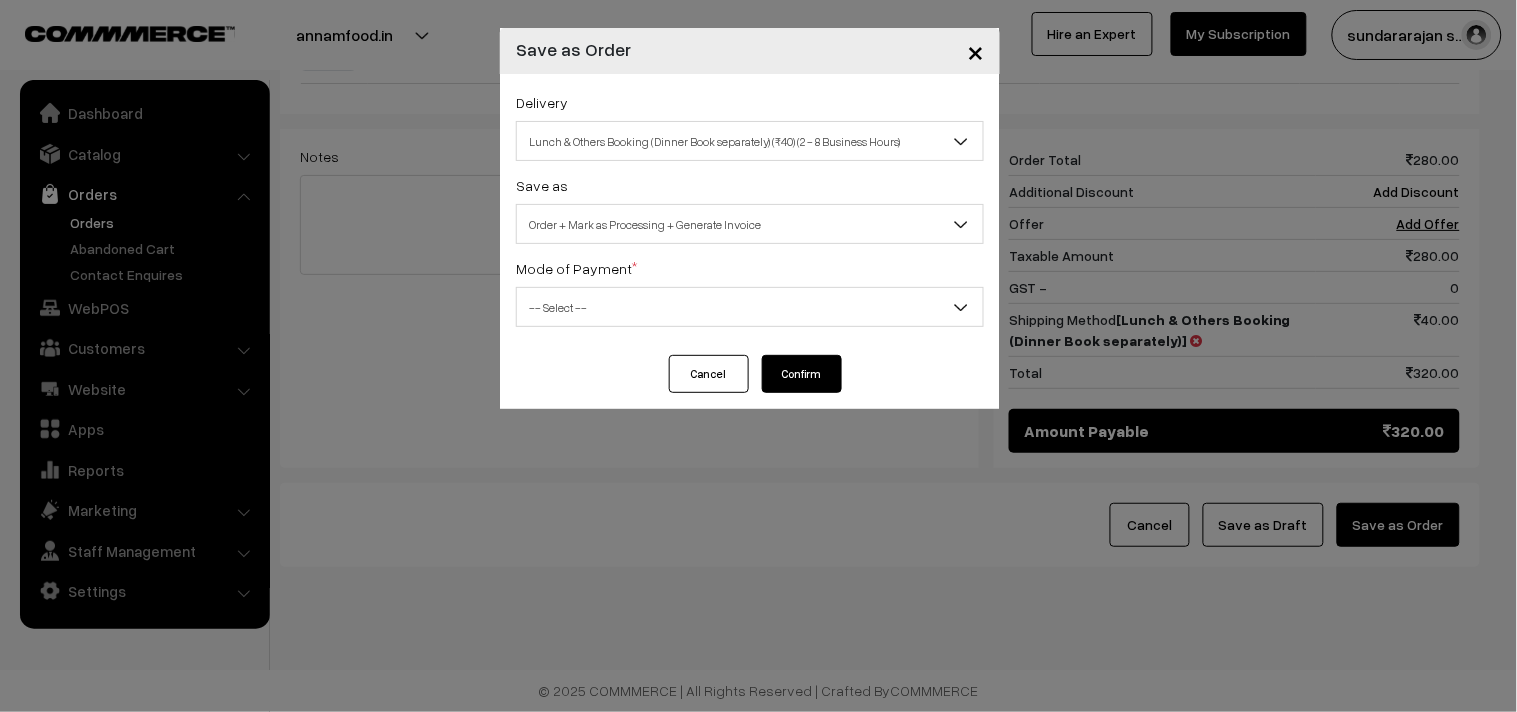 click on "Order + Mark as Processing + Generate Invoice" at bounding box center [750, 224] 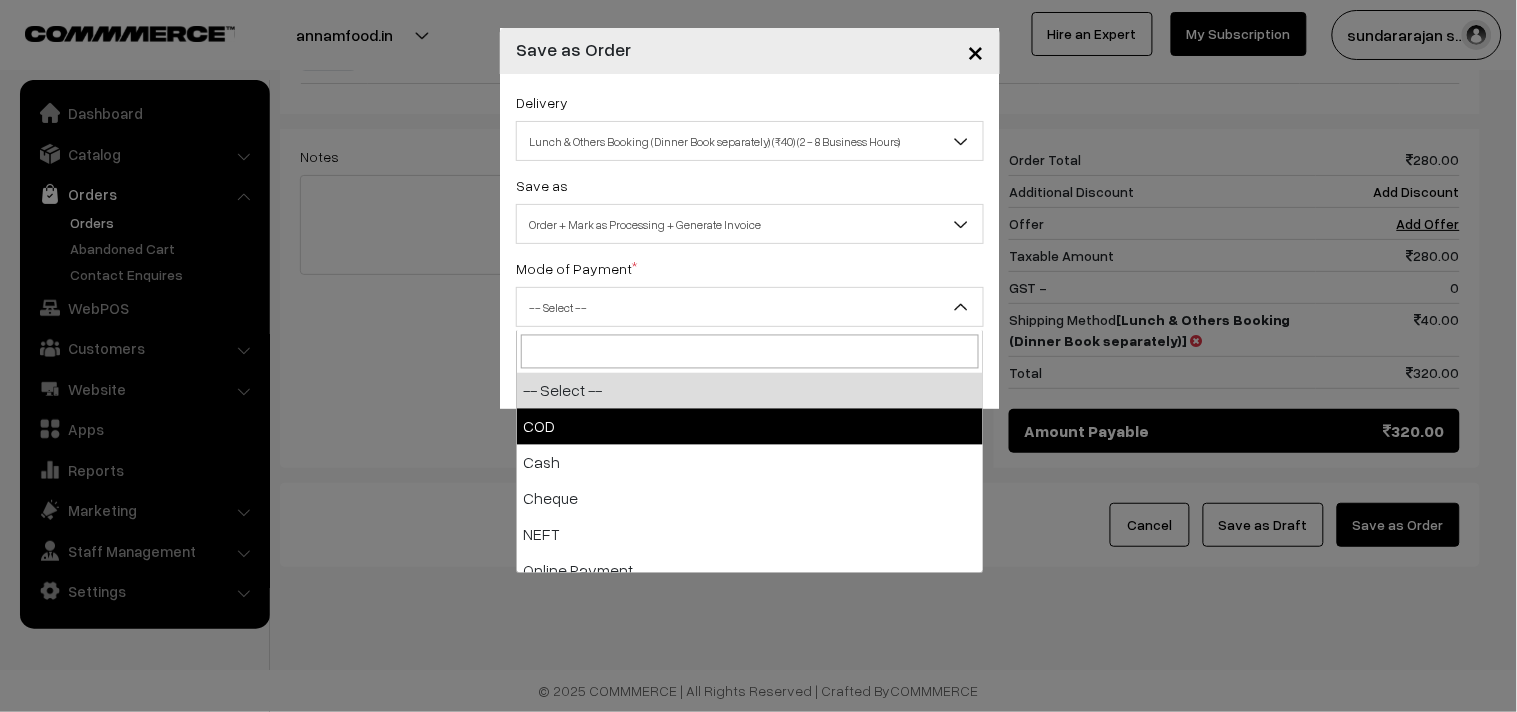 select on "1" 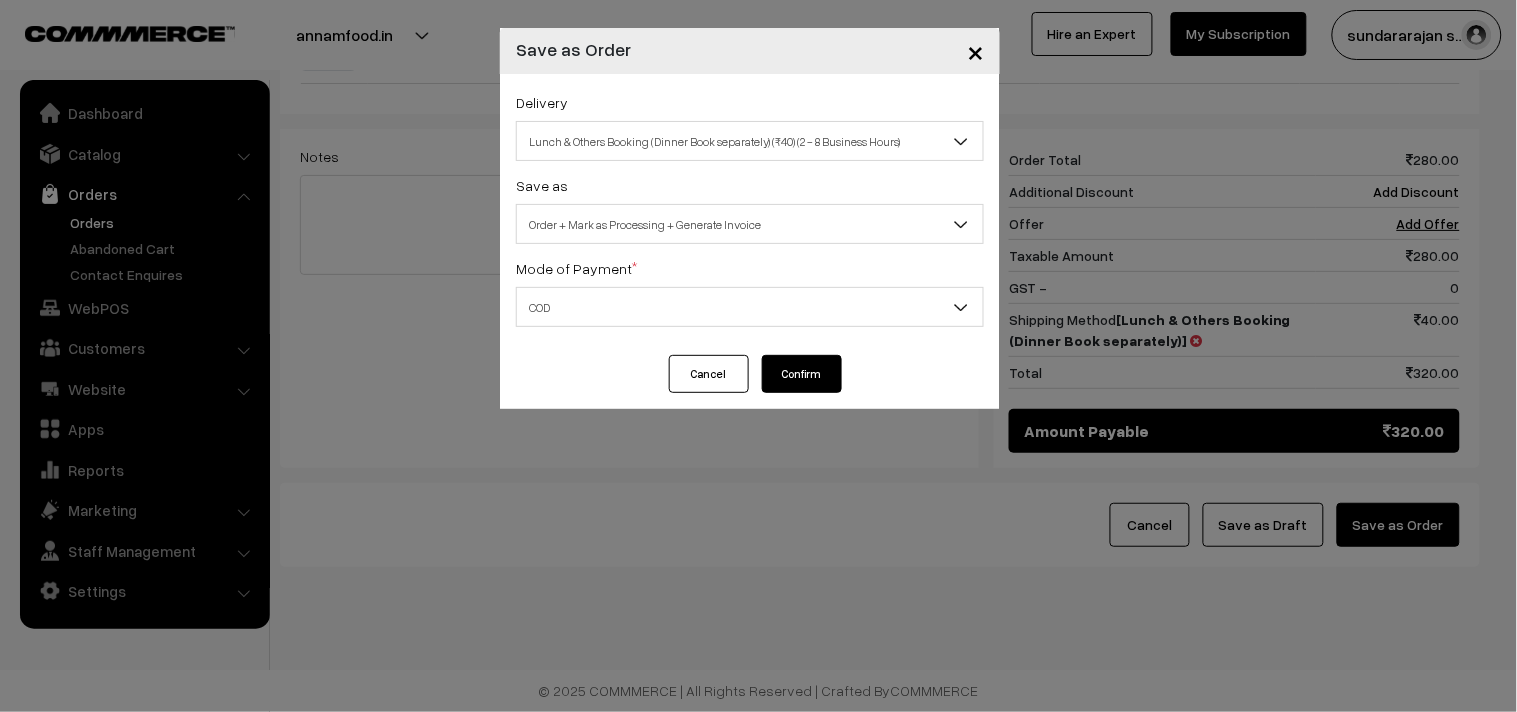 click on "Delivery
Self Pickup
Lunch & Others Booking (Dinner Book separately)
(₹40) (2 - 8 Business Hours)
Dinner & Others Booking (Lunch Booking Separately)
(₹40) (2 - 8 Business Hours)
Lunch & Others Booking (Dinner Book separately)
(₹40) (2 - 8 Business Hours)
Save as
Order
Order + Mark as Processing
Order + Mark as Processing + Generate Invoice
Order + Mark as Processing + Generate Invoice + Mark as Delivered" at bounding box center (750, 214) 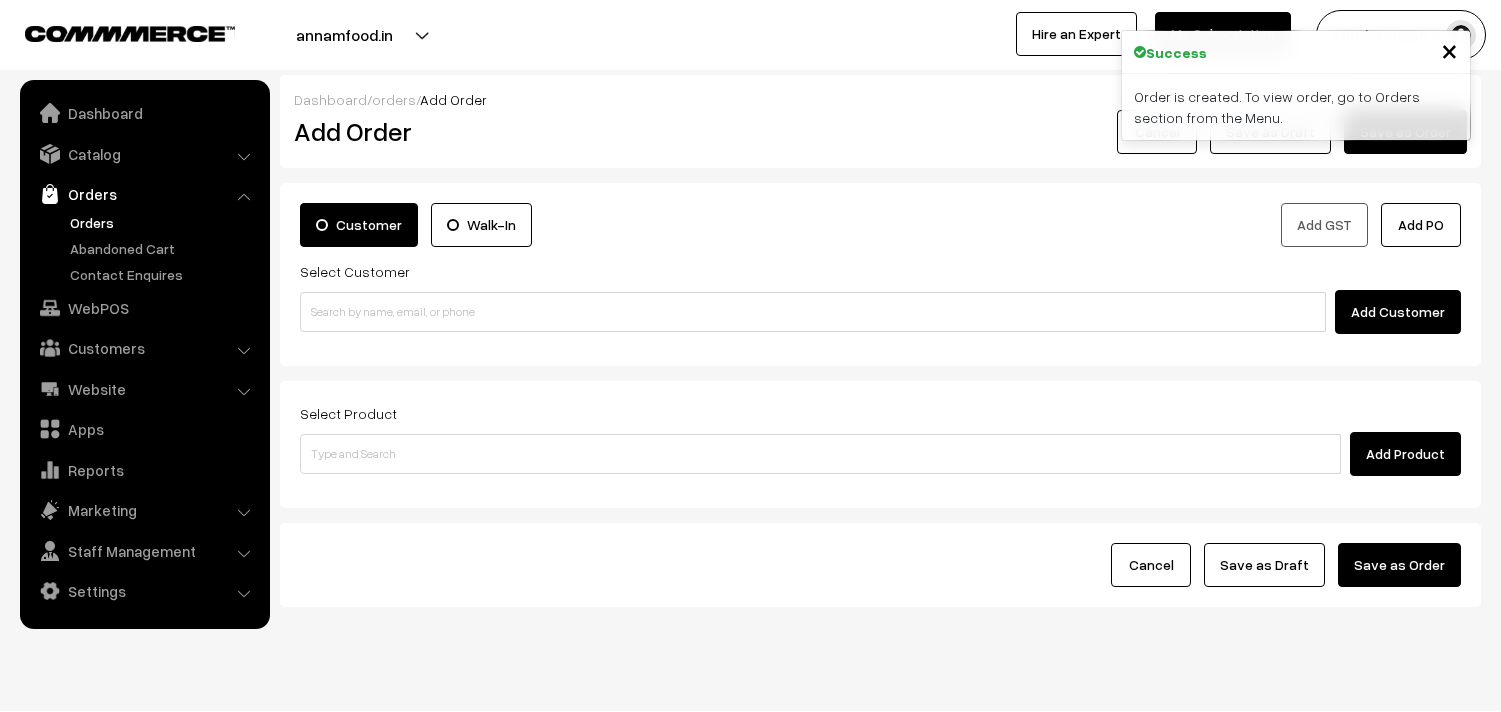 scroll, scrollTop: 0, scrollLeft: 0, axis: both 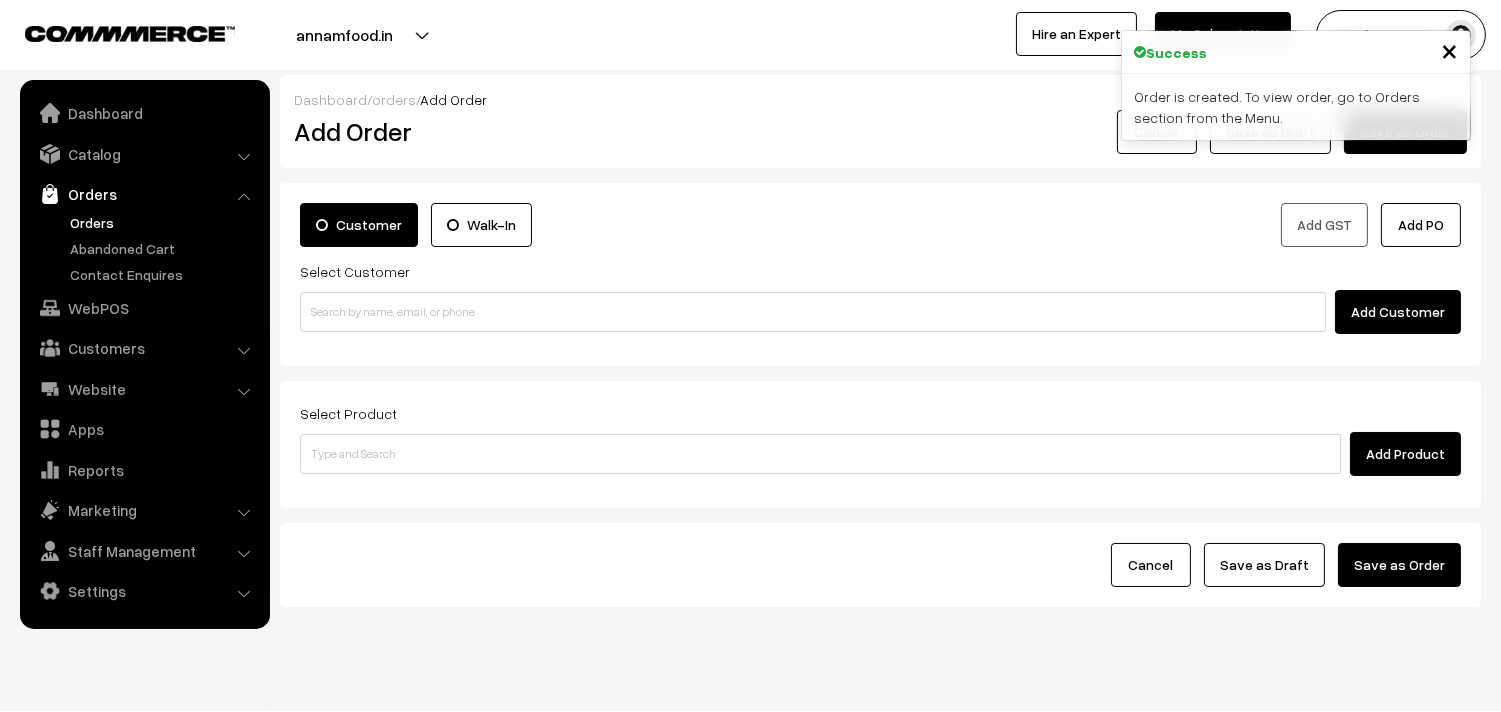 click on "Orders" at bounding box center (164, 222) 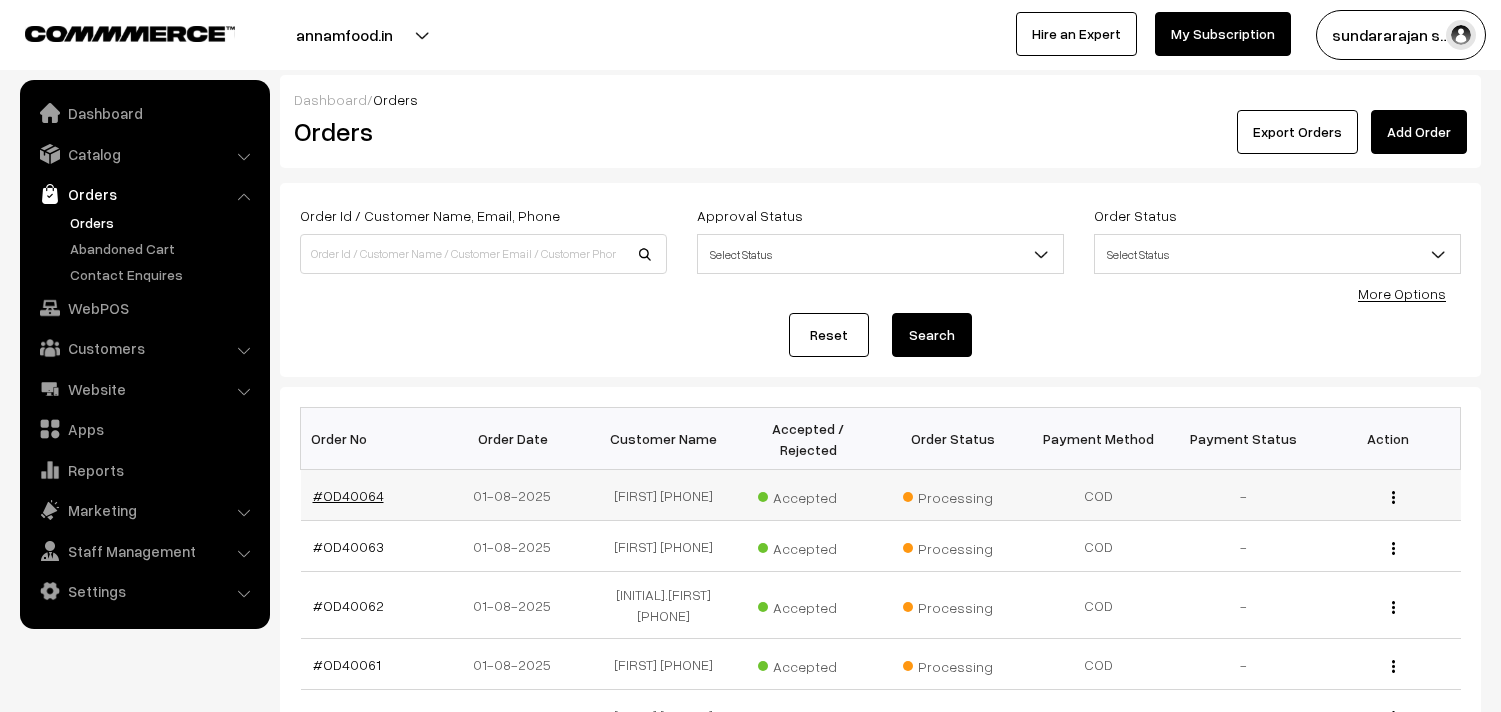 scroll, scrollTop: 0, scrollLeft: 0, axis: both 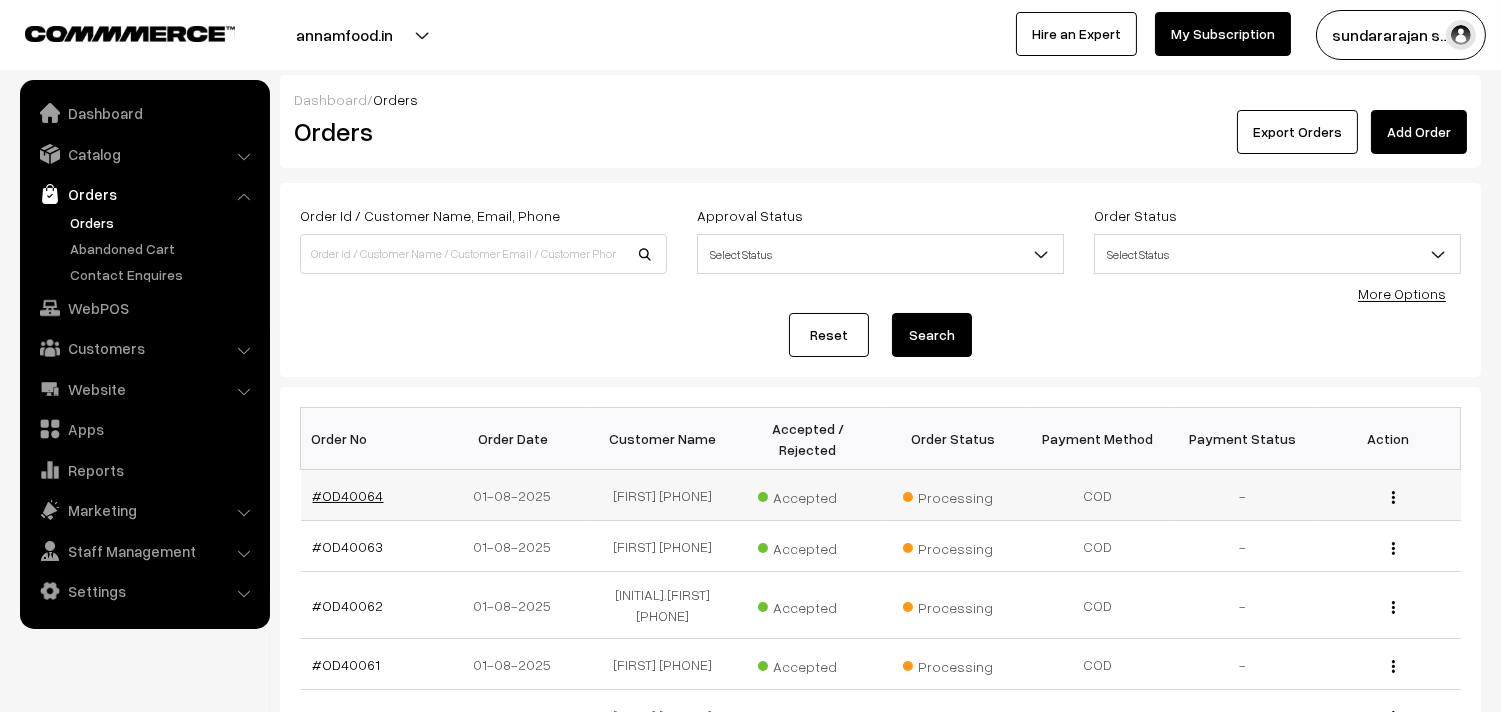 click on "#OD40064" at bounding box center [348, 495] 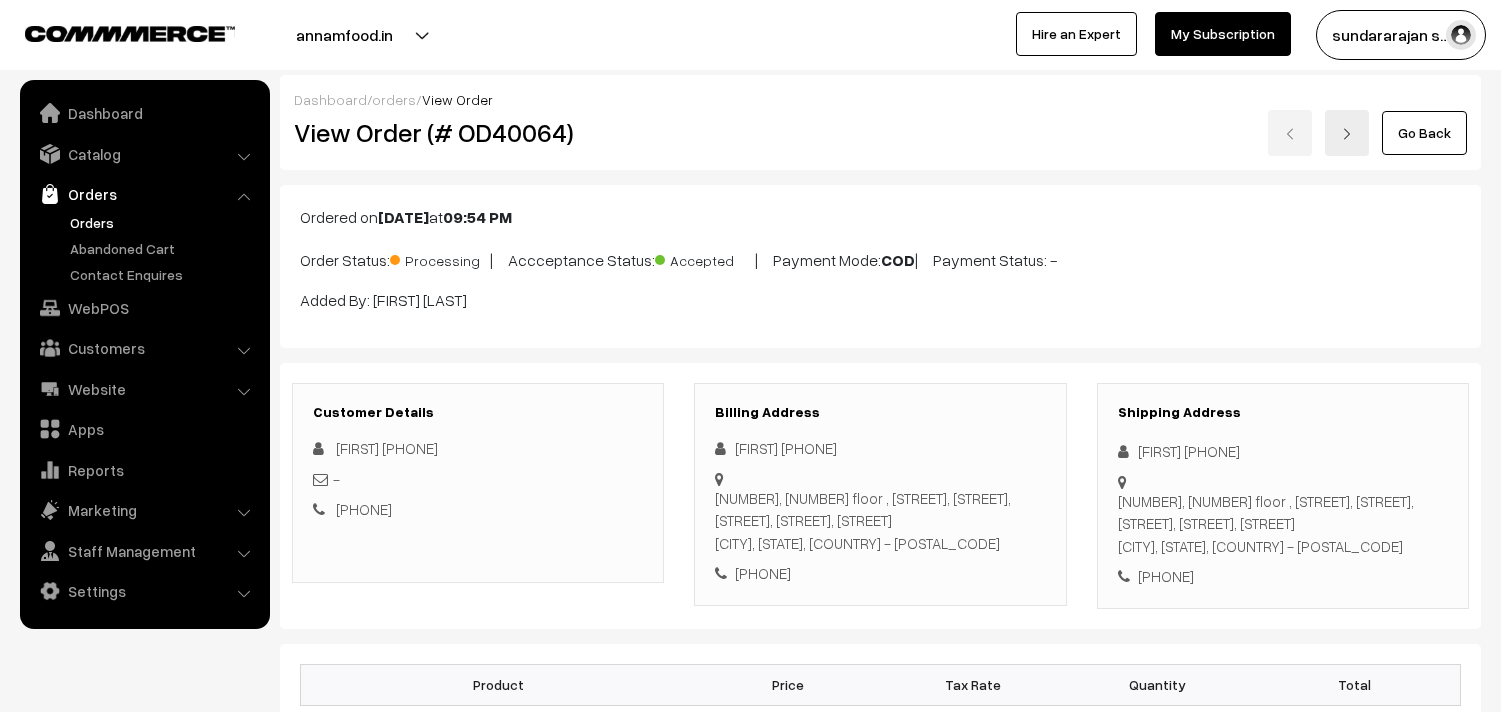 scroll, scrollTop: 0, scrollLeft: 0, axis: both 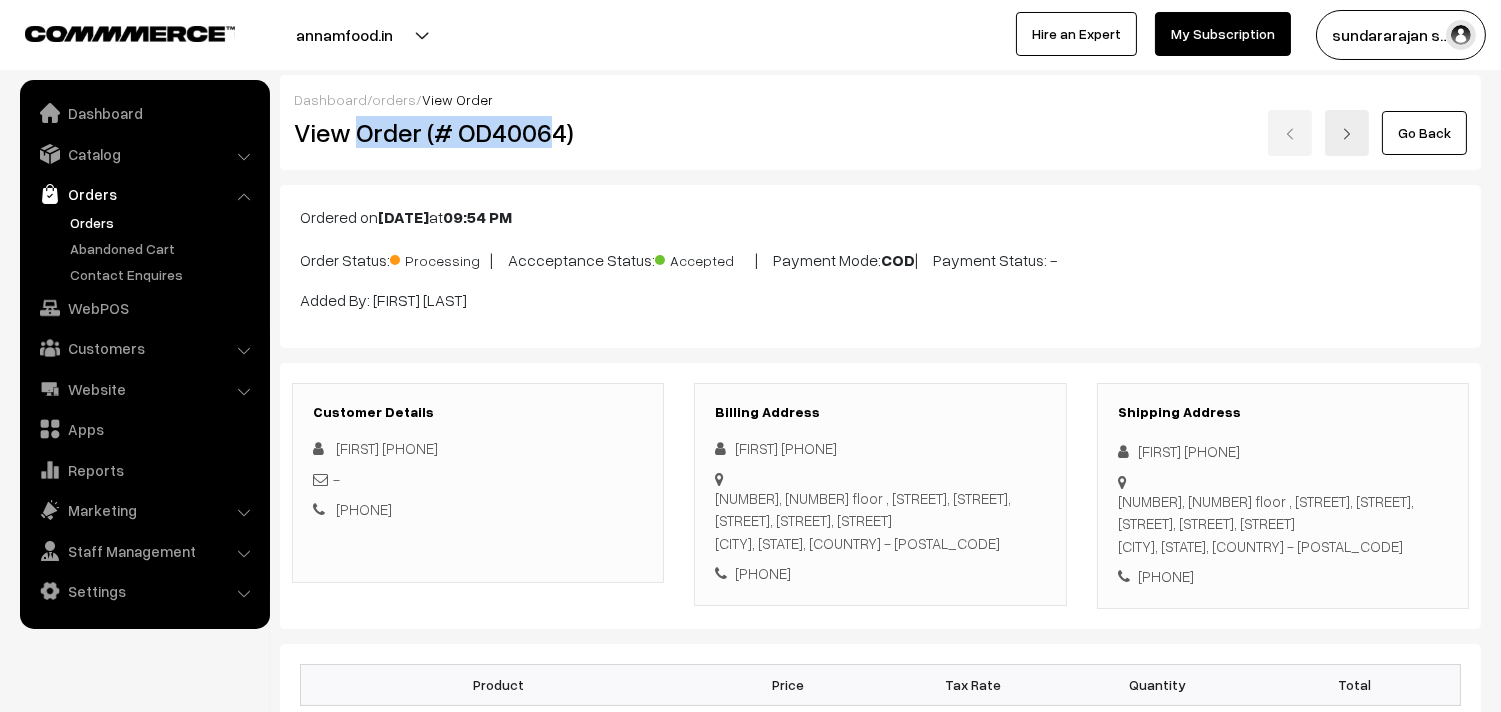 drag, startPoint x: 361, startPoint y: 126, endPoint x: 553, endPoint y: 121, distance: 192.0651 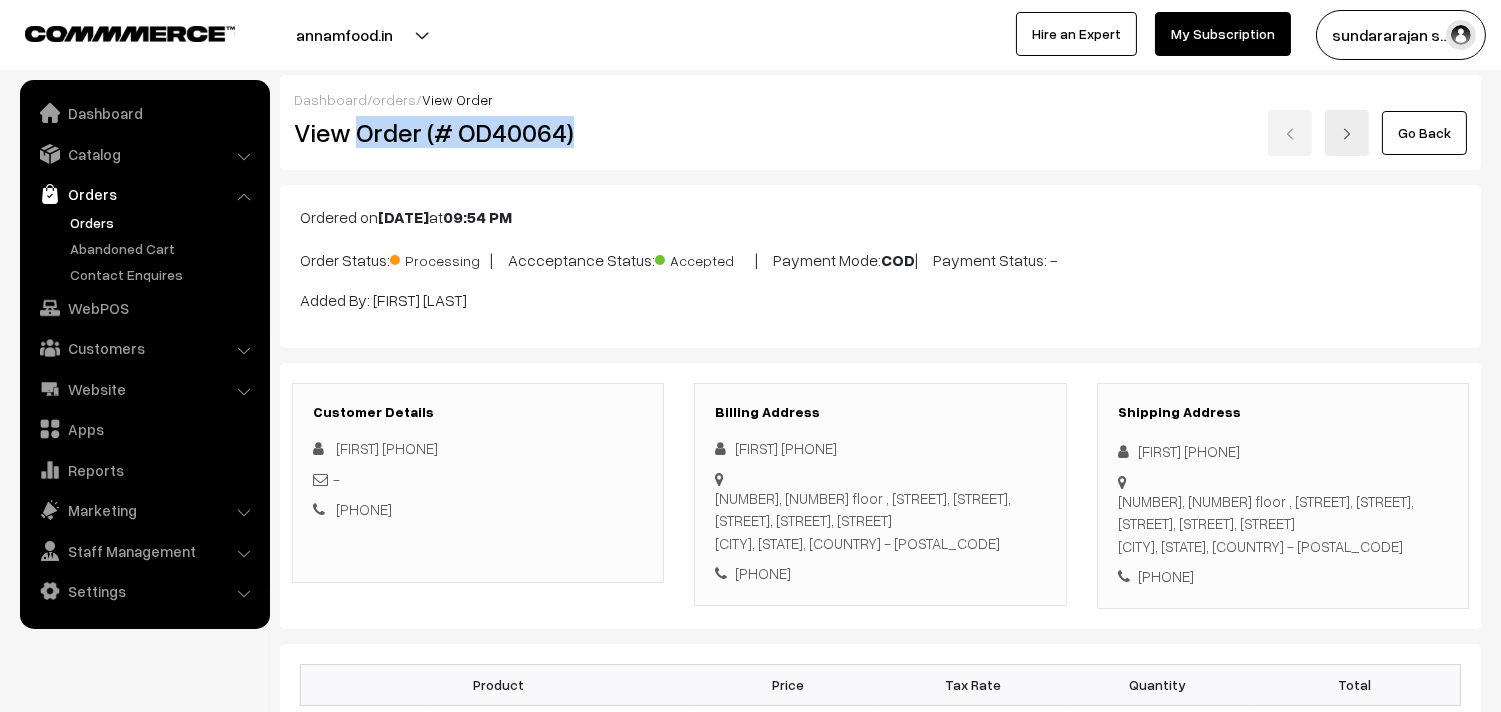 click on "View Order (# OD40064)" at bounding box center (479, 132) 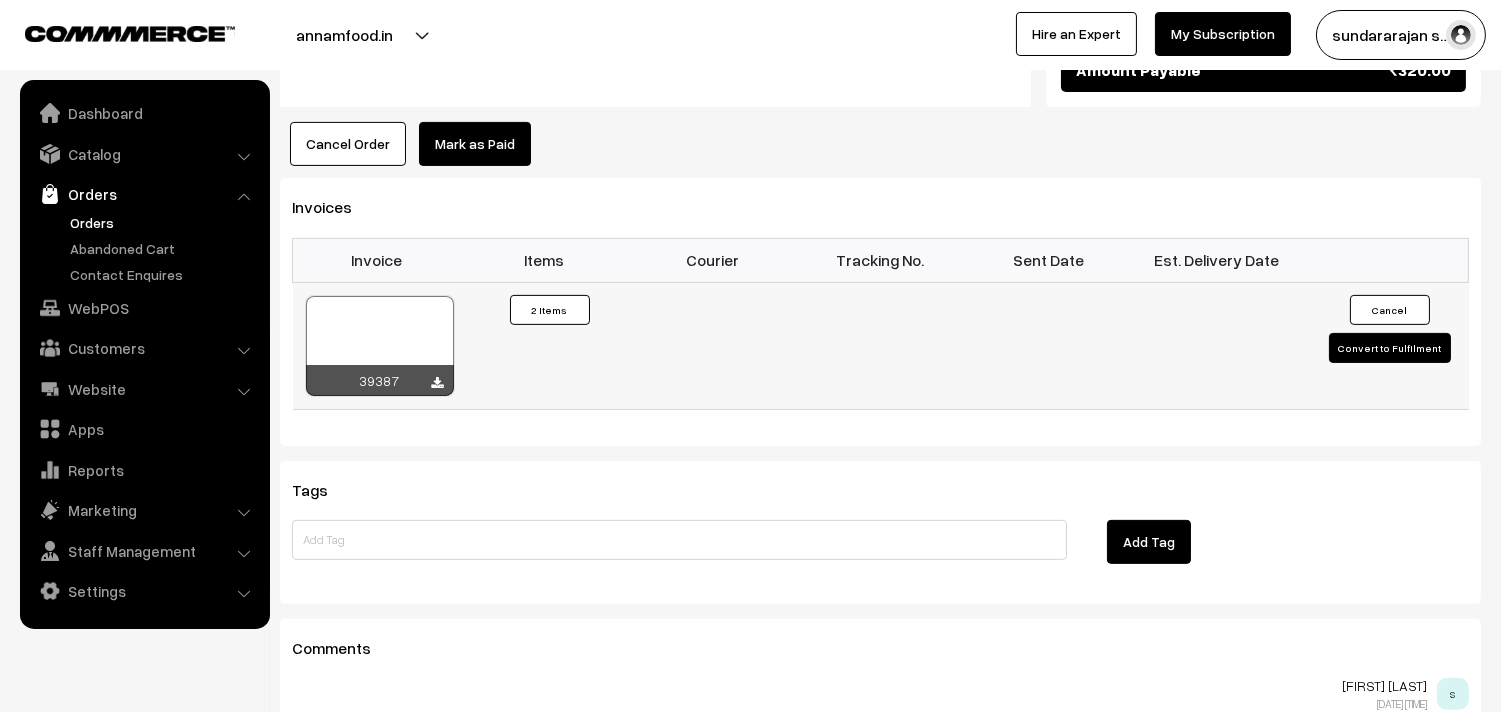 scroll, scrollTop: 1222, scrollLeft: 0, axis: vertical 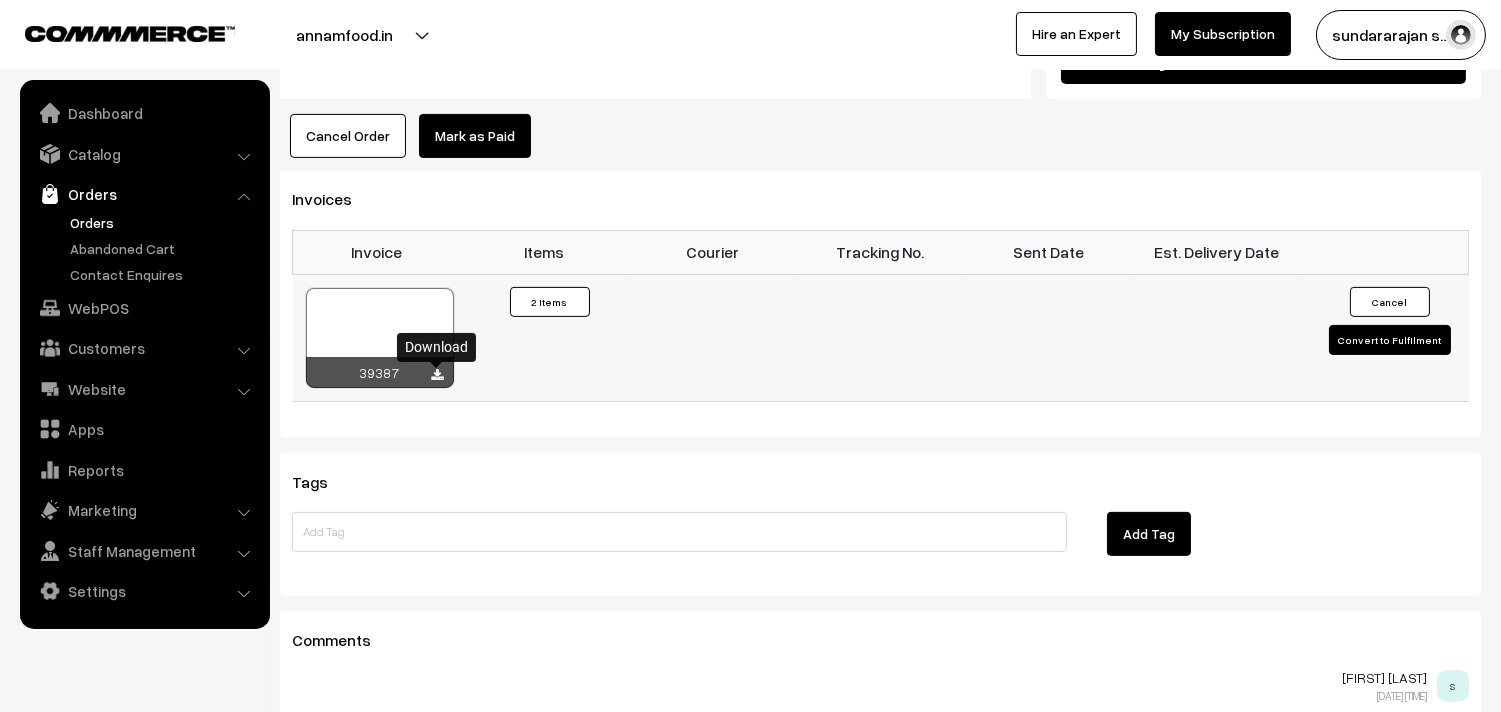 click at bounding box center (438, 375) 